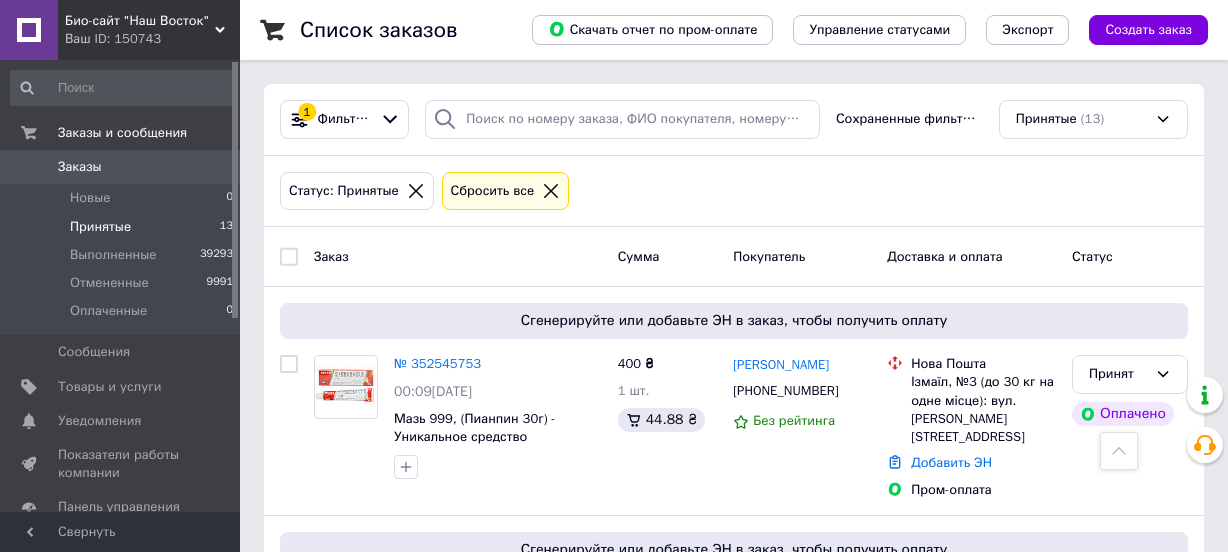 scroll, scrollTop: 2450, scrollLeft: 0, axis: vertical 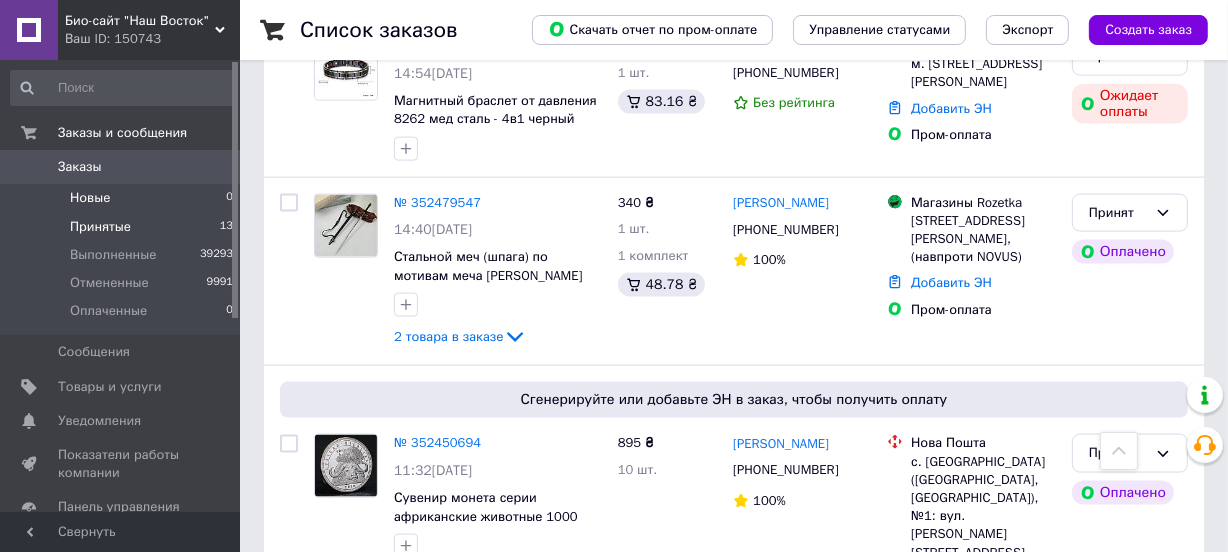 click on "Новые" at bounding box center [90, 198] 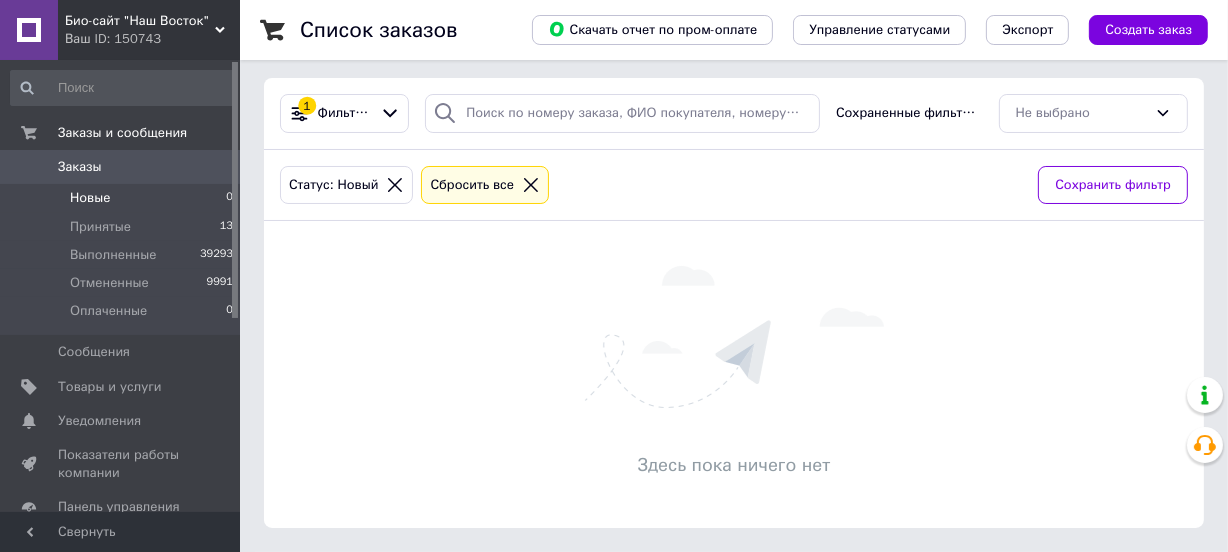 scroll, scrollTop: 0, scrollLeft: 0, axis: both 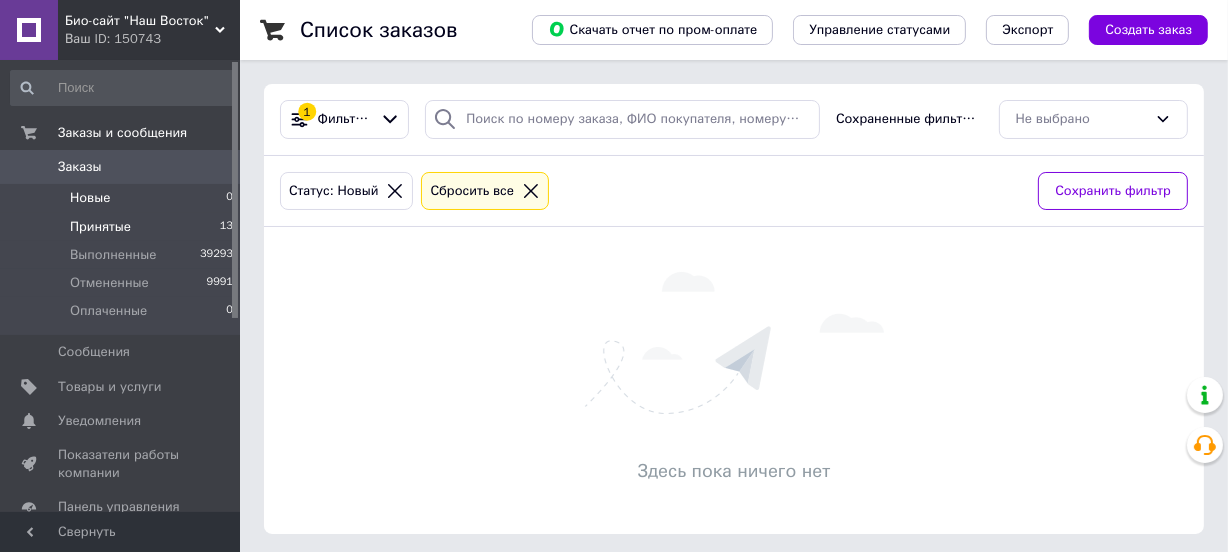 click on "Принятые" at bounding box center [100, 227] 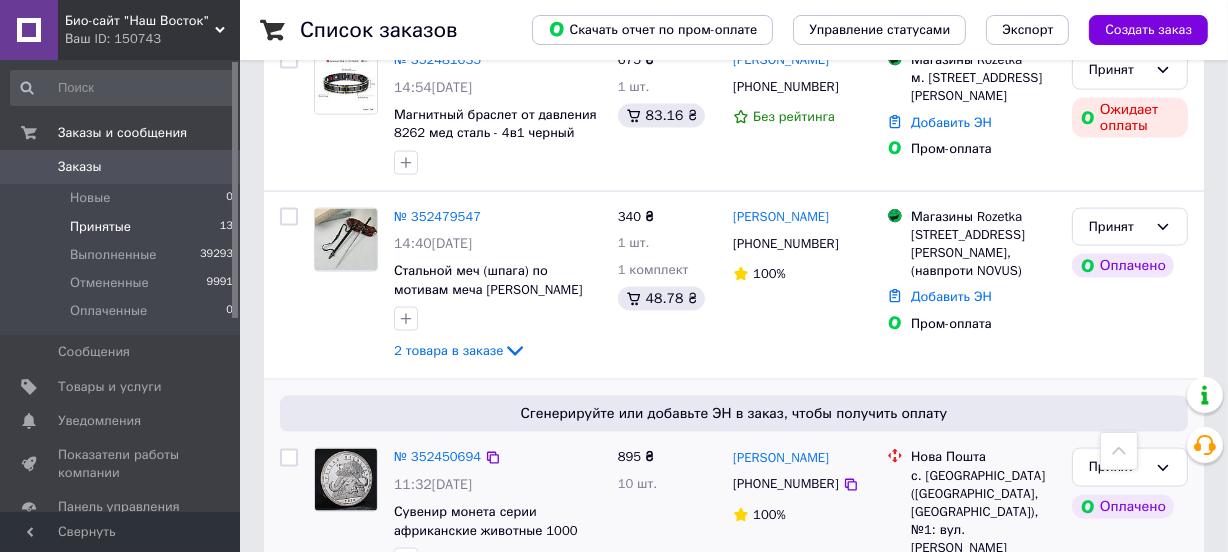 scroll, scrollTop: 2502, scrollLeft: 0, axis: vertical 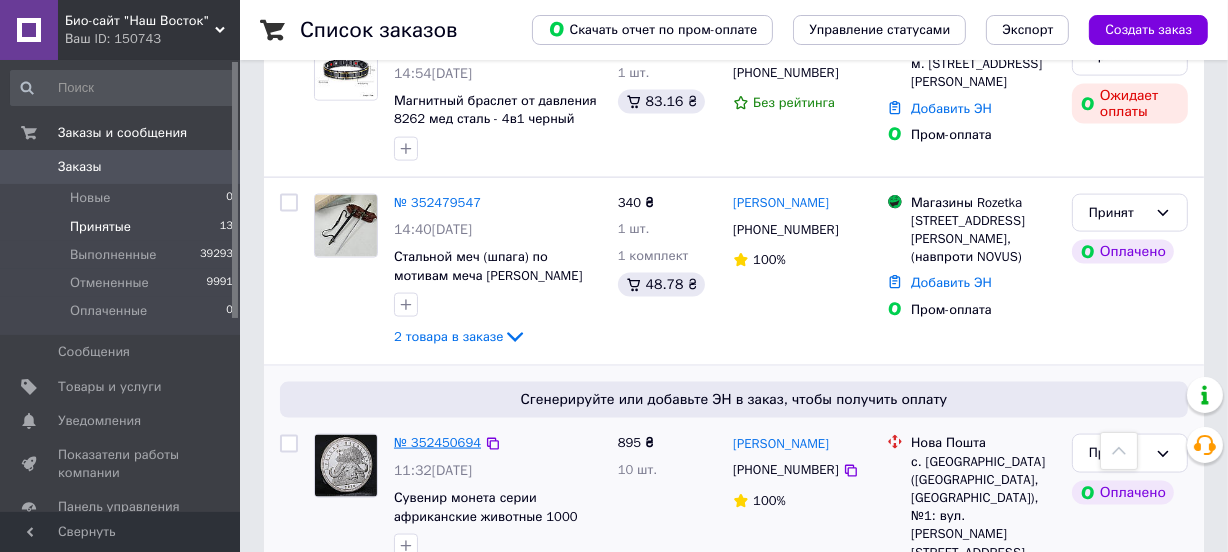 click on "№ 352450694" at bounding box center (437, 442) 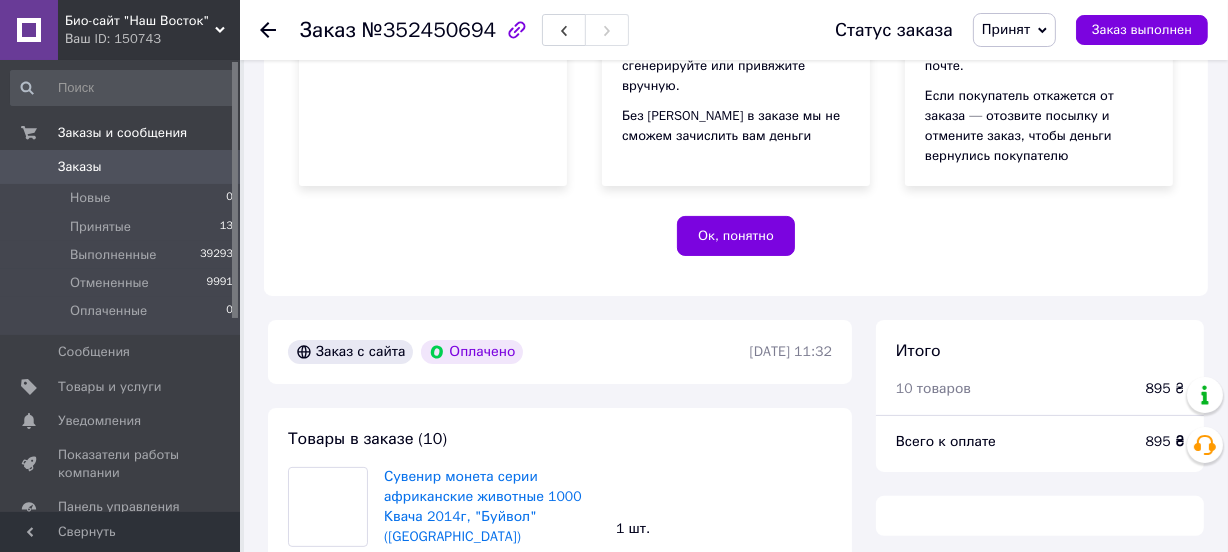 scroll, scrollTop: 2502, scrollLeft: 0, axis: vertical 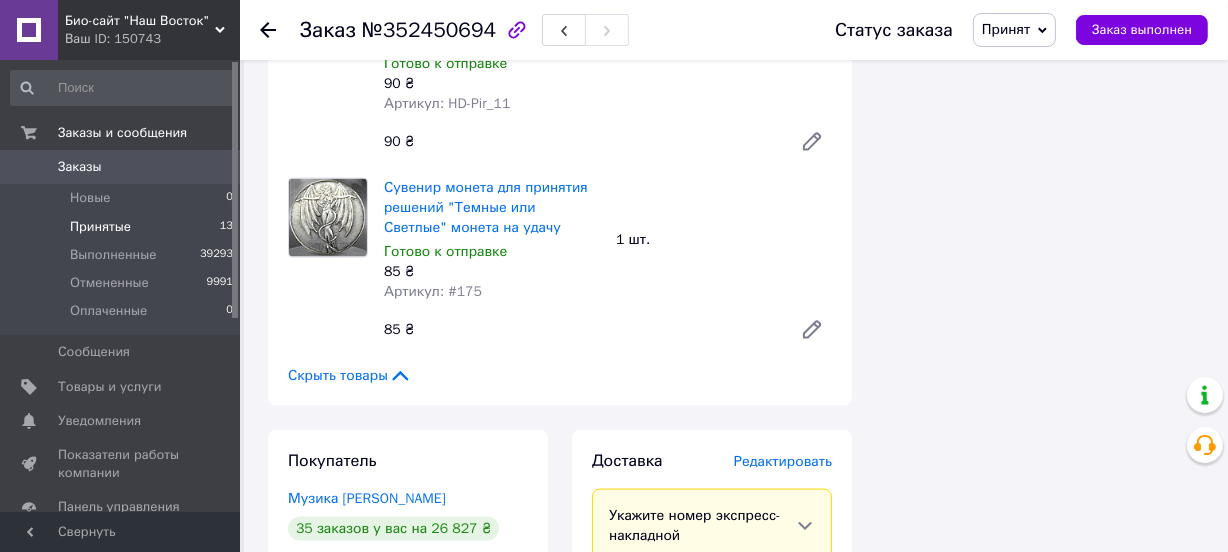 click on "Принятые" at bounding box center [100, 227] 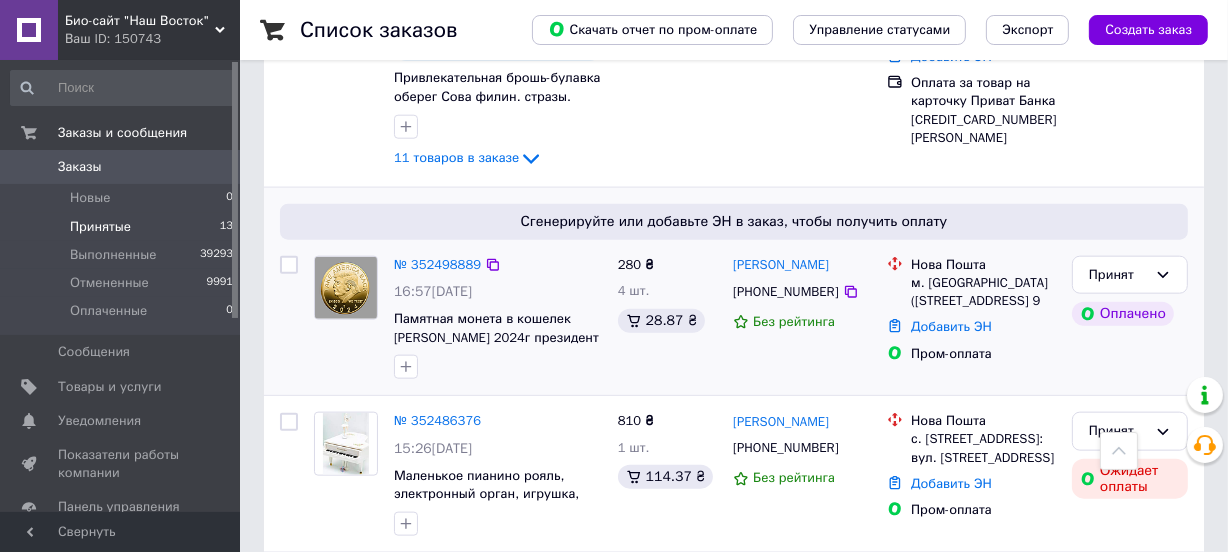 scroll, scrollTop: 2090, scrollLeft: 0, axis: vertical 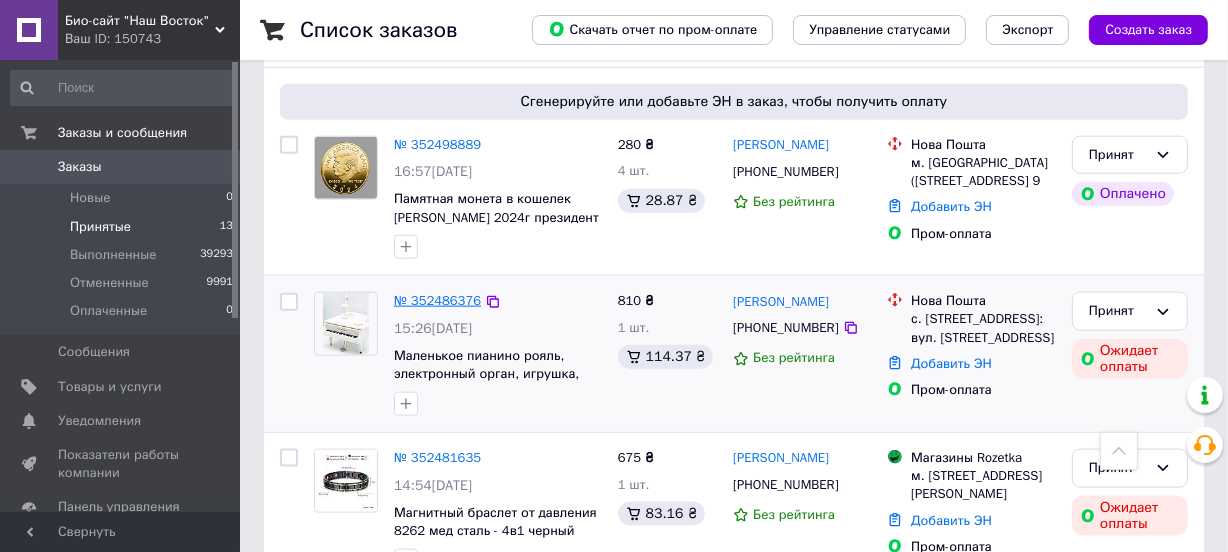 click on "№ 352486376" at bounding box center [437, 300] 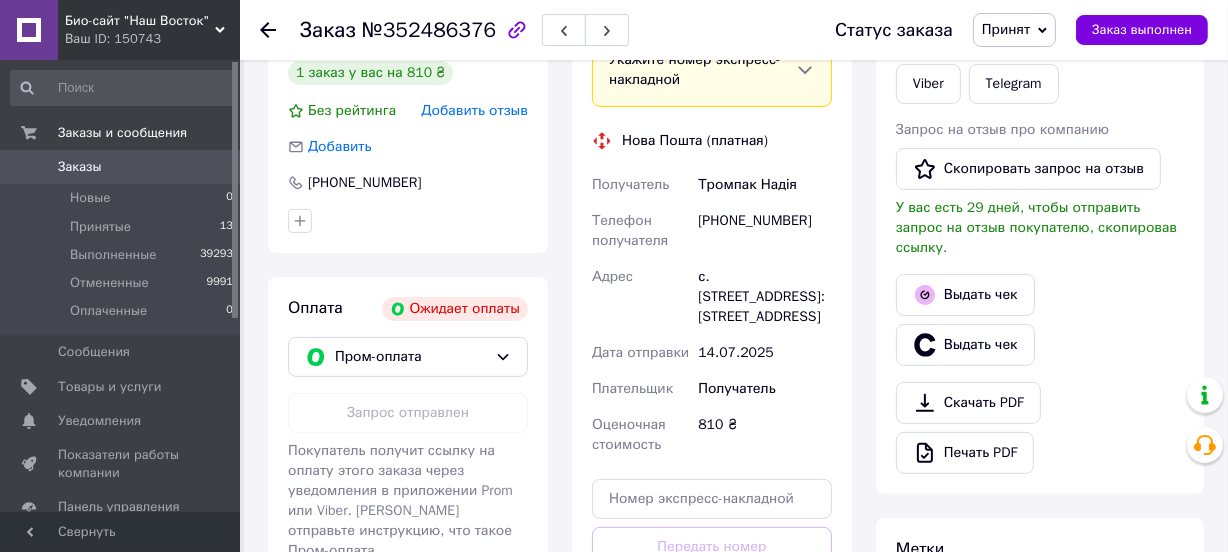 scroll, scrollTop: 426, scrollLeft: 0, axis: vertical 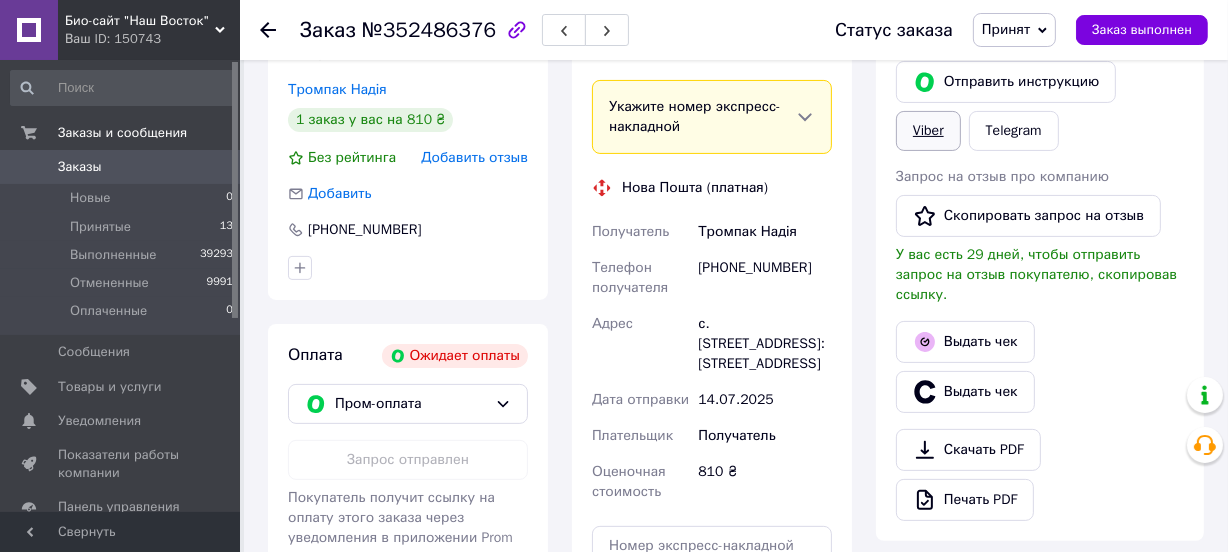 click on "Viber" at bounding box center [928, 131] 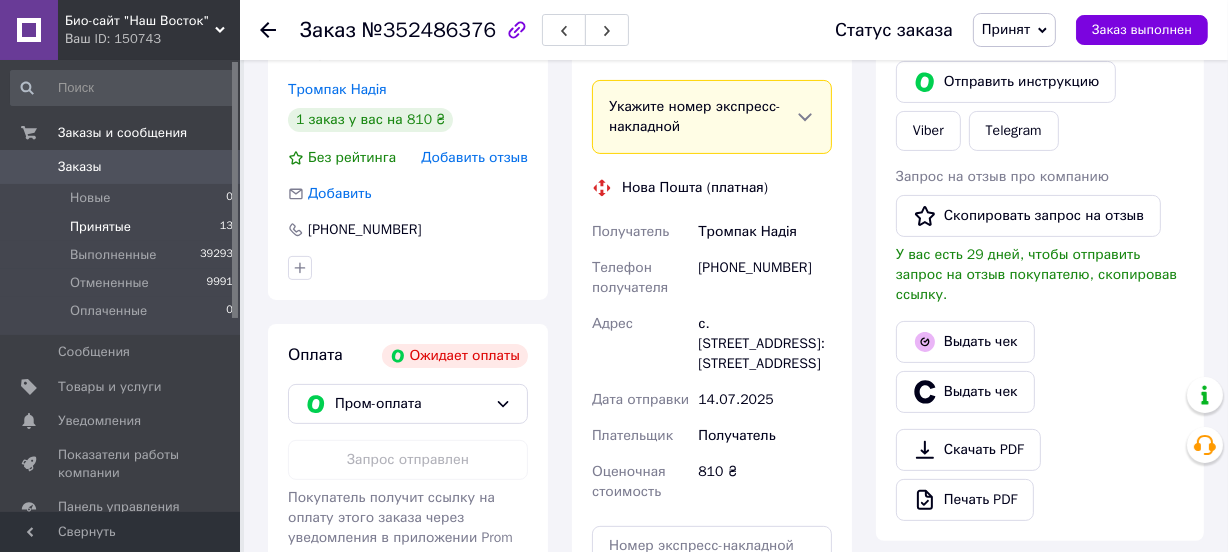 click on "Принятые 13" at bounding box center [122, 227] 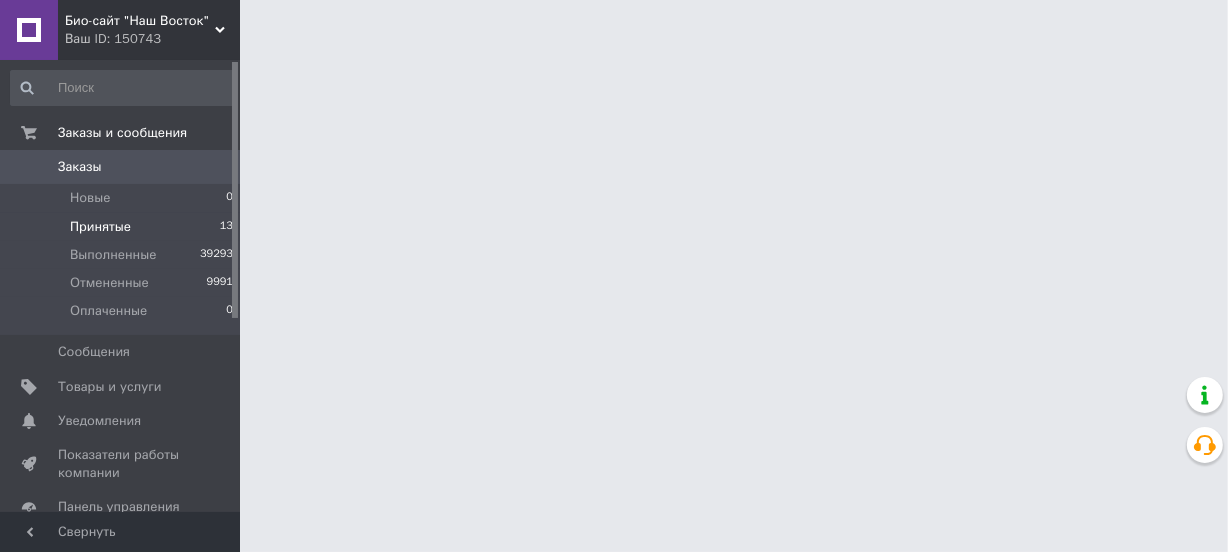 scroll, scrollTop: 0, scrollLeft: 0, axis: both 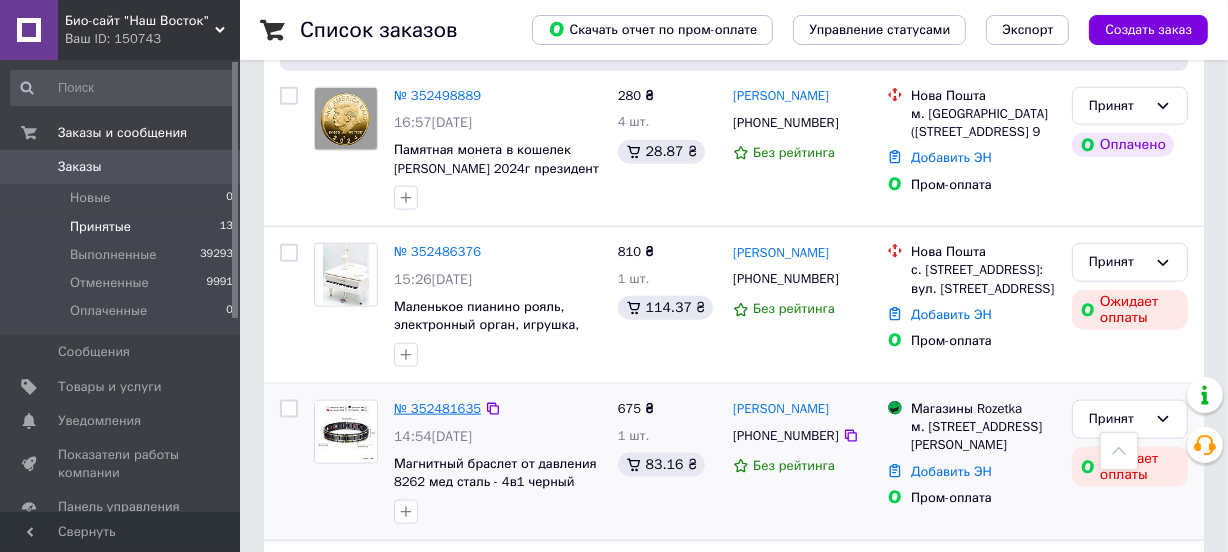 click on "№ 352481635" at bounding box center [437, 408] 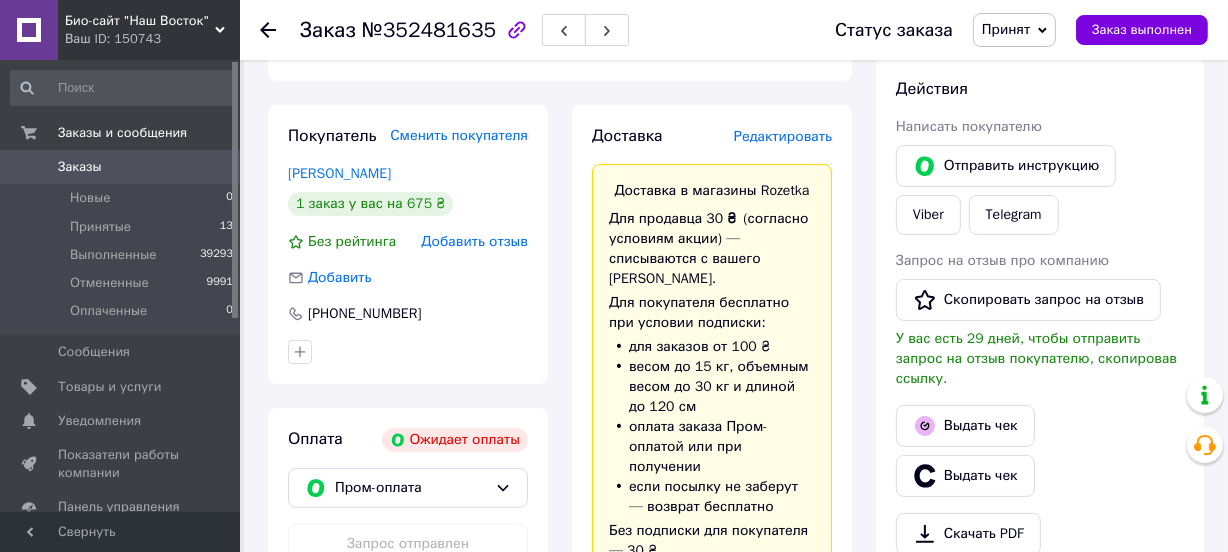 scroll, scrollTop: 363, scrollLeft: 0, axis: vertical 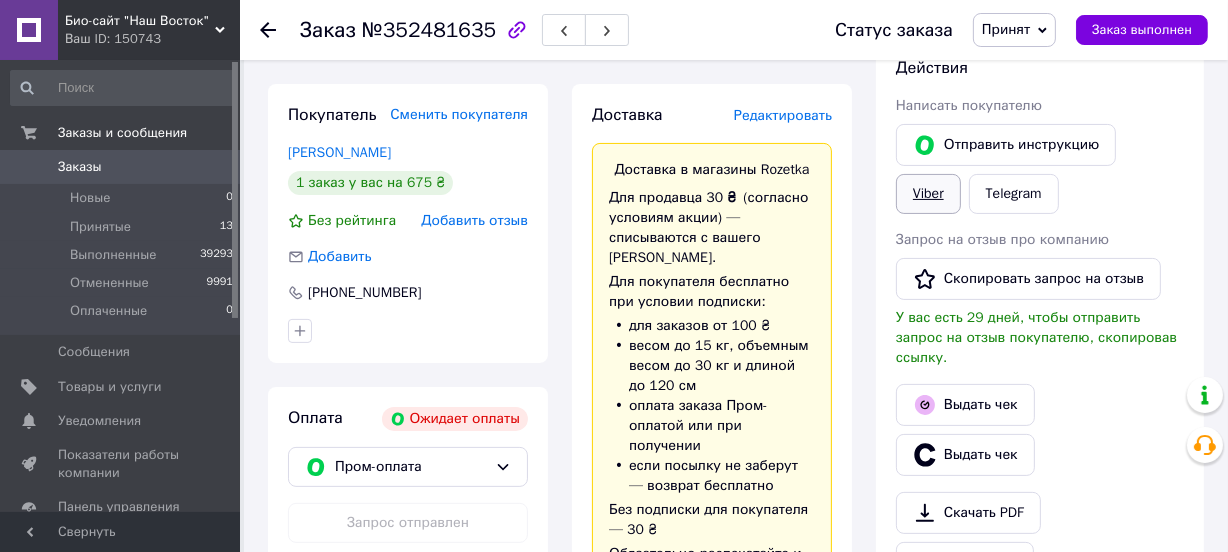 click on "Viber" at bounding box center [928, 194] 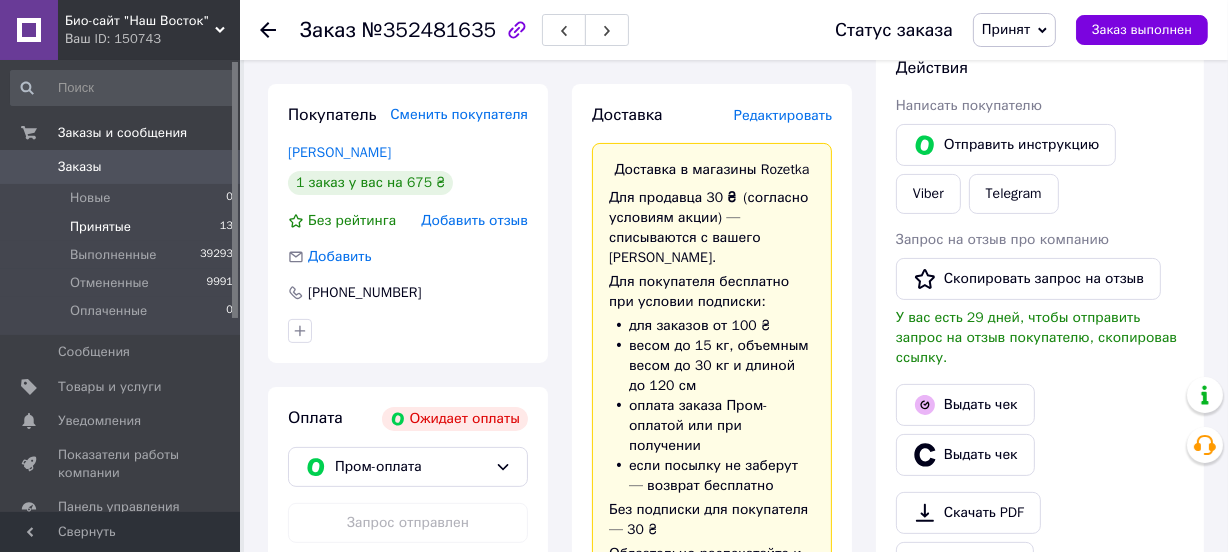 click on "Принятые" at bounding box center [100, 227] 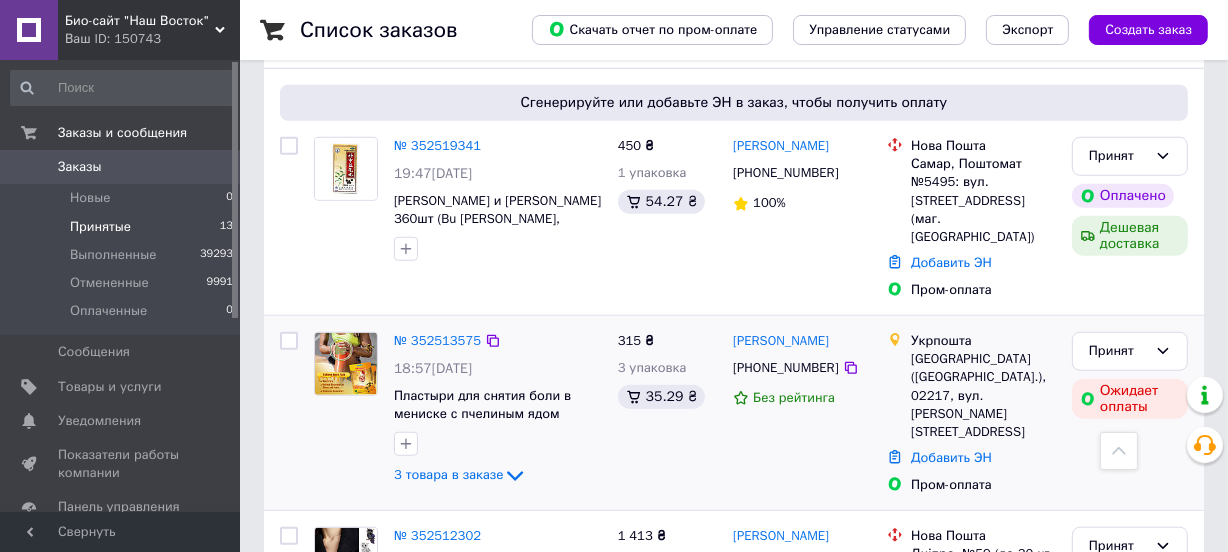 scroll, scrollTop: 1411, scrollLeft: 0, axis: vertical 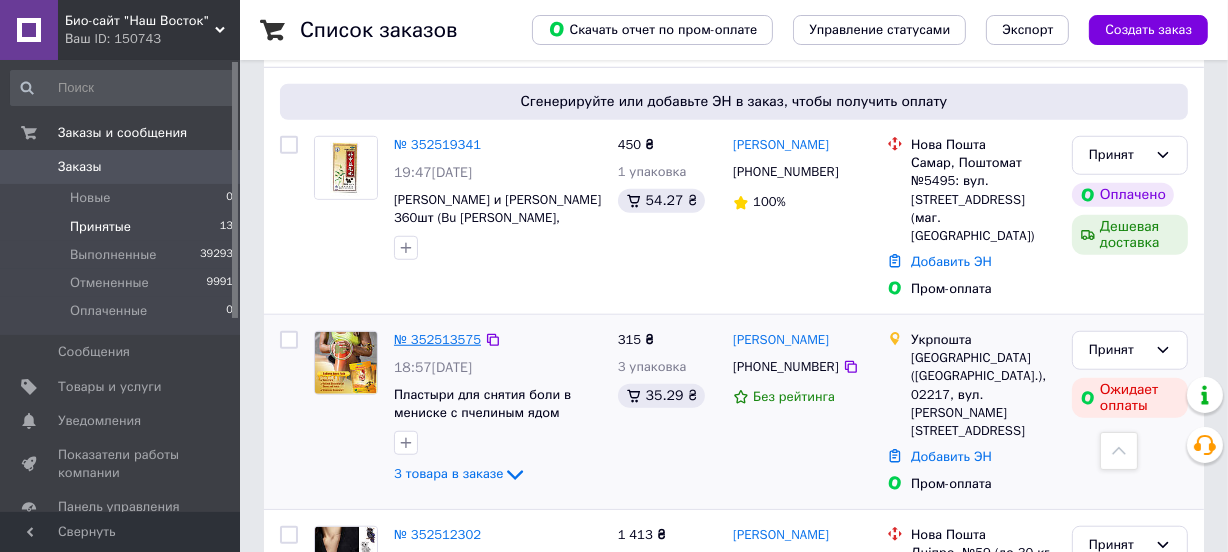click on "№ 352513575" at bounding box center [437, 339] 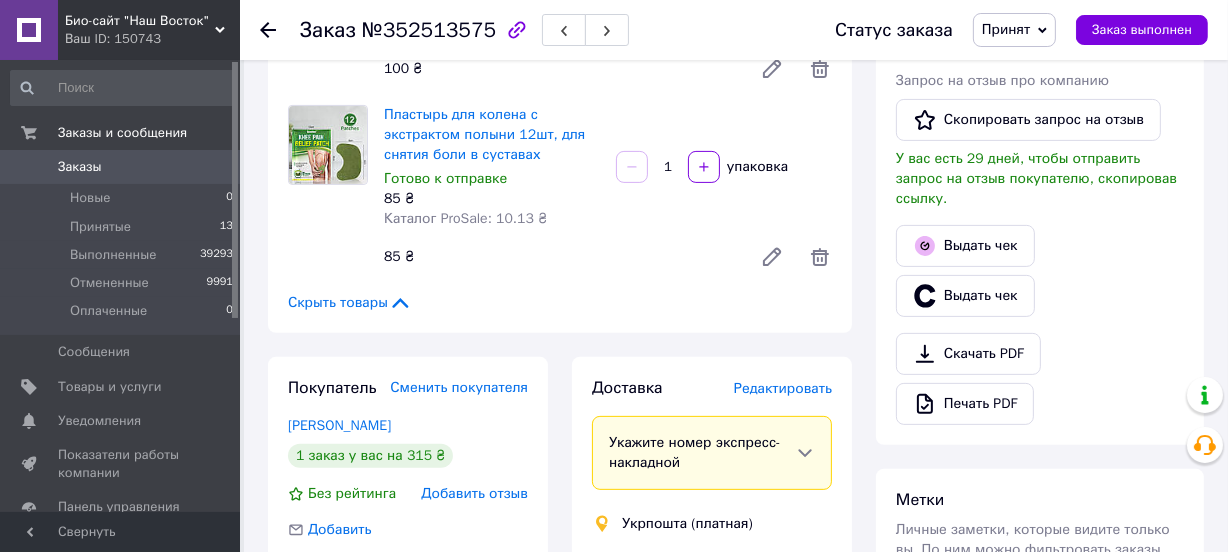 scroll, scrollTop: 479, scrollLeft: 0, axis: vertical 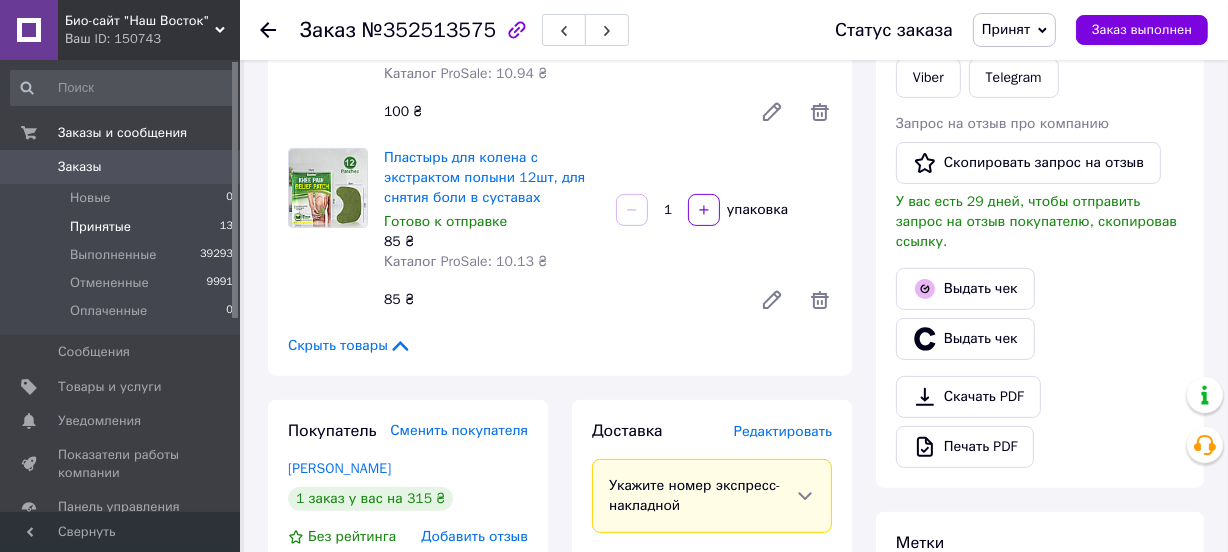 click on "Принятые" at bounding box center (100, 227) 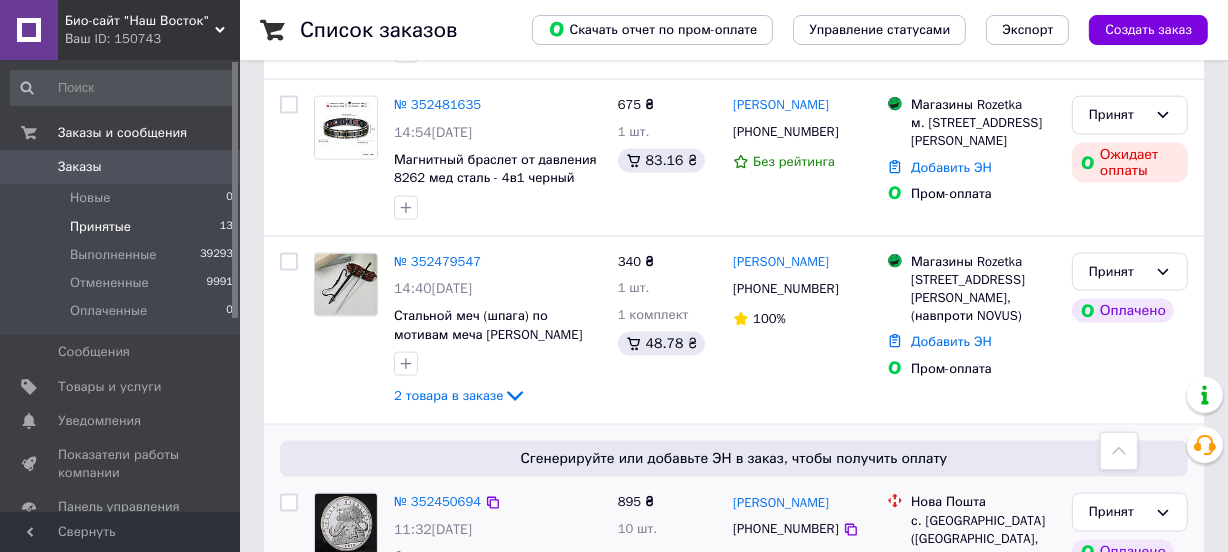scroll, scrollTop: 2411, scrollLeft: 0, axis: vertical 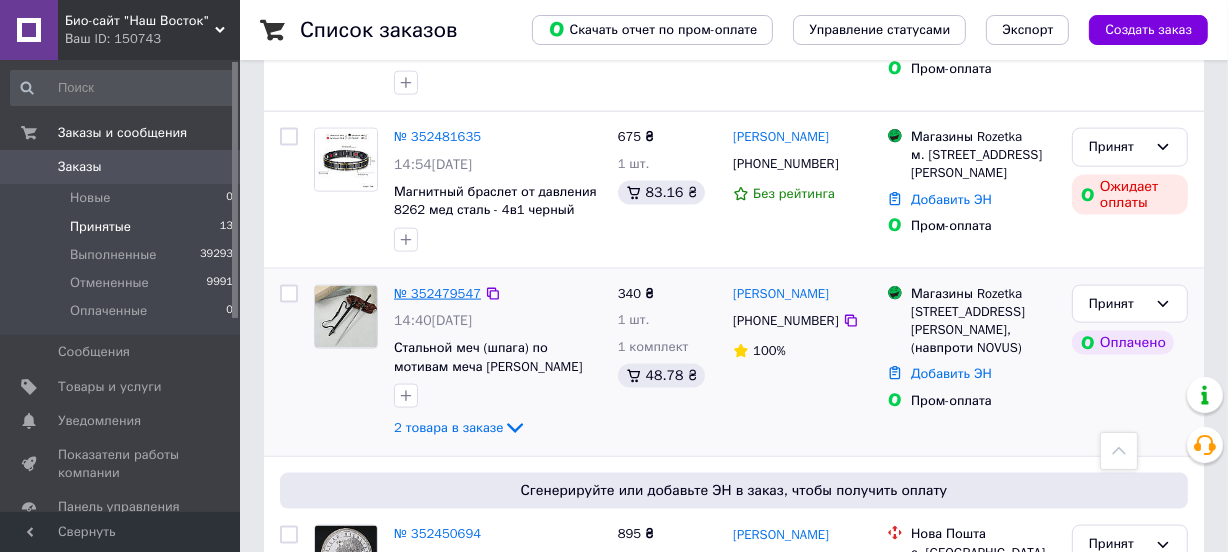 click on "№ 352479547" at bounding box center (437, 293) 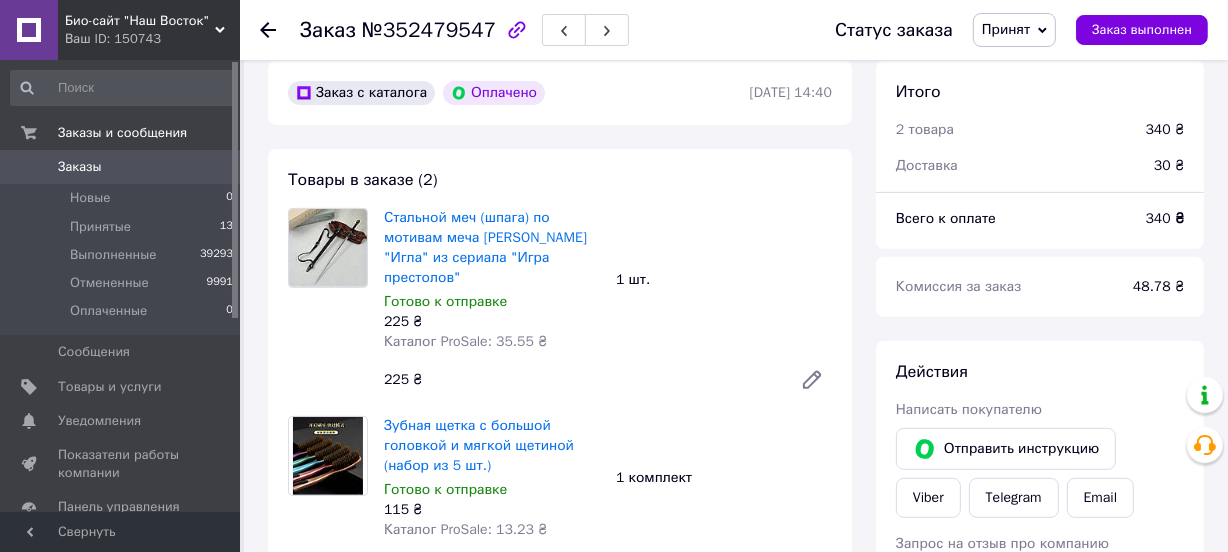 scroll, scrollTop: 651, scrollLeft: 0, axis: vertical 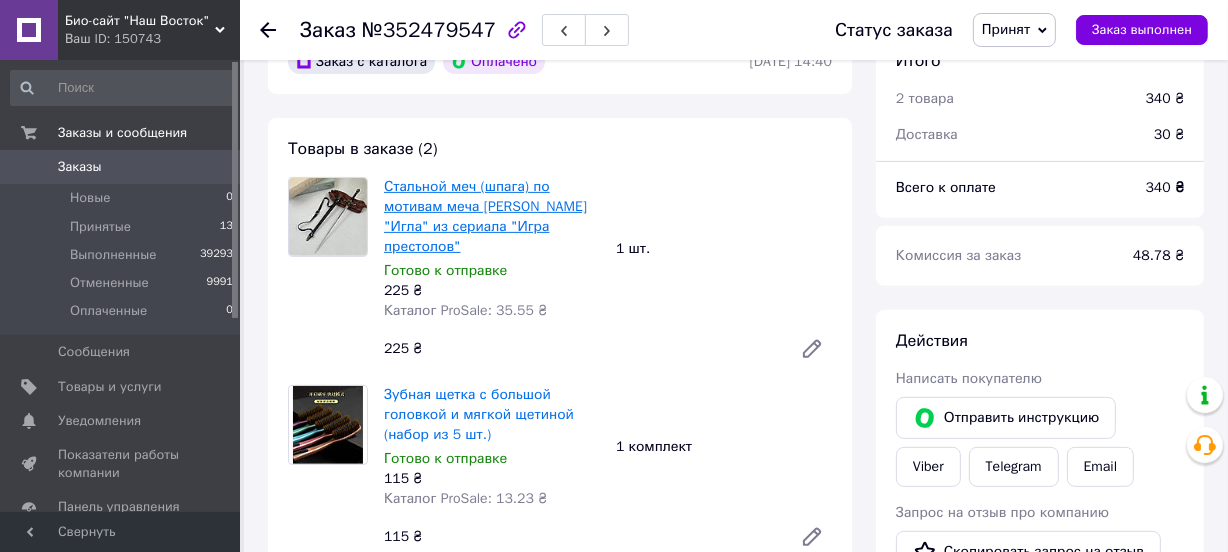 click on "Стальной меч (шпага) по мотивам меча [PERSON_NAME] "Игла" из сериала "Игра престолов"" at bounding box center (485, 216) 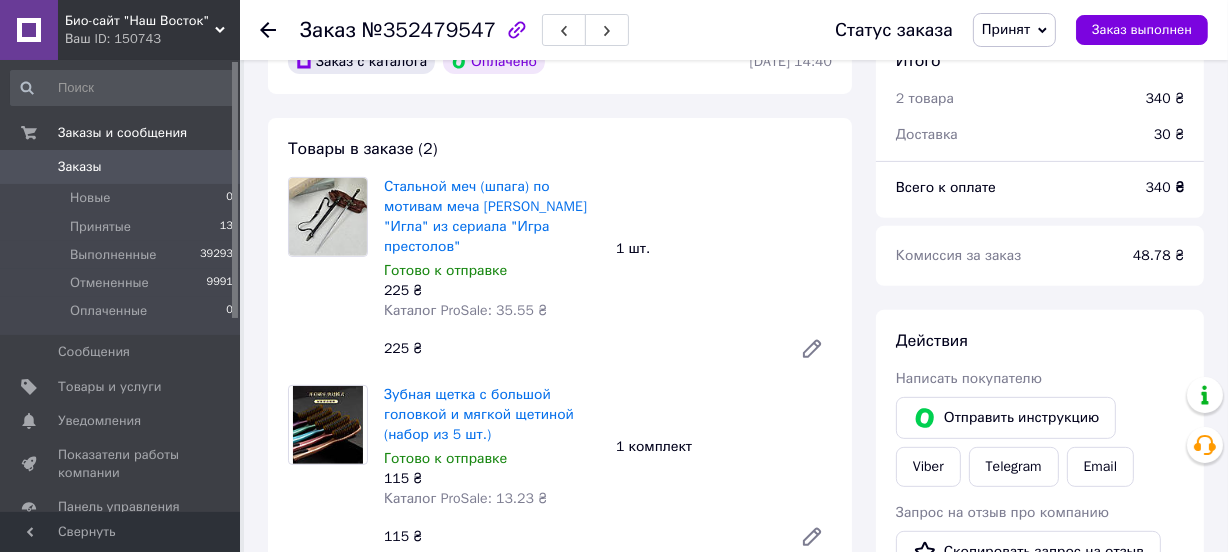 click on "Заказы" at bounding box center (80, 167) 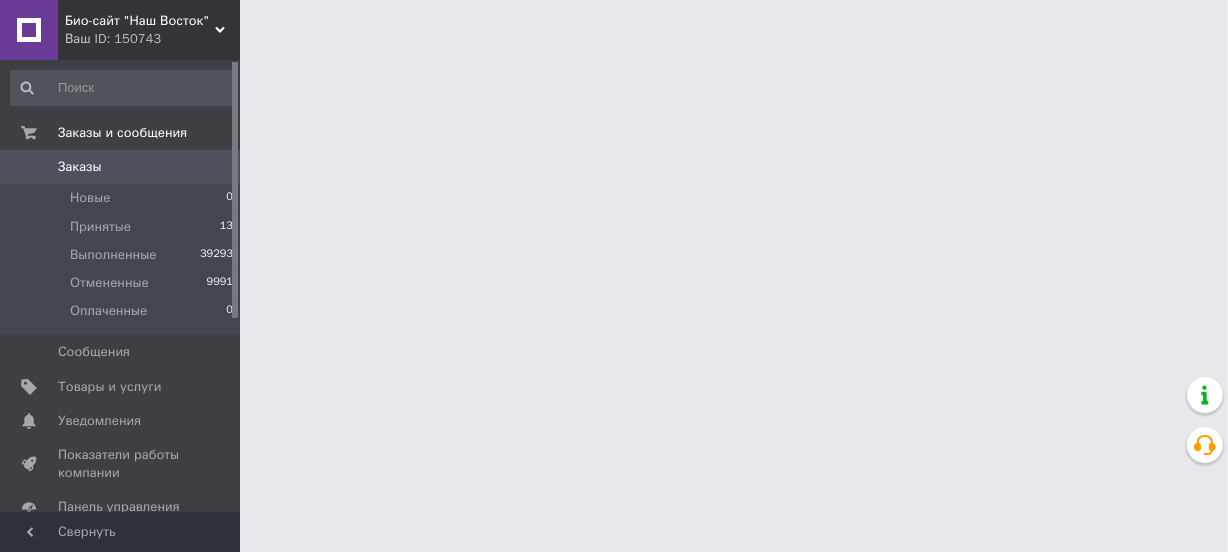 scroll, scrollTop: 0, scrollLeft: 0, axis: both 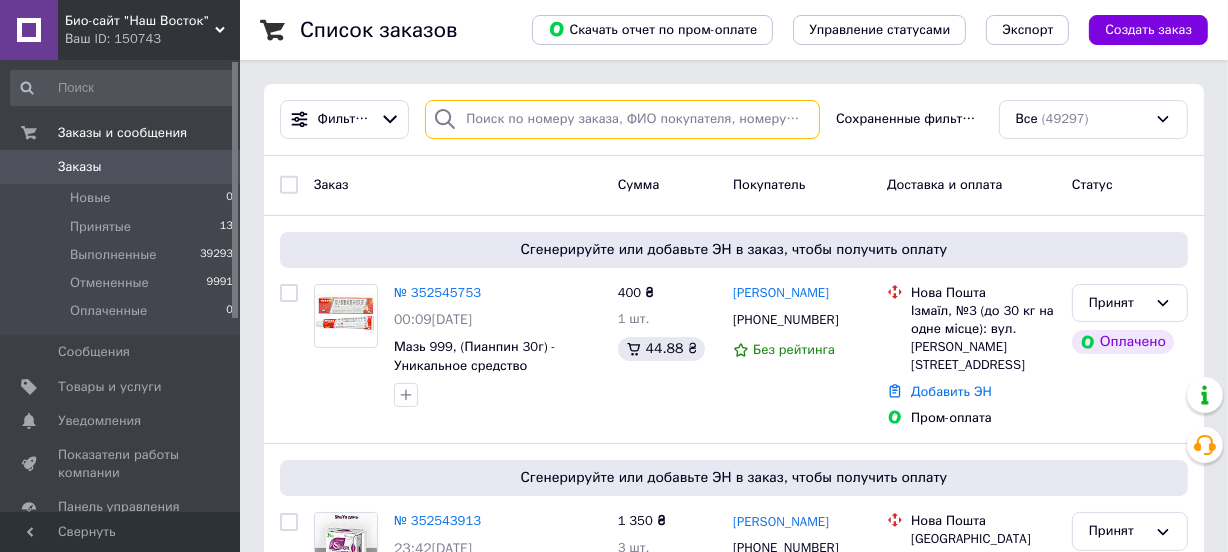 click at bounding box center (622, 119) 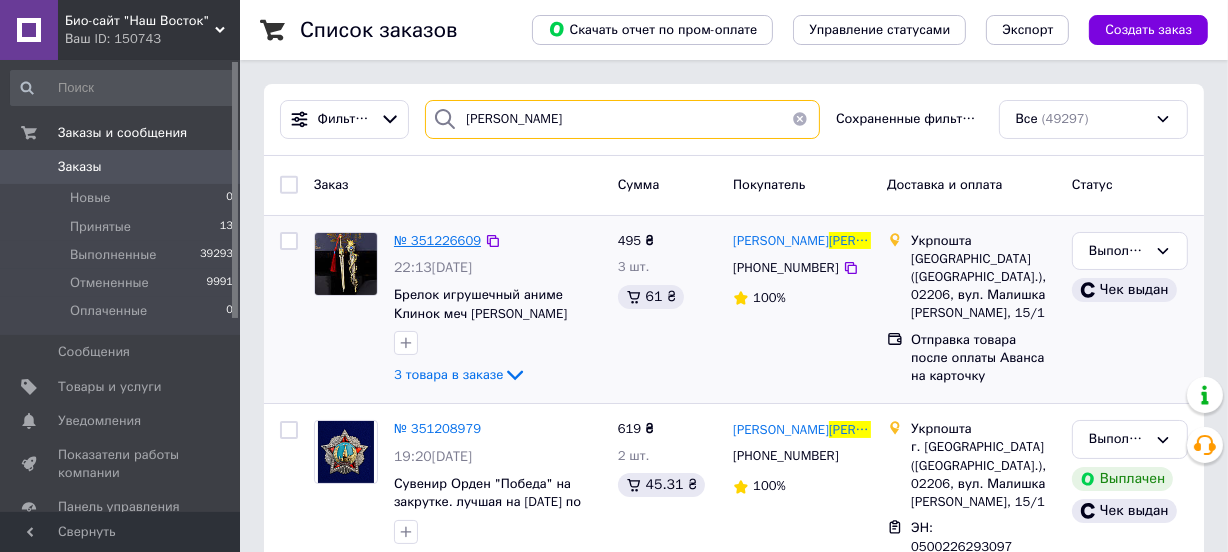 type on "[PERSON_NAME]" 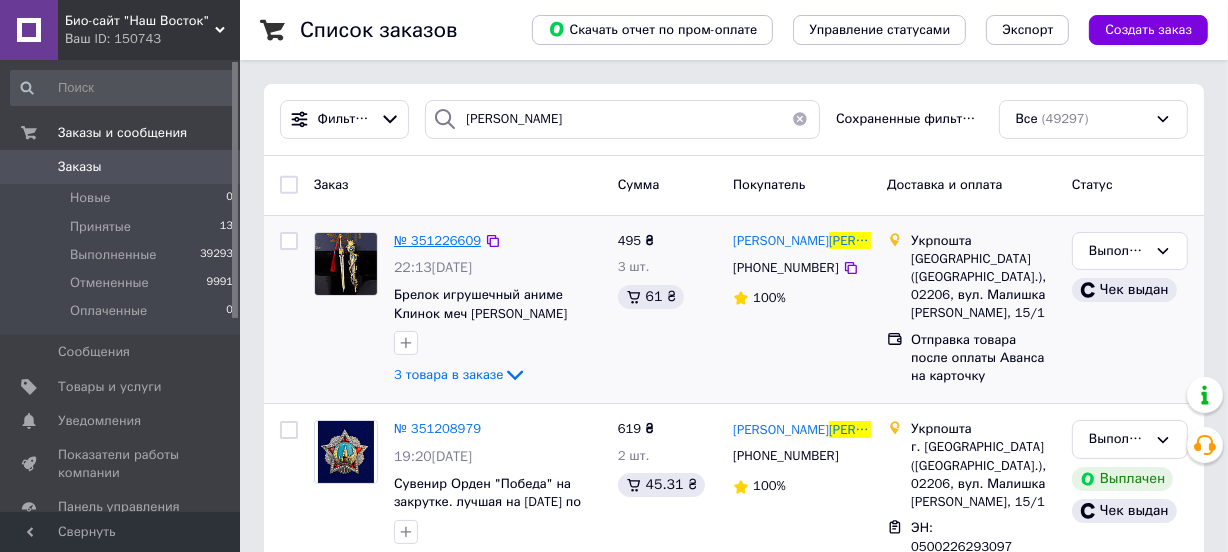 click on "№ 351226609" at bounding box center (437, 240) 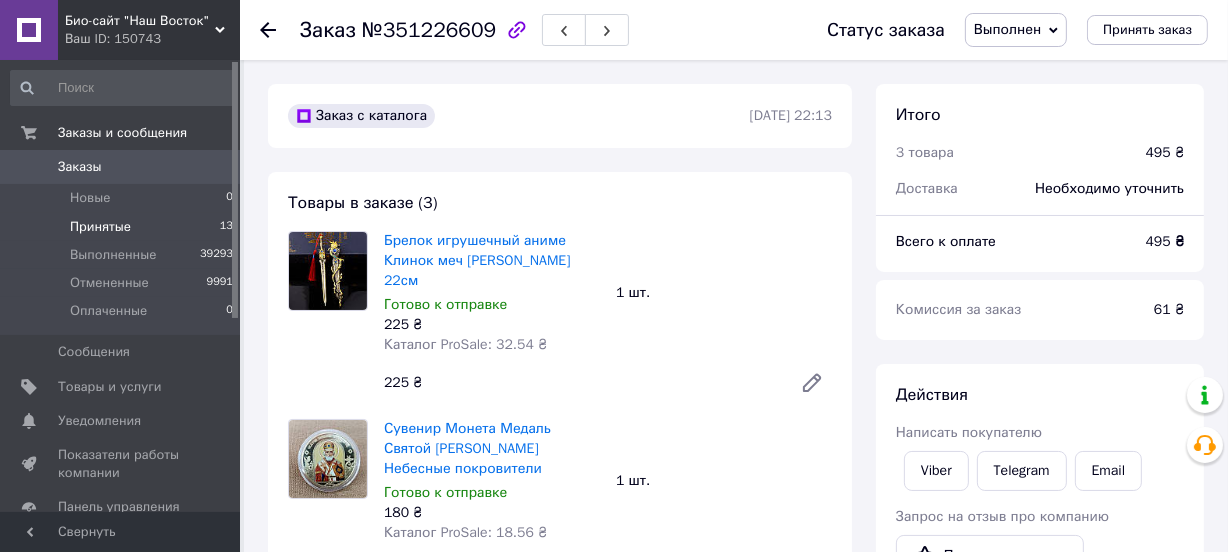 click on "Принятые 13" at bounding box center [122, 227] 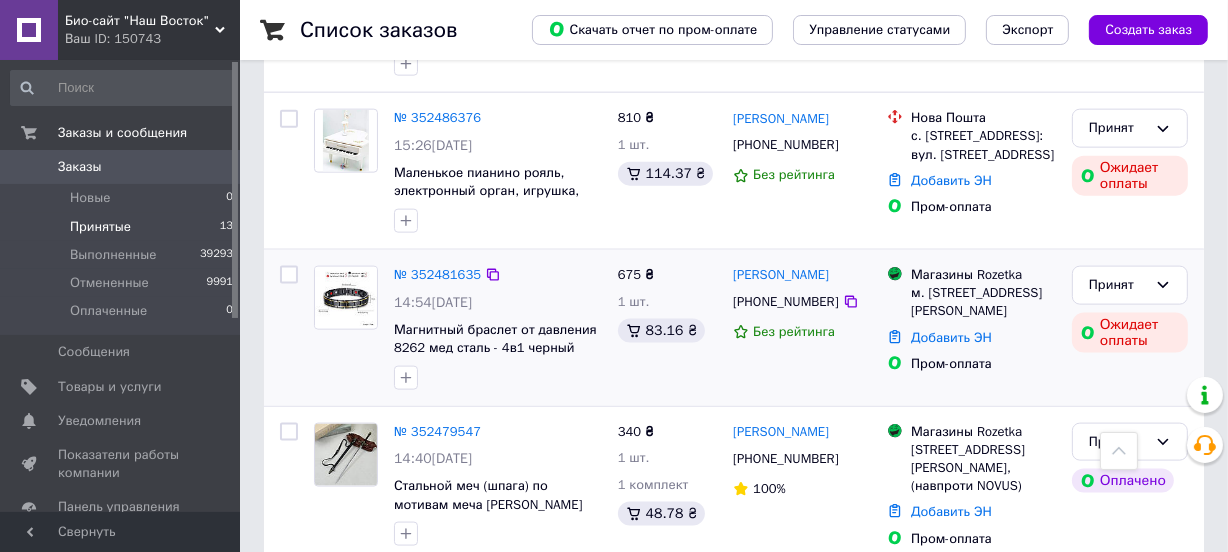 scroll, scrollTop: 2272, scrollLeft: 0, axis: vertical 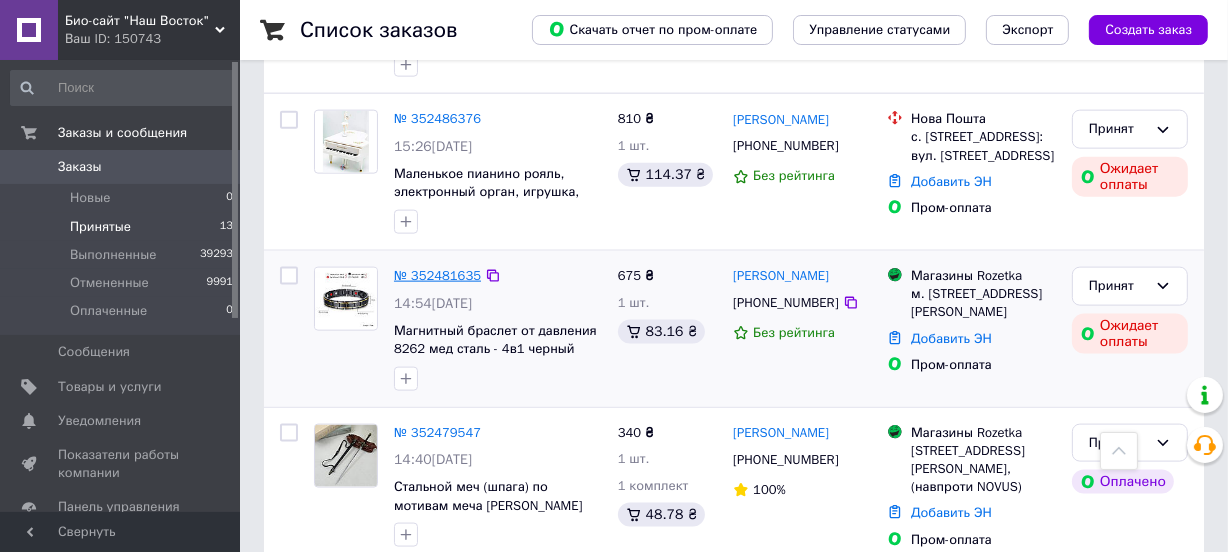 click on "№ 352481635" at bounding box center [437, 275] 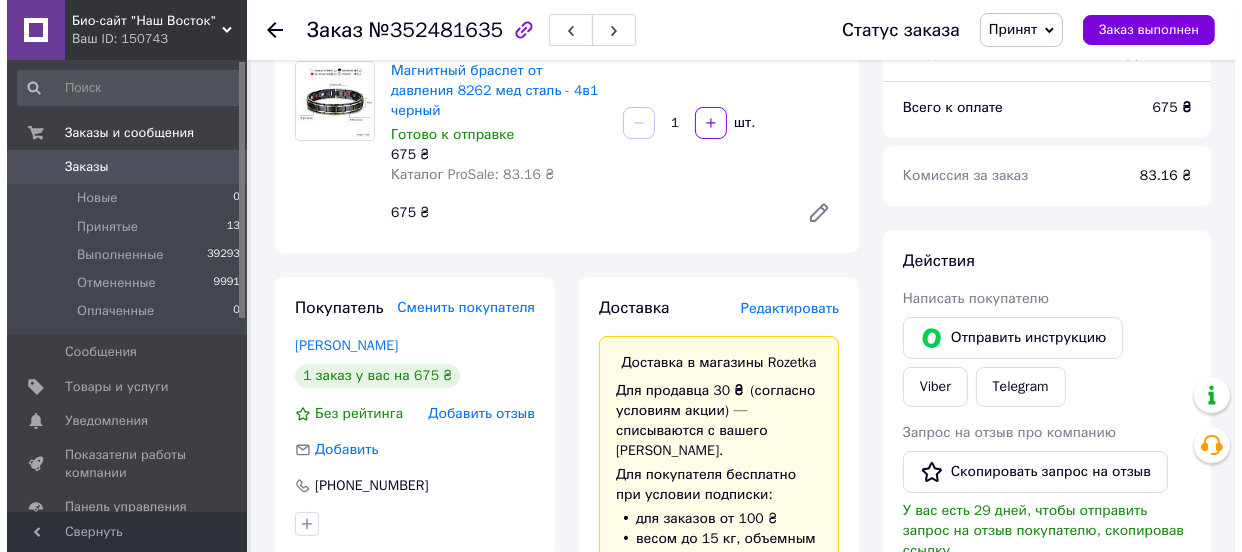scroll, scrollTop: 168, scrollLeft: 0, axis: vertical 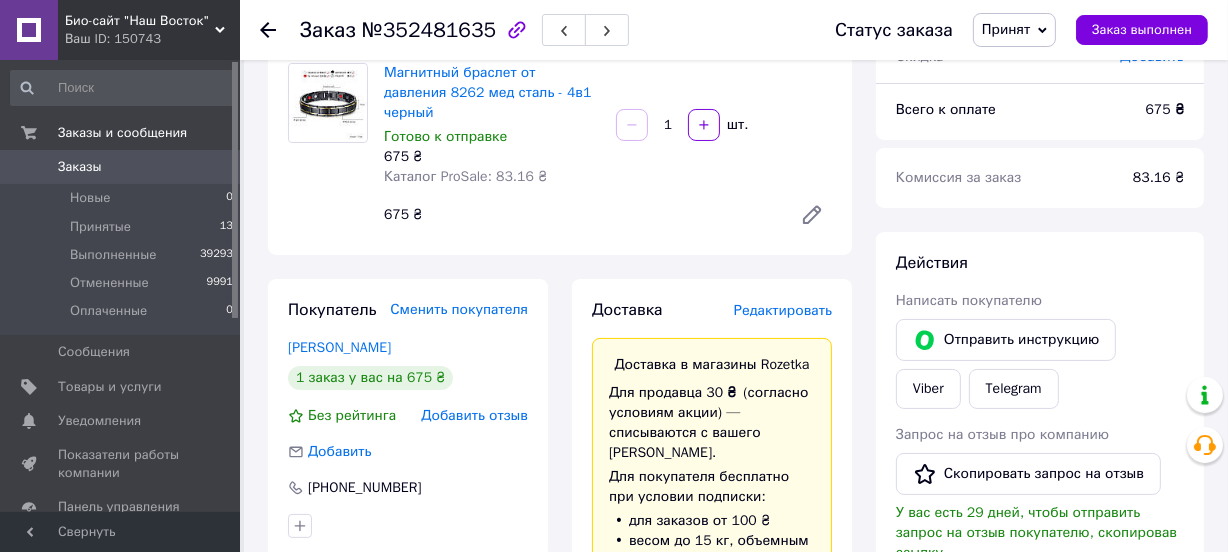 click on "Редактировать" at bounding box center (783, 310) 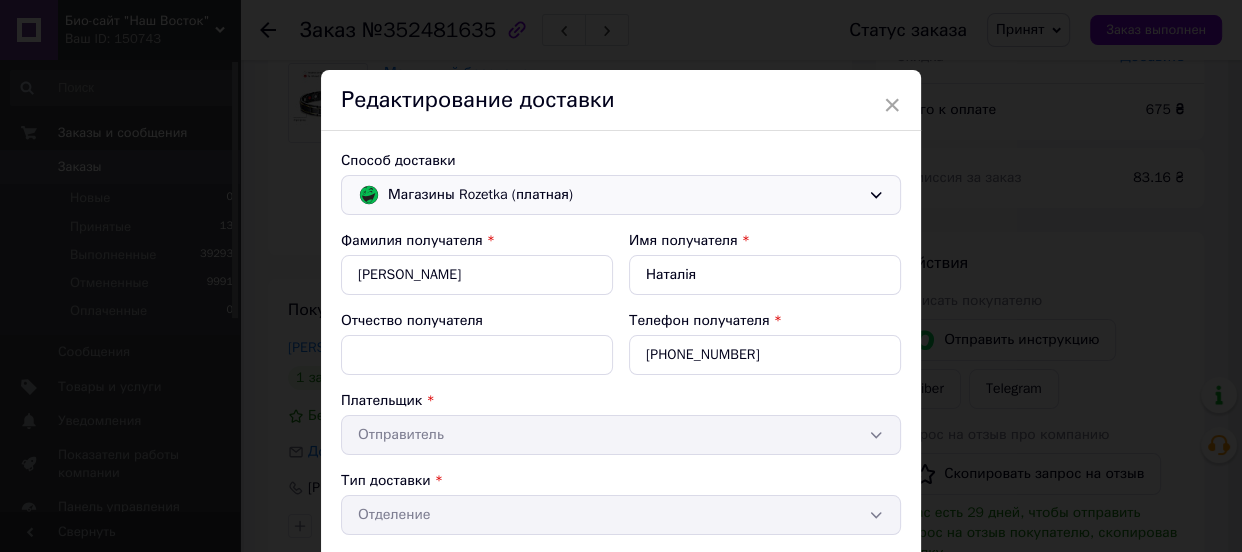 click on "Магазины Rozetka (платная)" at bounding box center [621, 195] 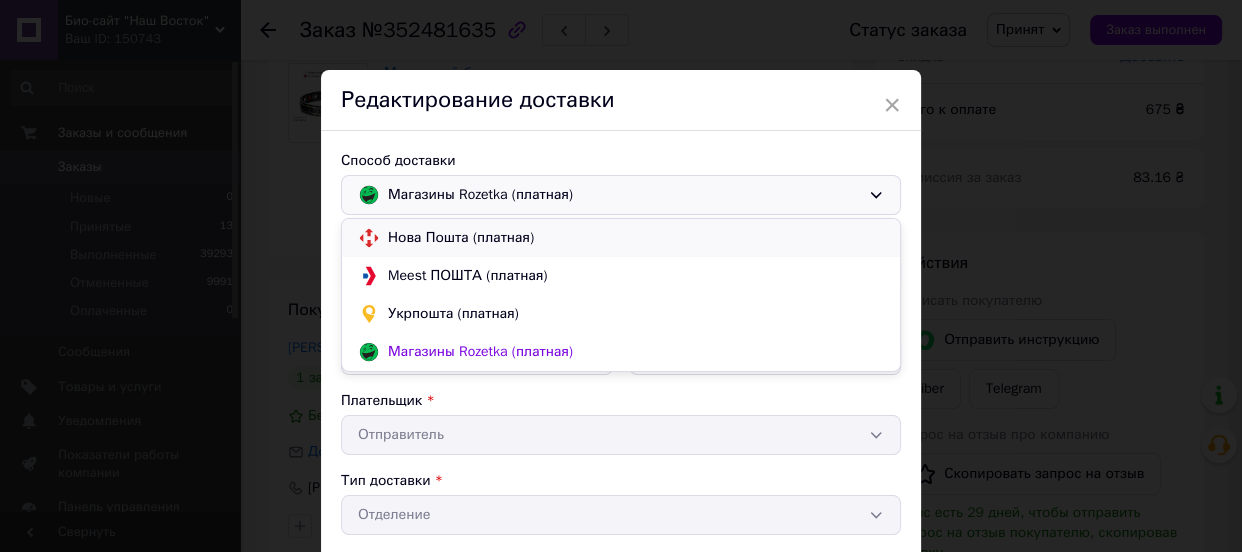 click on "Нова Пошта (платная)" at bounding box center [636, 238] 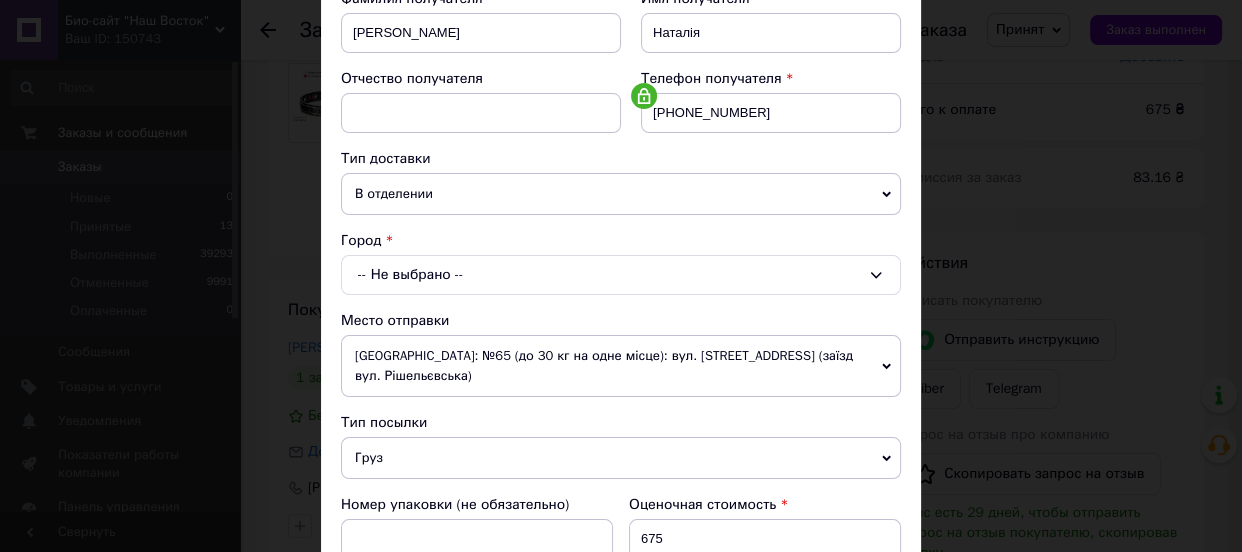 scroll, scrollTop: 363, scrollLeft: 0, axis: vertical 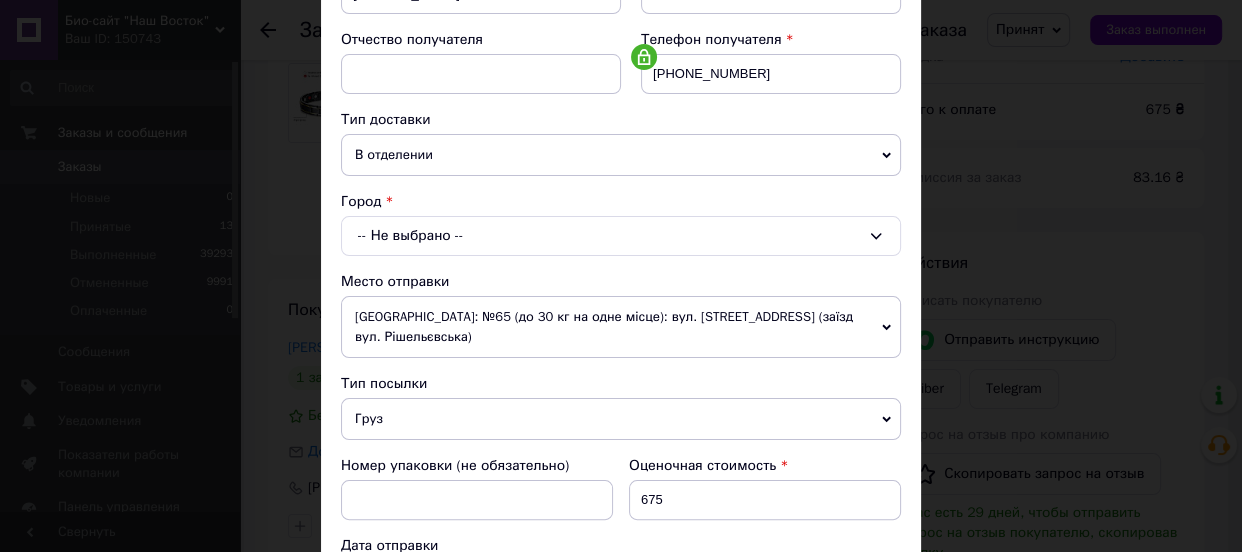 click on "-- Не выбрано --" at bounding box center [621, 236] 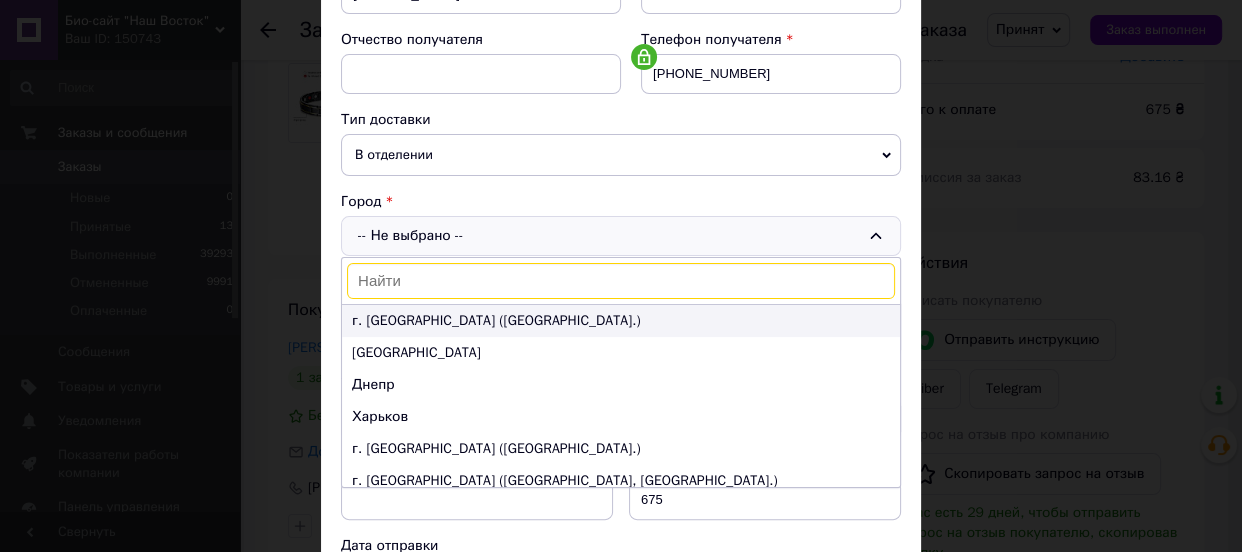 click on "г. [GEOGRAPHIC_DATA] ([GEOGRAPHIC_DATA].)" at bounding box center (621, 321) 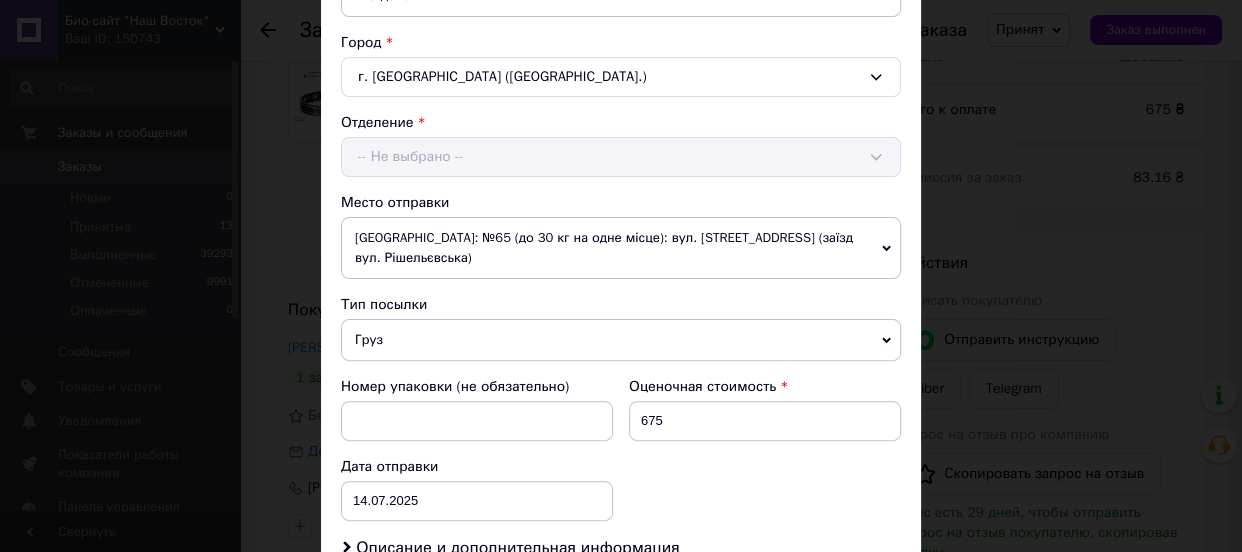 scroll, scrollTop: 636, scrollLeft: 0, axis: vertical 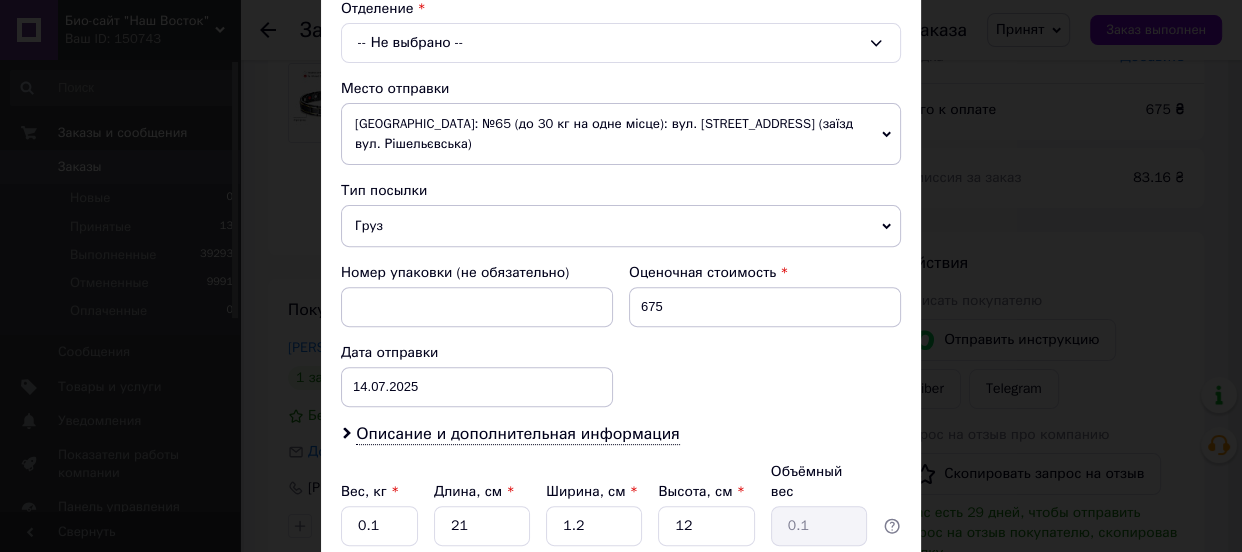 click on "-- Не выбрано --" at bounding box center (621, 43) 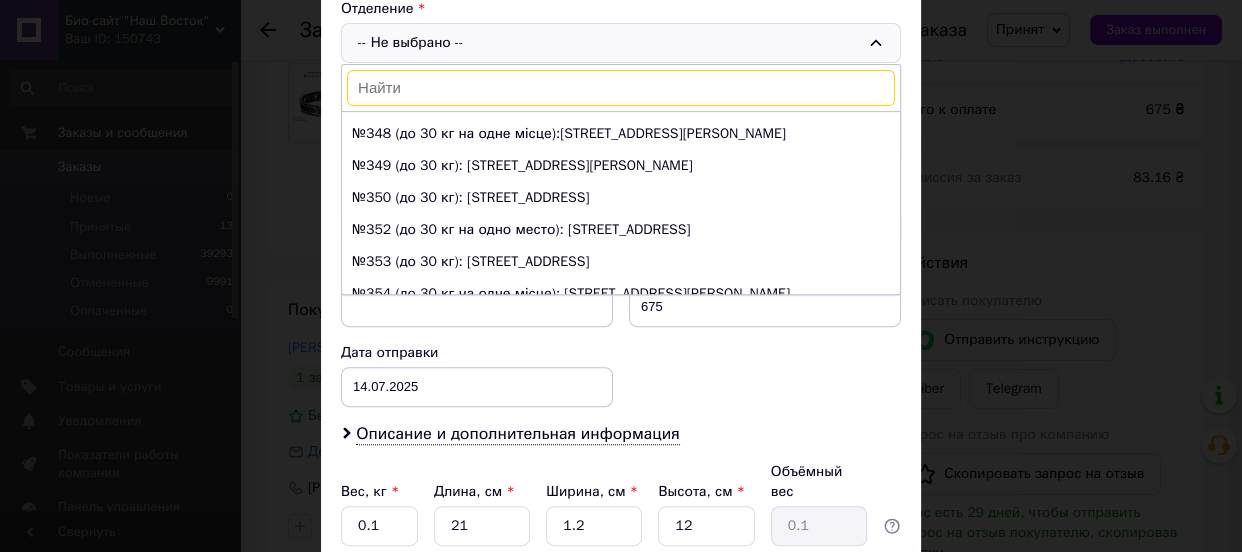 scroll, scrollTop: 11090, scrollLeft: 0, axis: vertical 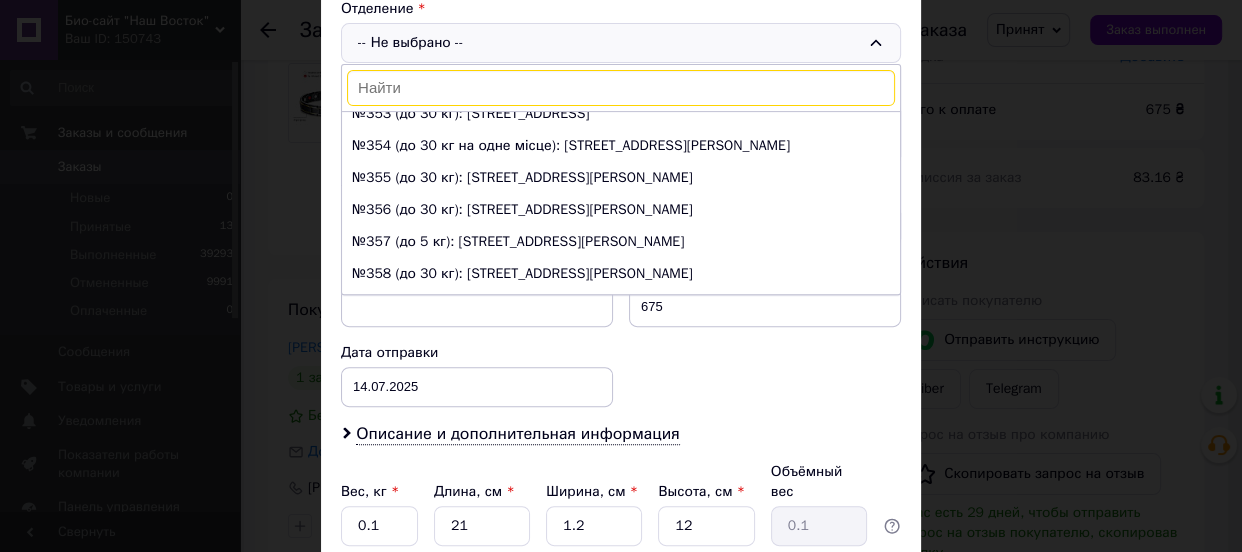 click on "№367 (до 30 кг): [STREET_ADDRESS][PERSON_NAME]" at bounding box center (621, 530) 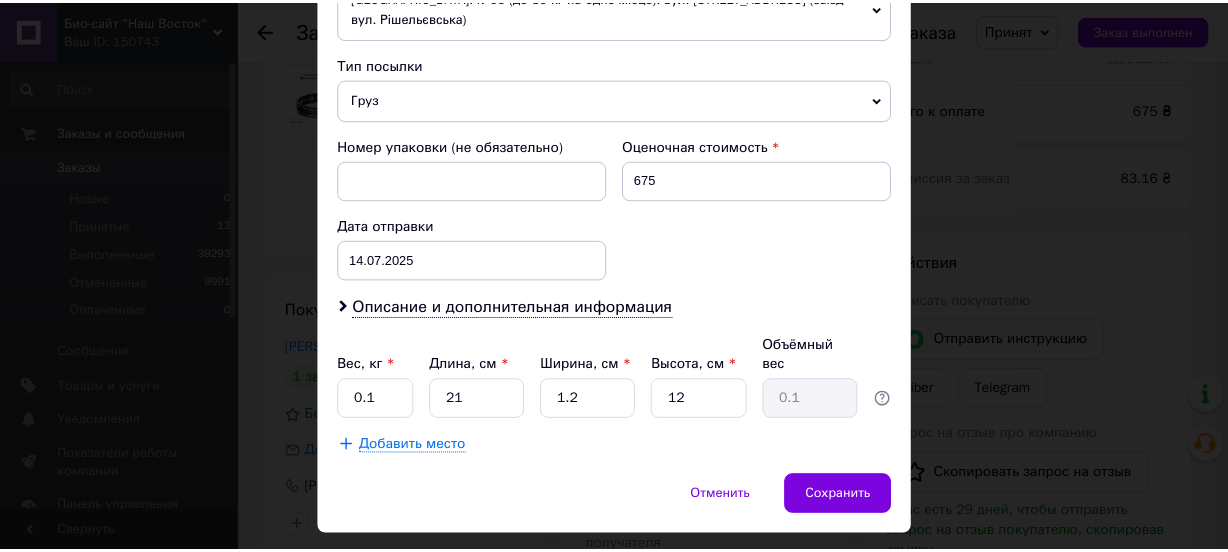 scroll, scrollTop: 793, scrollLeft: 0, axis: vertical 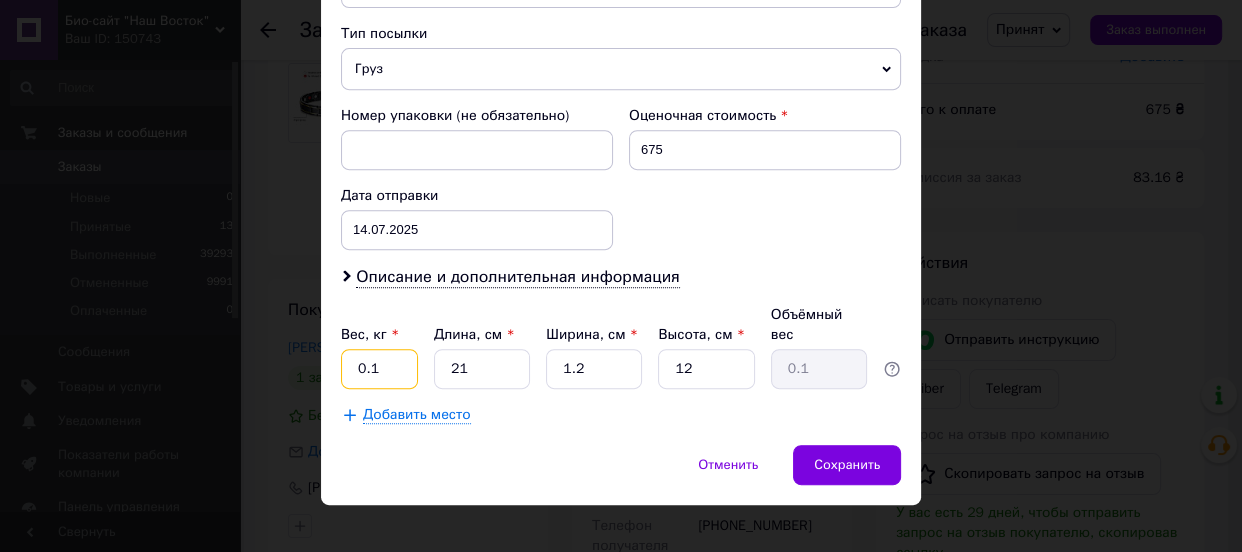 click on "0.1" at bounding box center (379, 369) 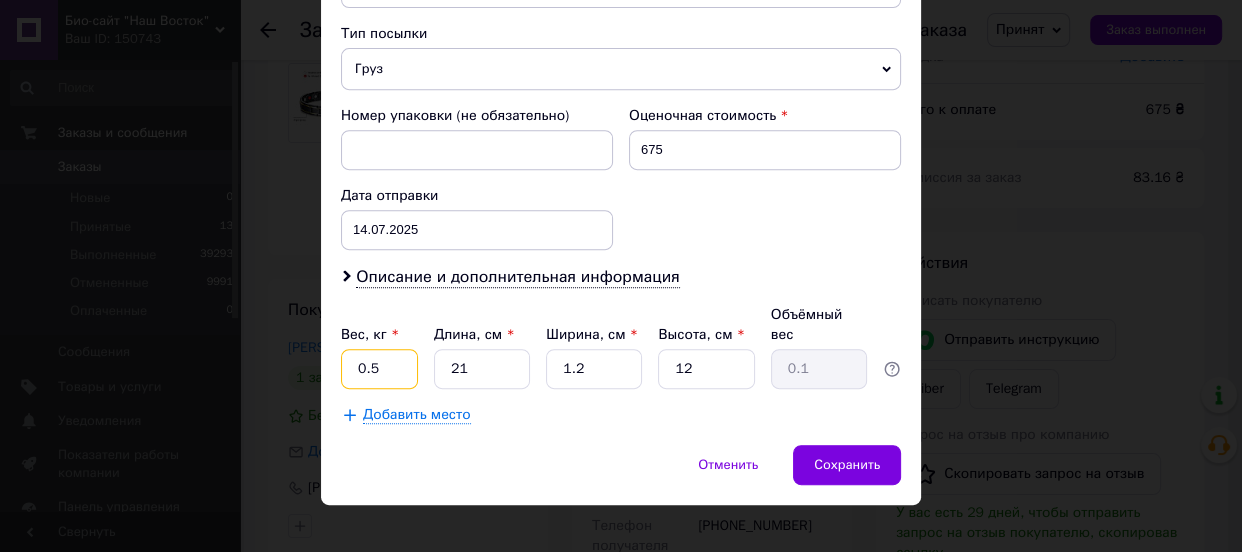 type on "0.5" 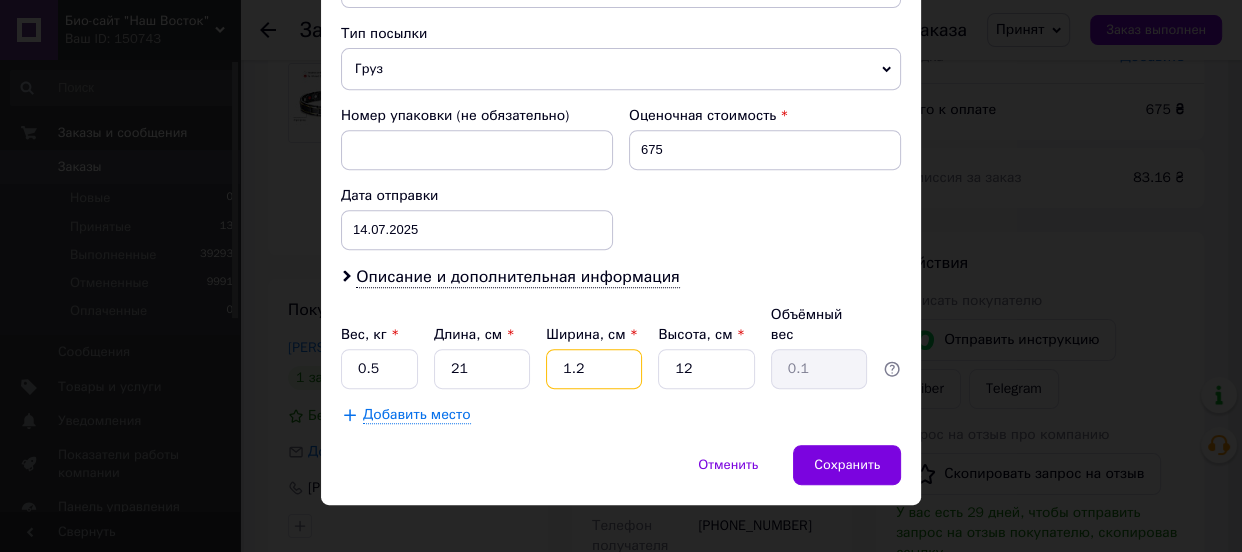 click on "1.2" at bounding box center (594, 369) 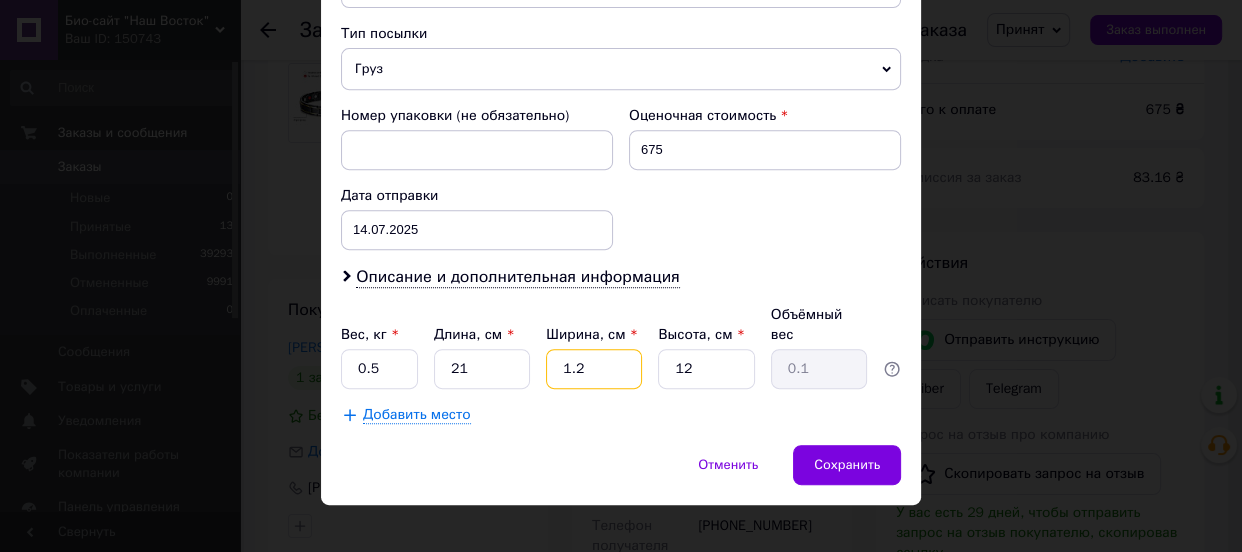 type on "11.2" 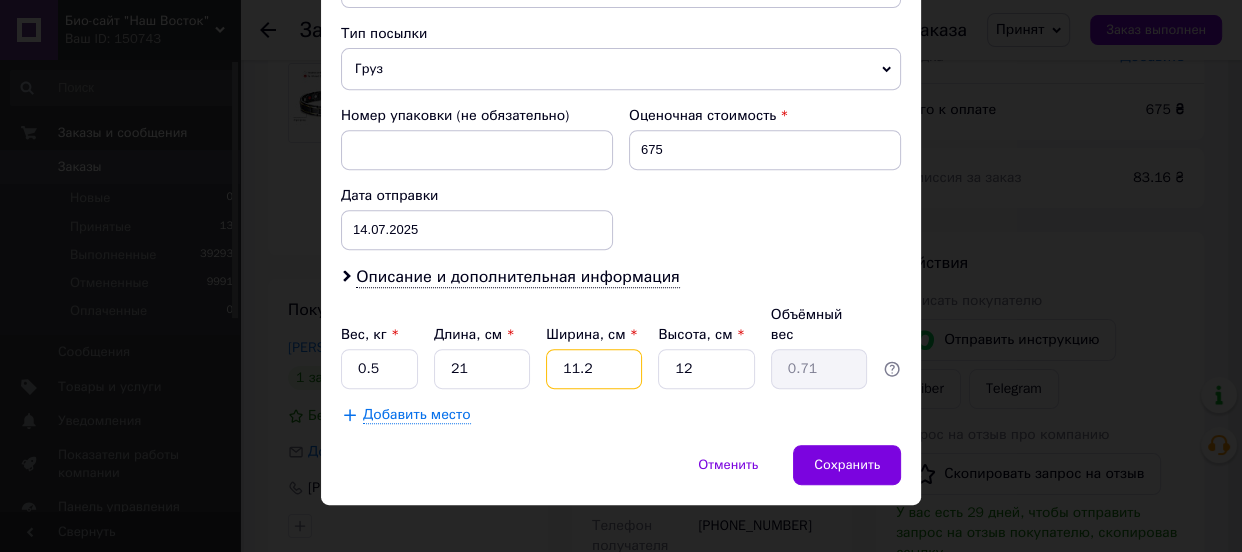 type on "11.2" 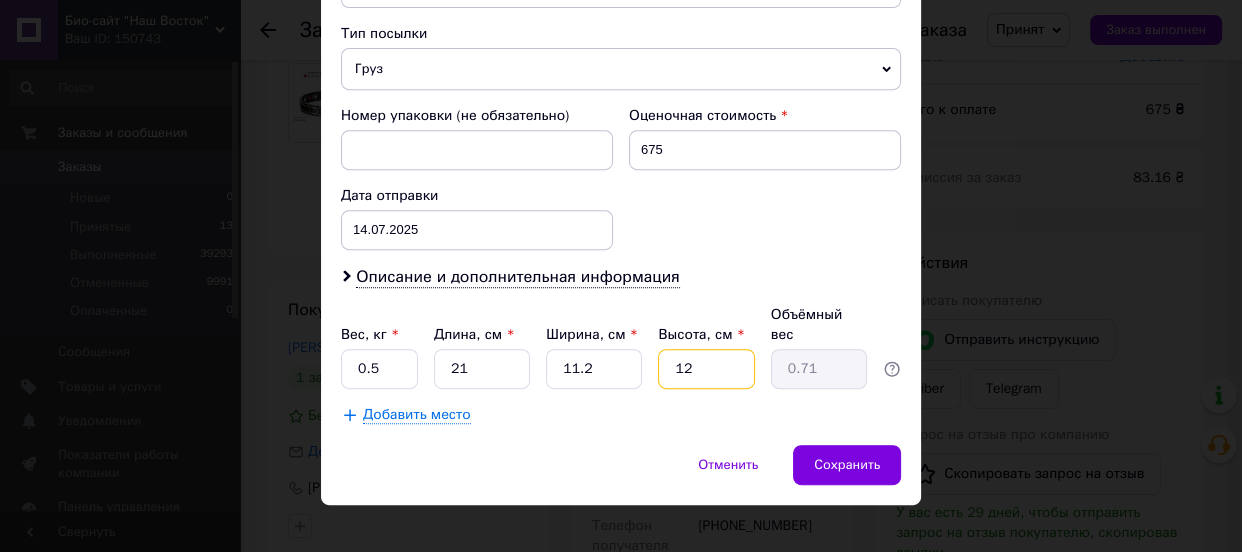 click on "12" at bounding box center [706, 369] 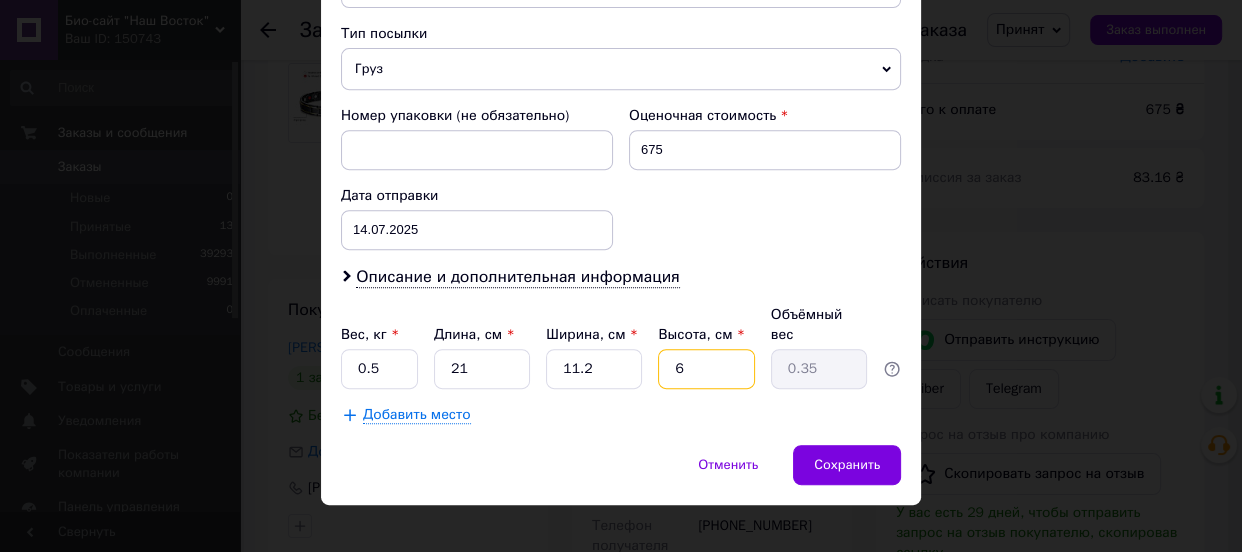 type on "6" 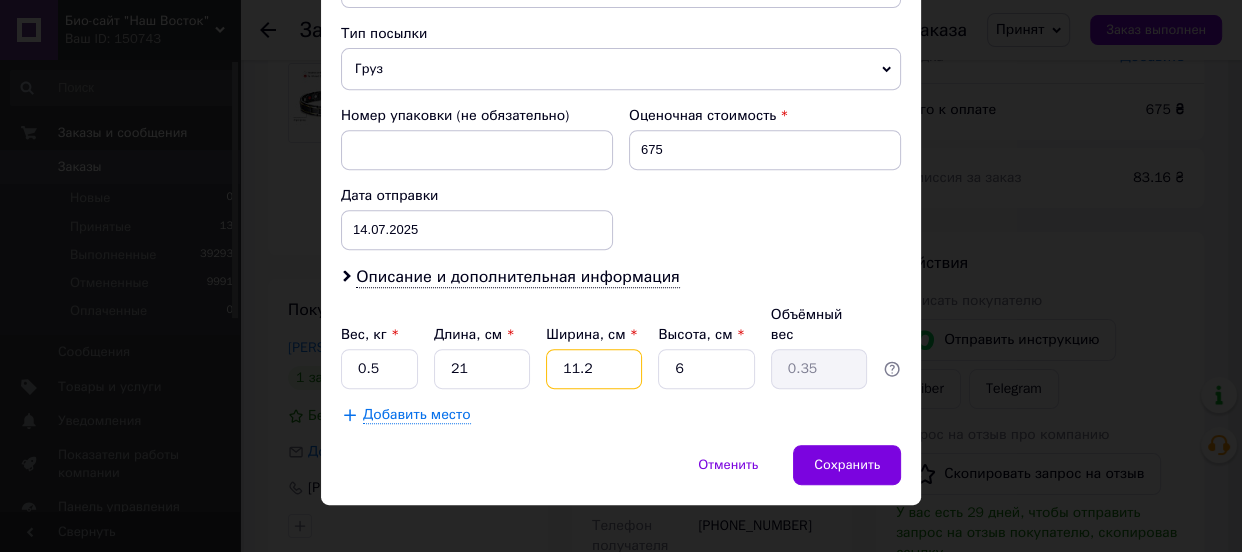 click on "11.2" at bounding box center (594, 369) 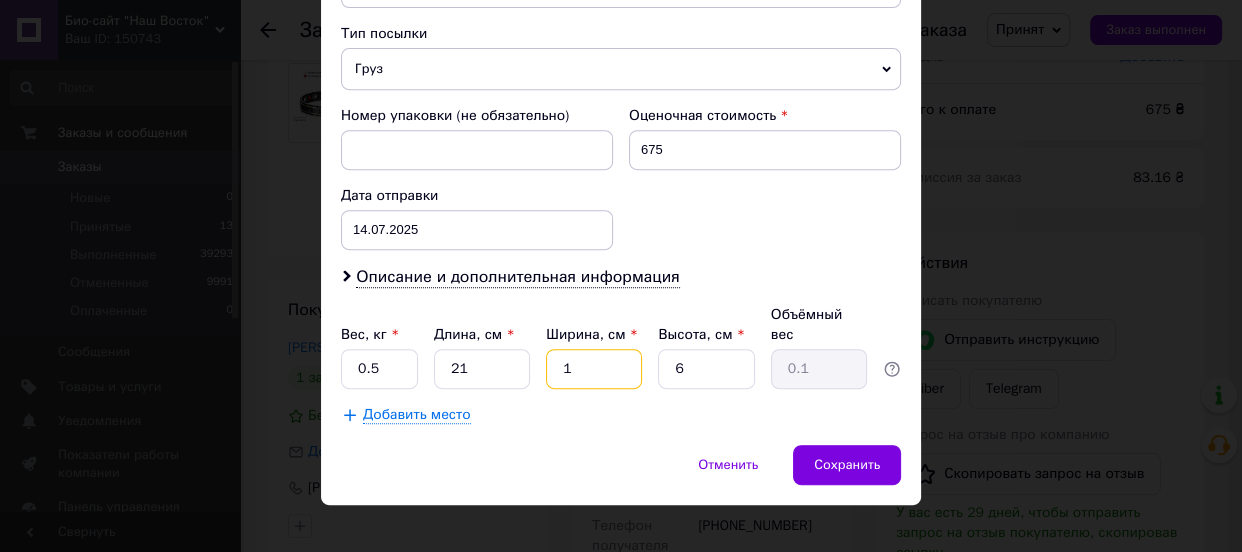 type on "15" 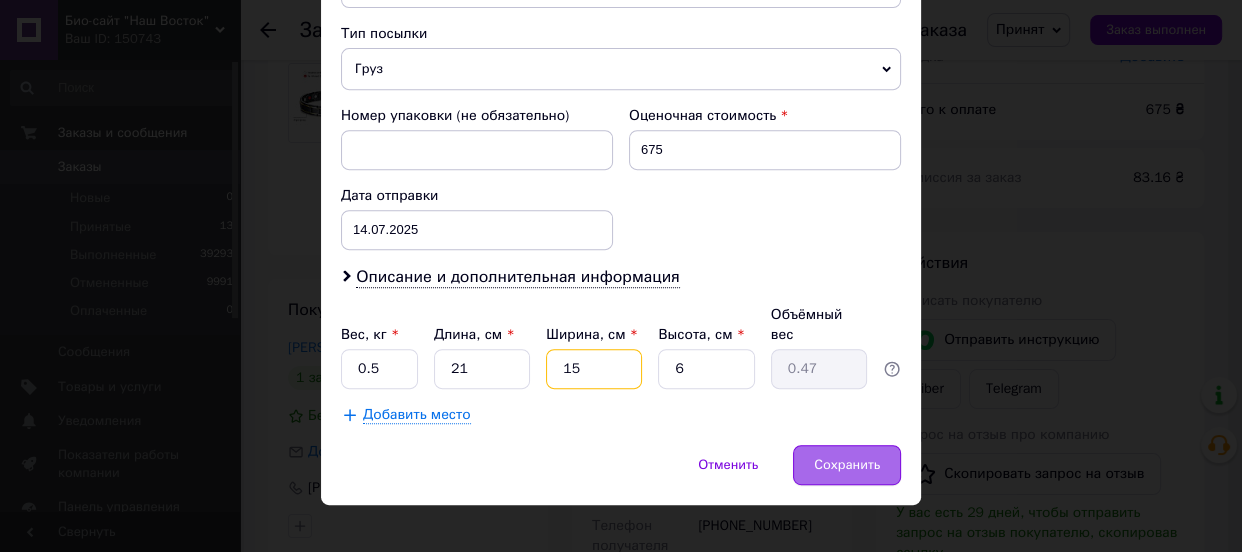 type on "15" 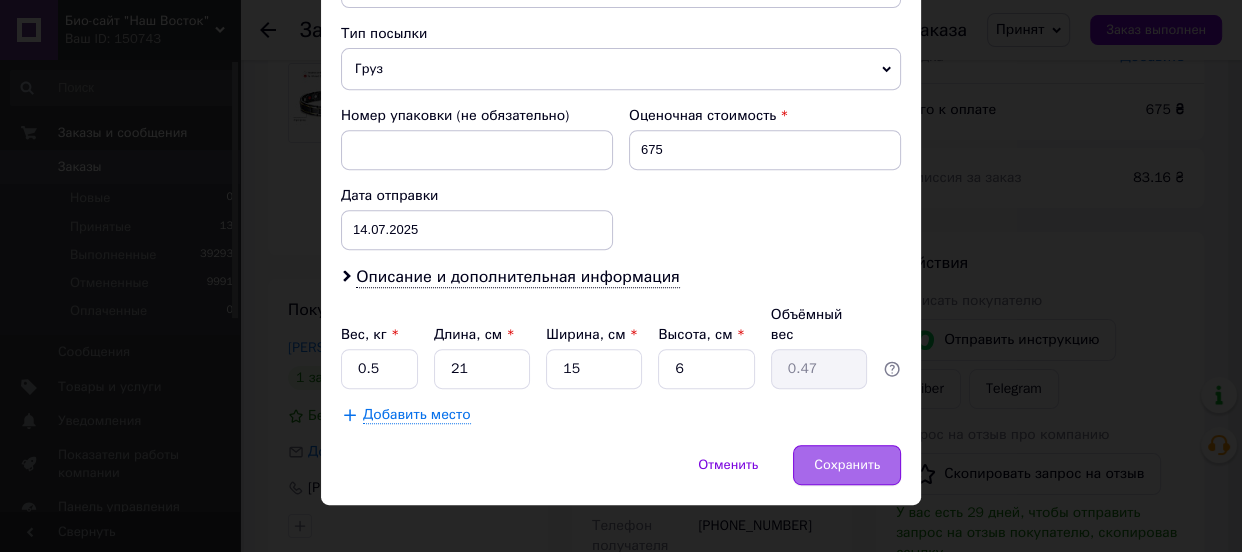 click on "Сохранить" at bounding box center [847, 465] 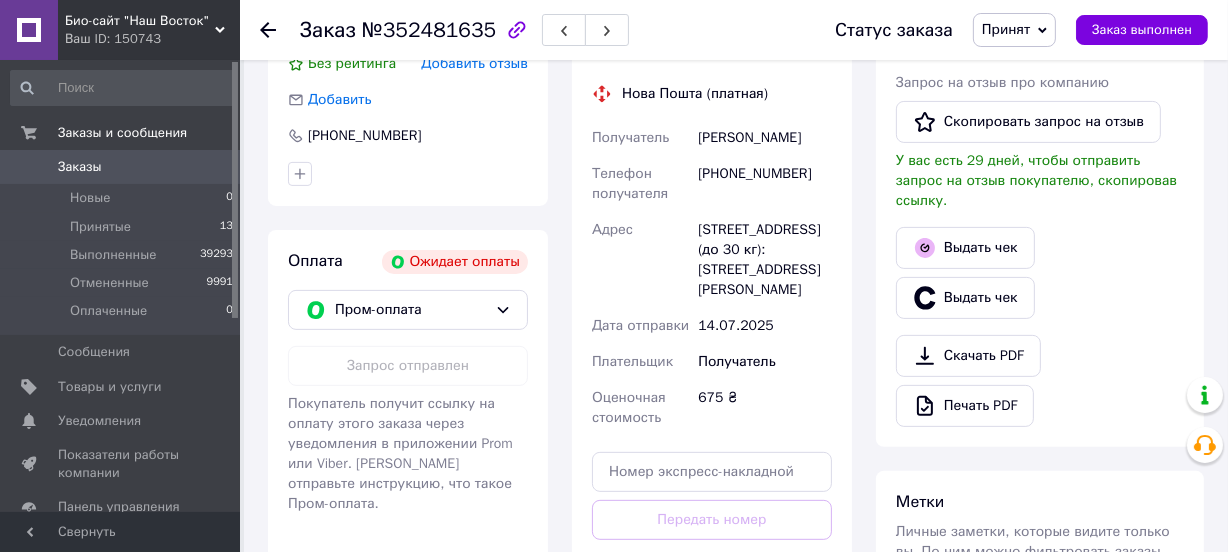 scroll, scrollTop: 531, scrollLeft: 0, axis: vertical 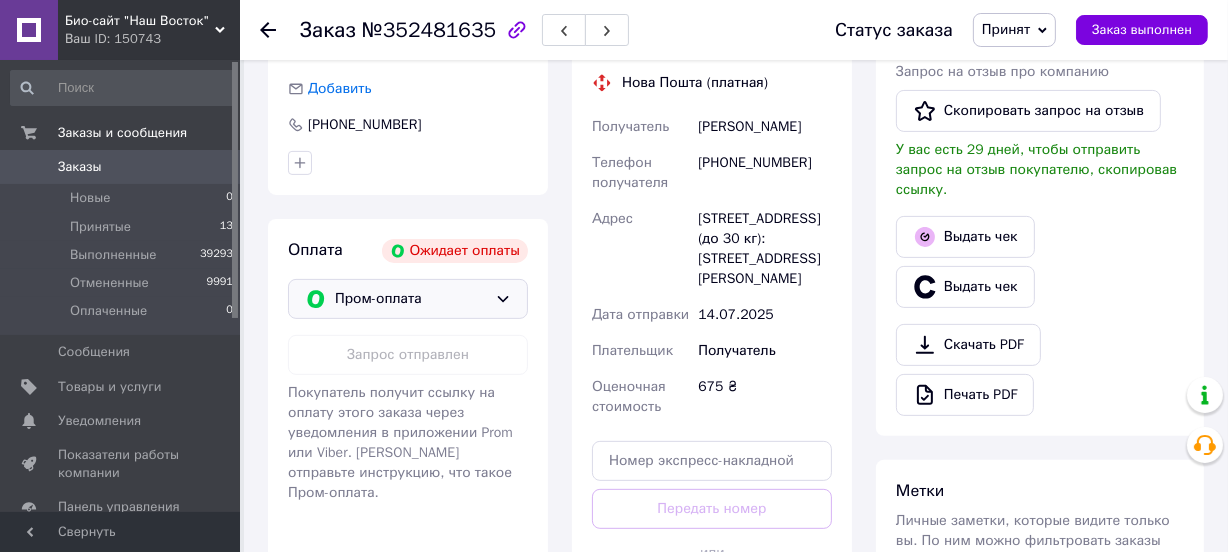 click on "Пром-оплата" at bounding box center [411, 299] 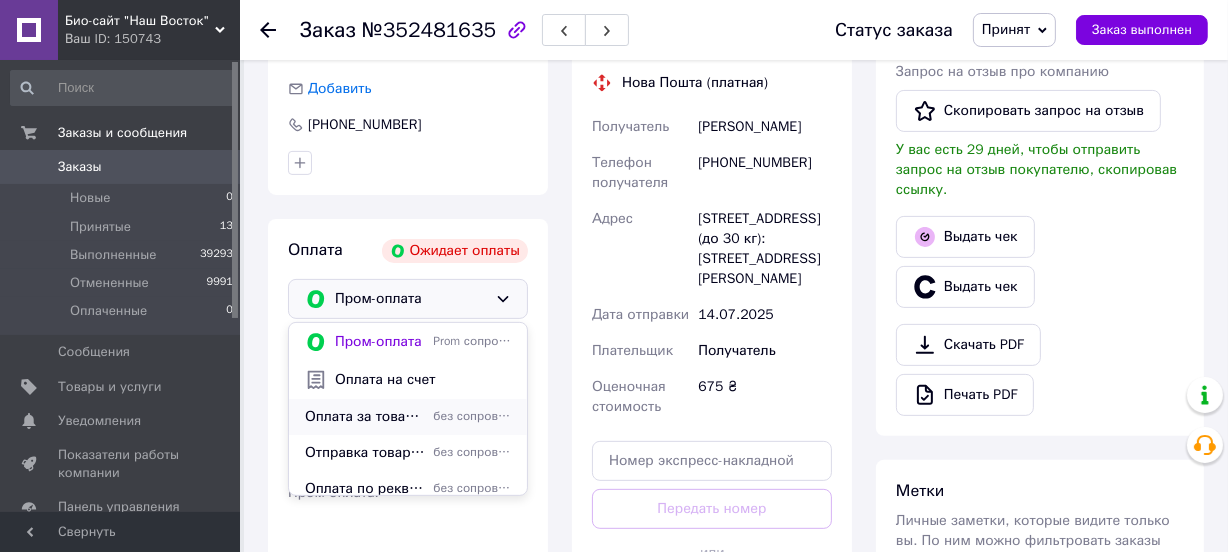 click on "Оплата за товар на карточку Приват Банка [CREDIT_CARD_NUMBER] [PERSON_NAME]" at bounding box center (365, 417) 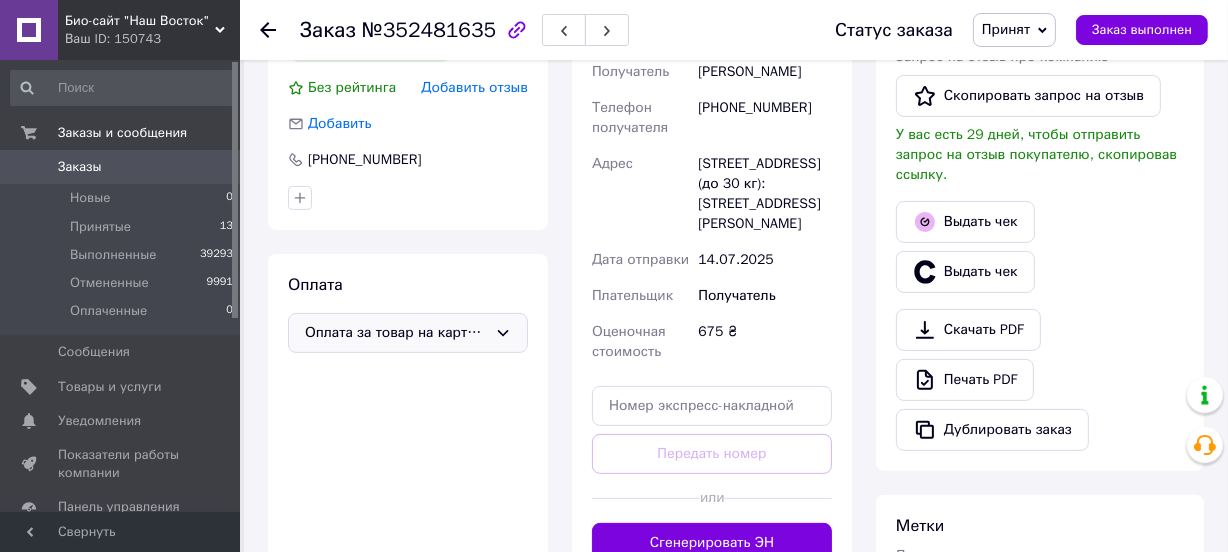 scroll, scrollTop: 804, scrollLeft: 0, axis: vertical 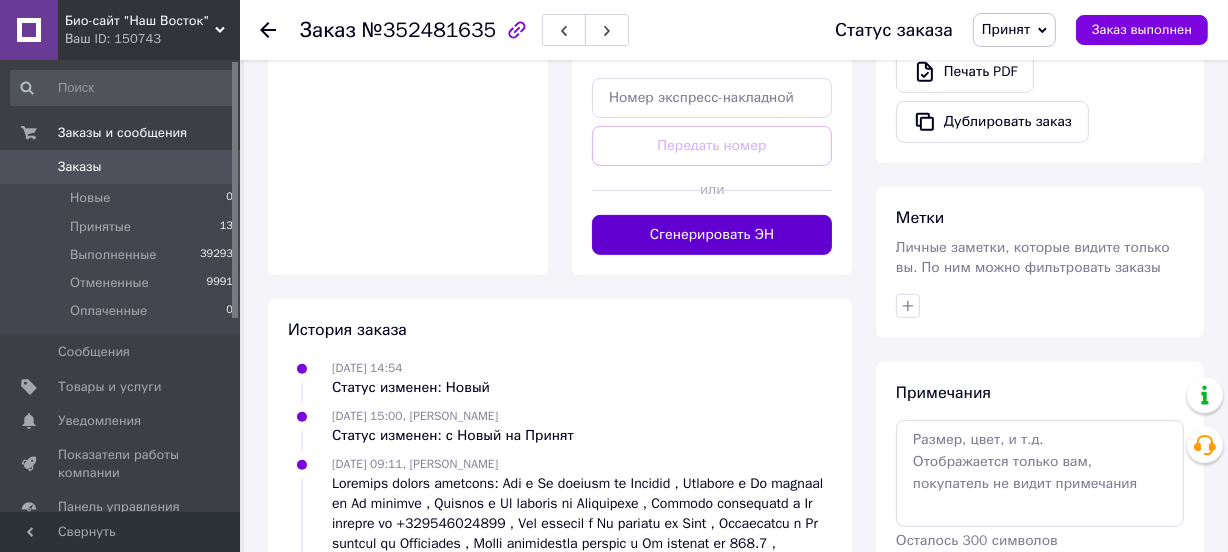 click on "Сгенерировать ЭН" at bounding box center (712, 235) 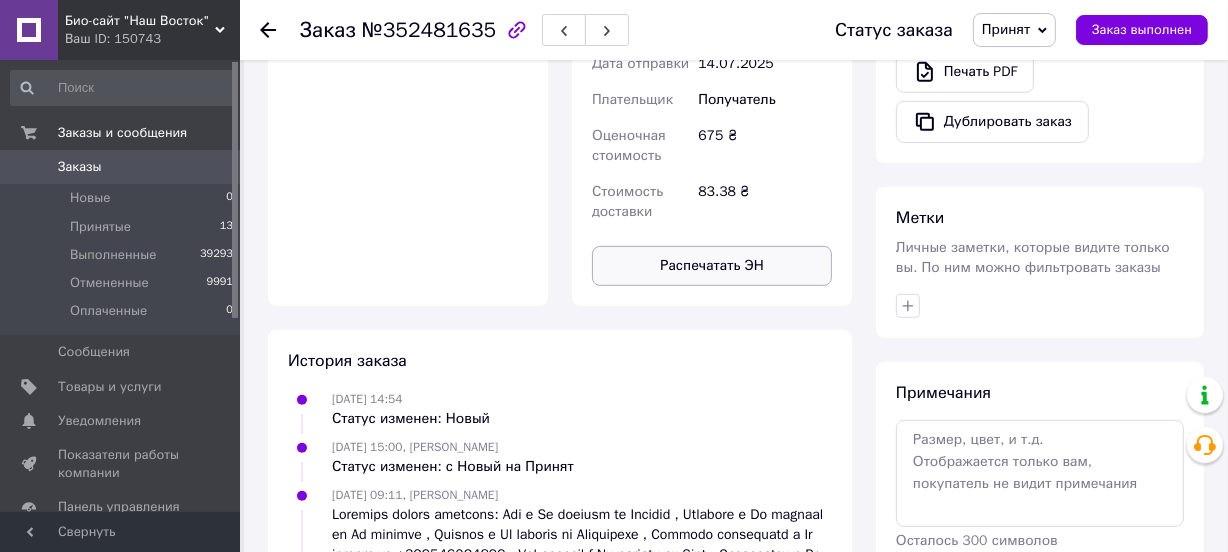 click on "Распечатать ЭН" at bounding box center (712, 266) 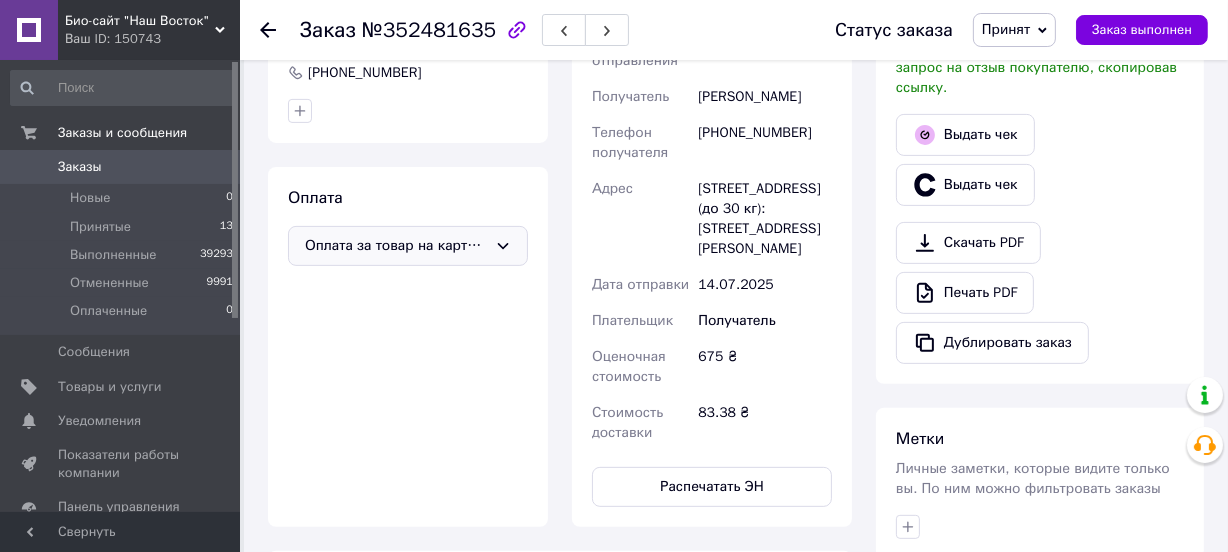 scroll, scrollTop: 531, scrollLeft: 0, axis: vertical 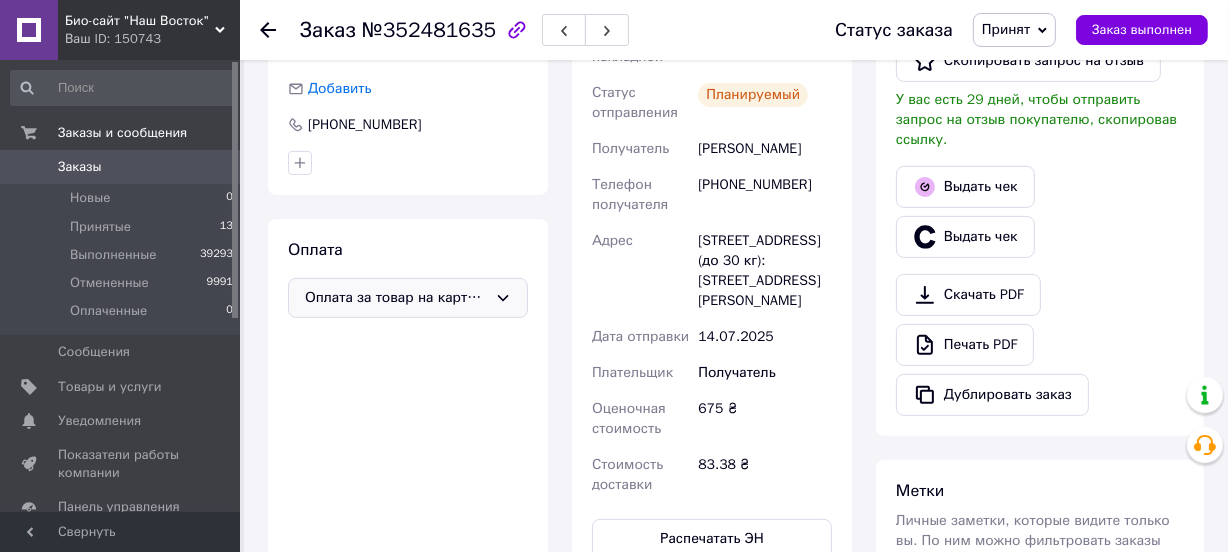 click on "Принят" at bounding box center [1006, 29] 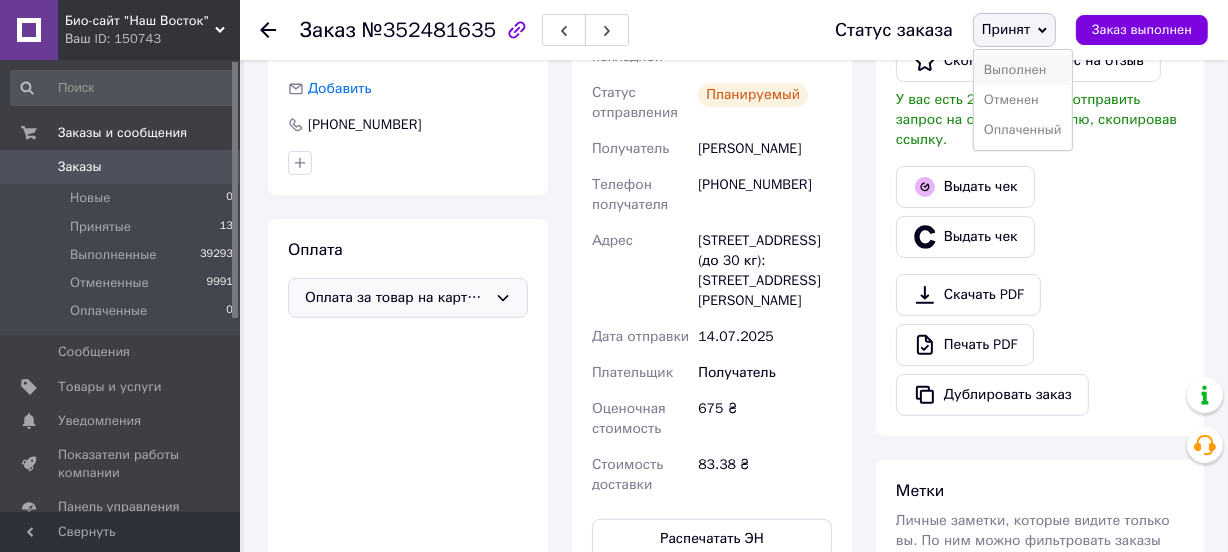 click on "Выполнен" at bounding box center (1023, 70) 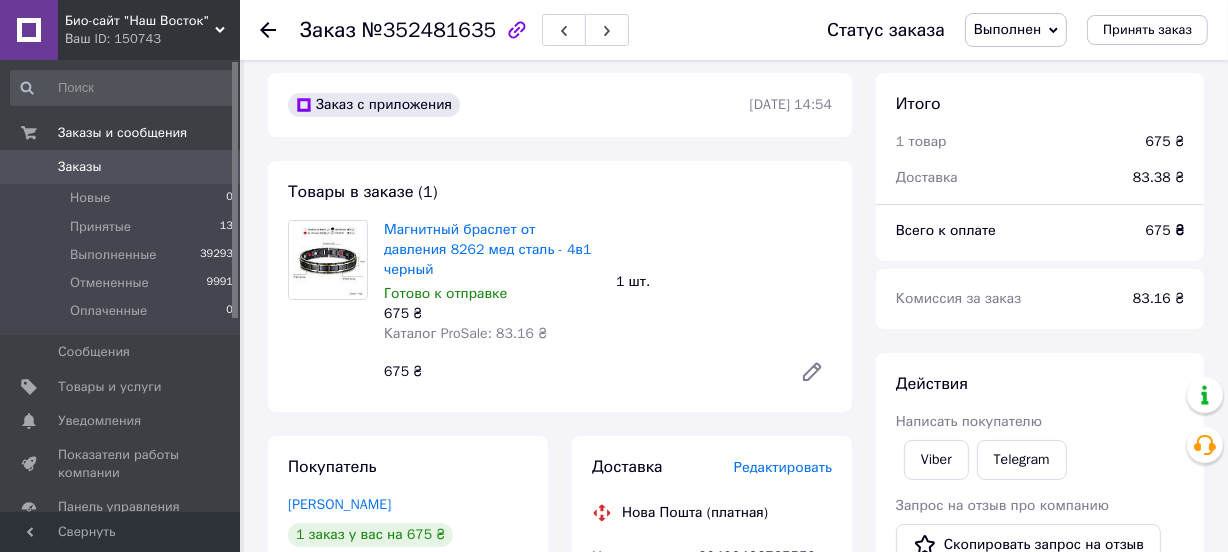scroll, scrollTop: 0, scrollLeft: 0, axis: both 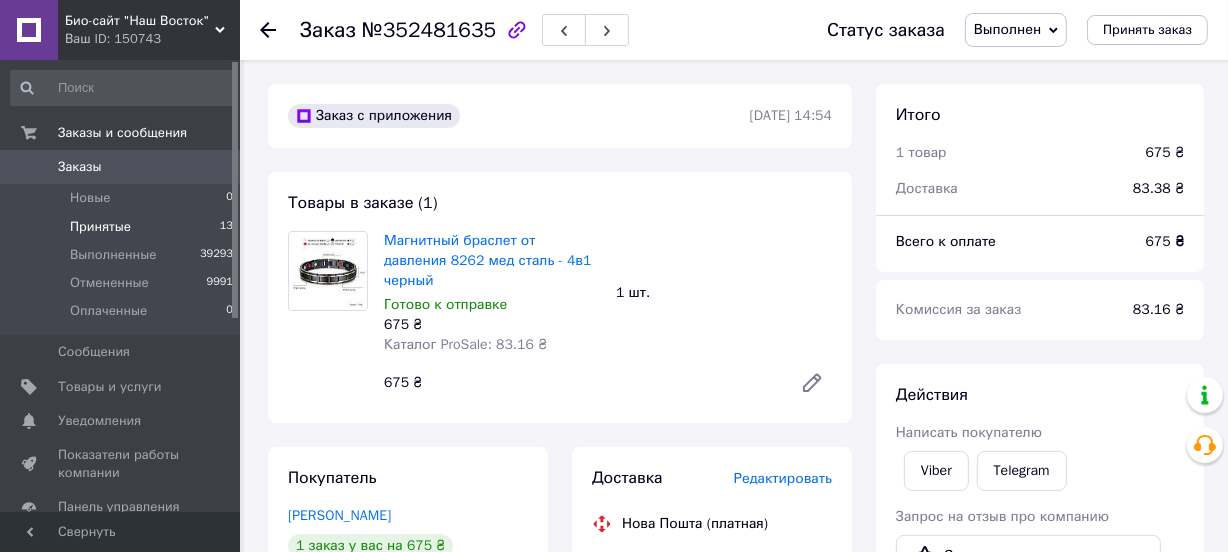 click on "Принятые" at bounding box center (100, 227) 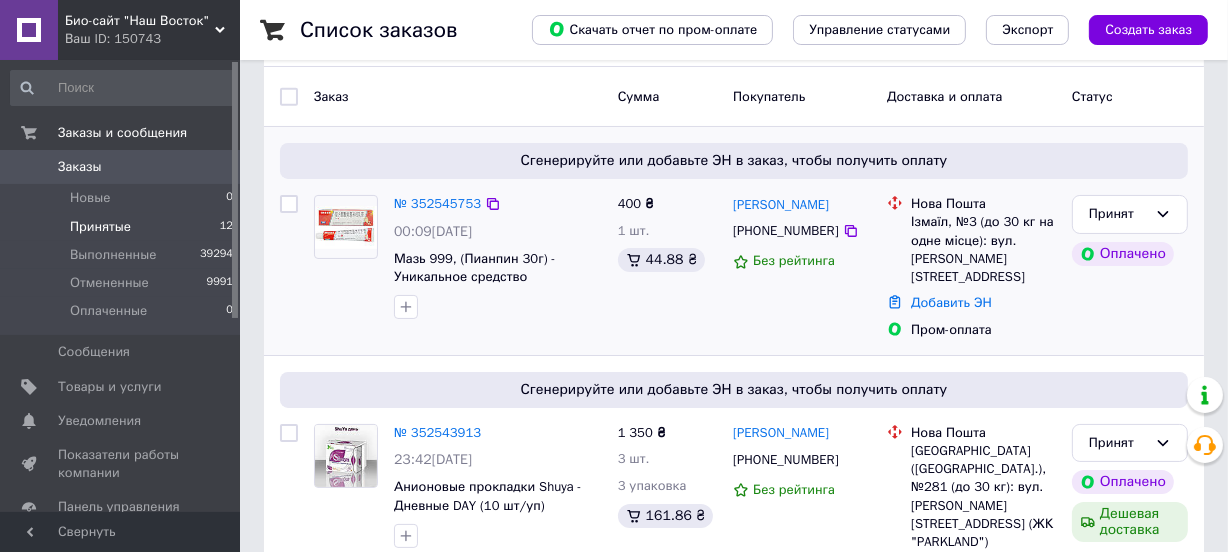 scroll, scrollTop: 181, scrollLeft: 0, axis: vertical 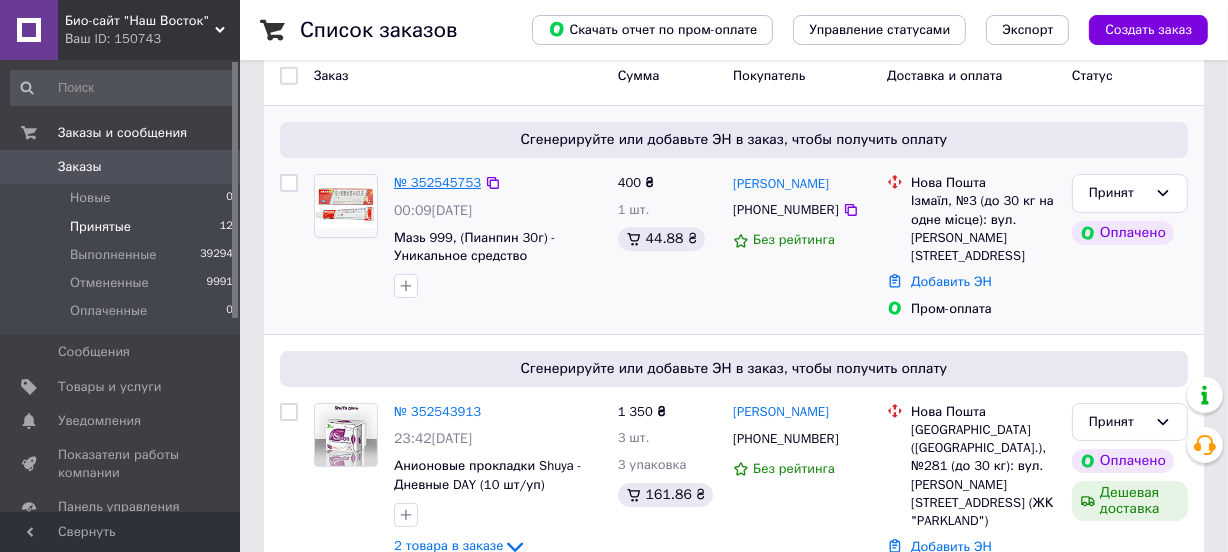click on "№ 352545753" at bounding box center (437, 182) 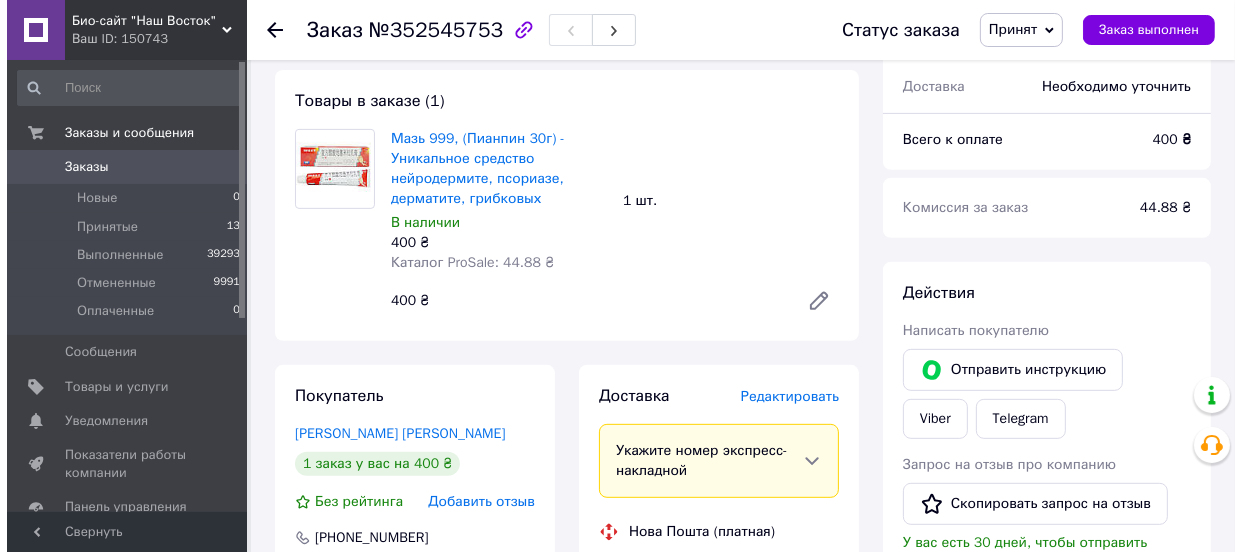 scroll, scrollTop: 818, scrollLeft: 0, axis: vertical 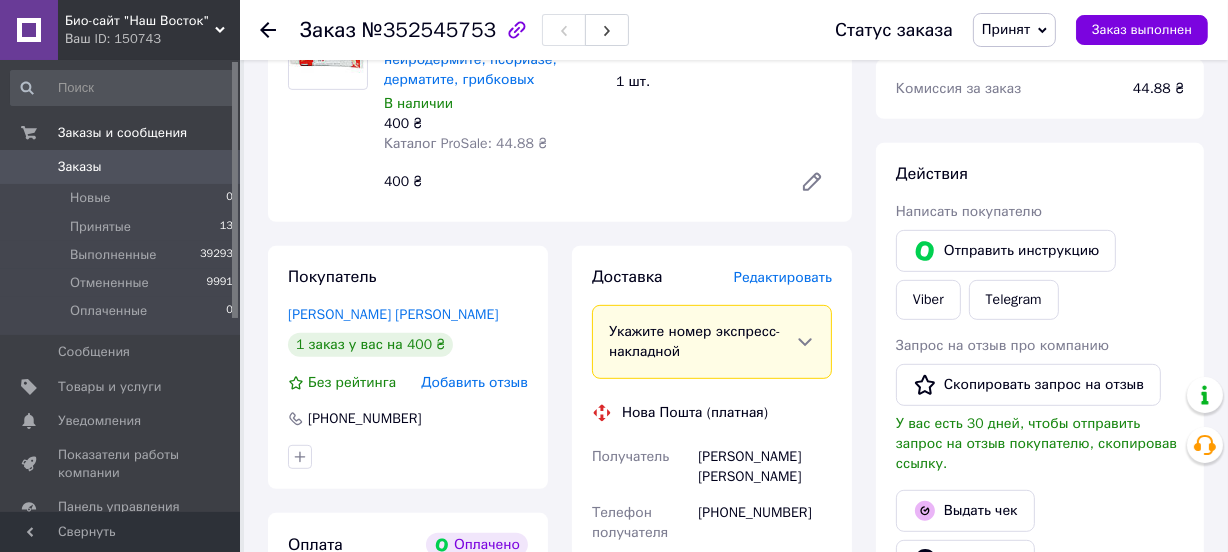 click on "Редактировать" at bounding box center (783, 277) 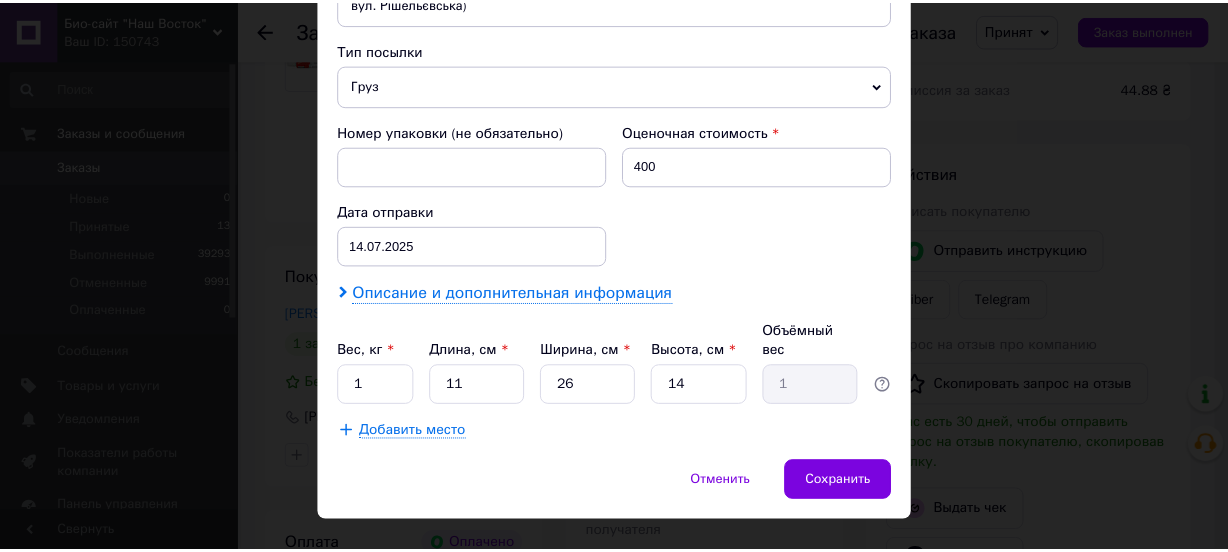 scroll, scrollTop: 793, scrollLeft: 0, axis: vertical 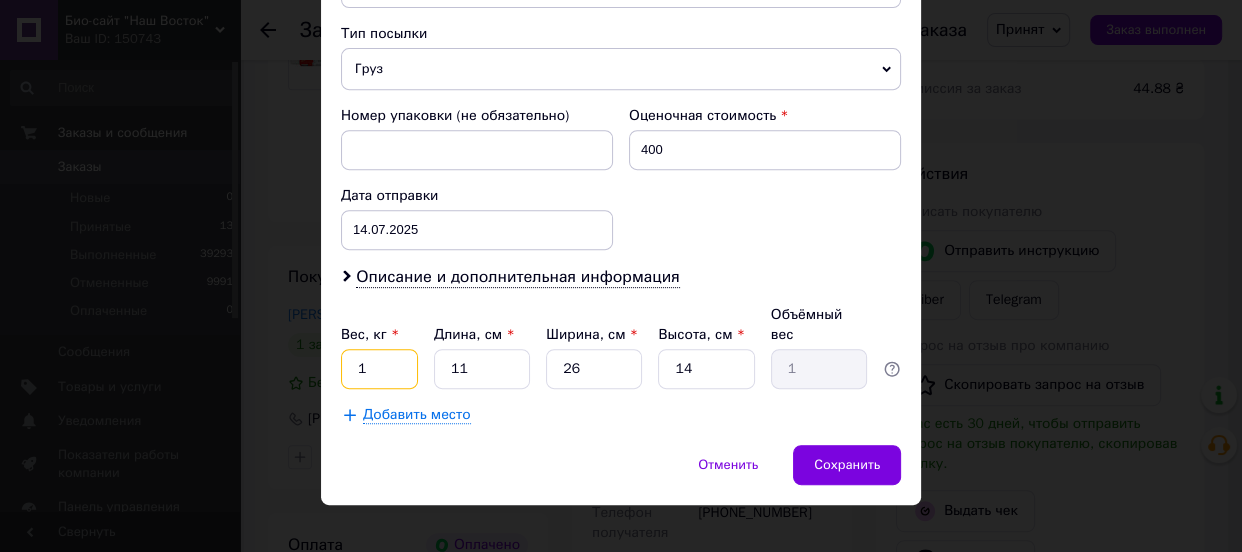 click on "1" at bounding box center [379, 369] 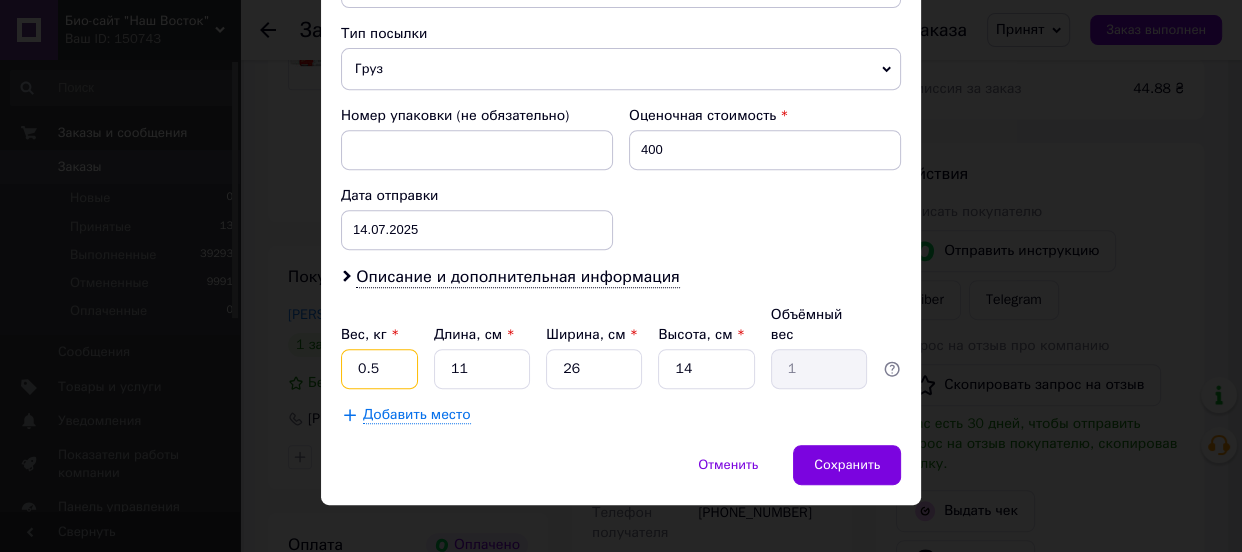 type on "0.5" 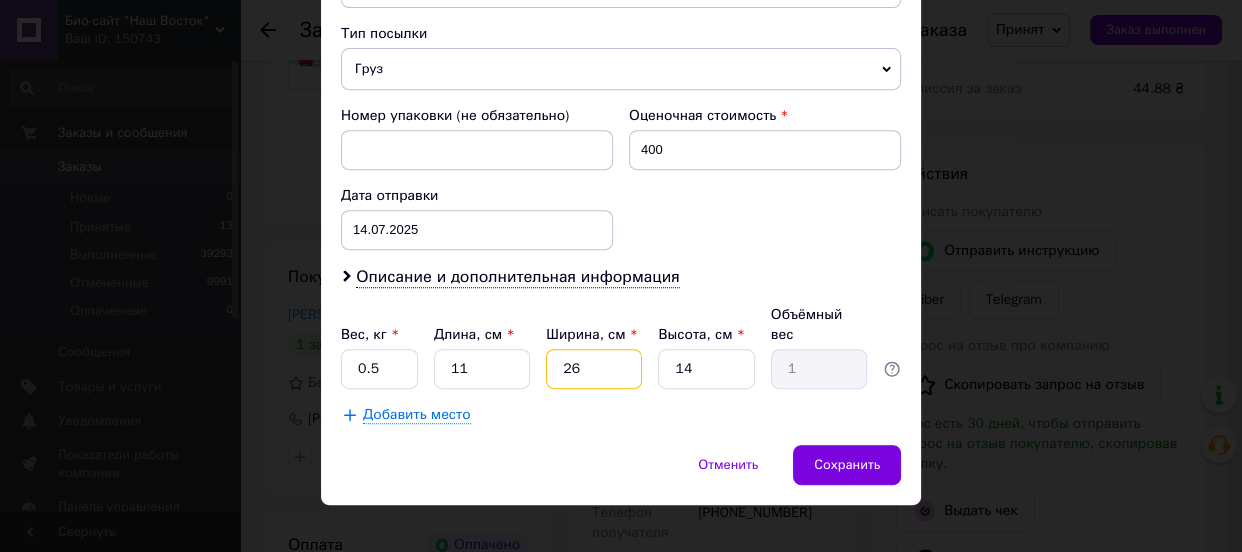 click on "26" at bounding box center [594, 369] 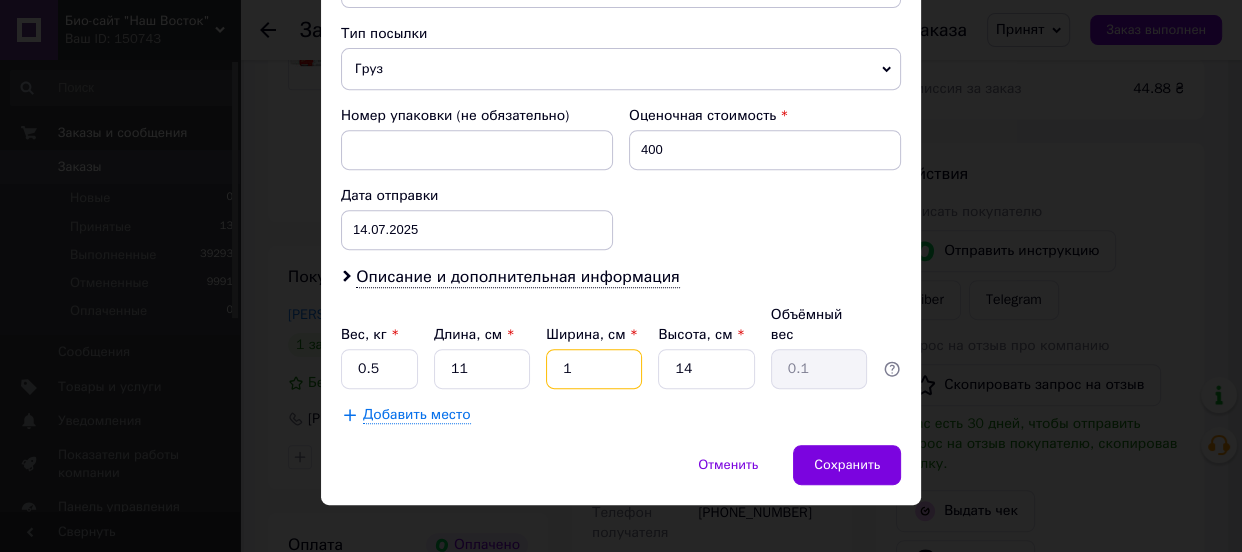 type on "13" 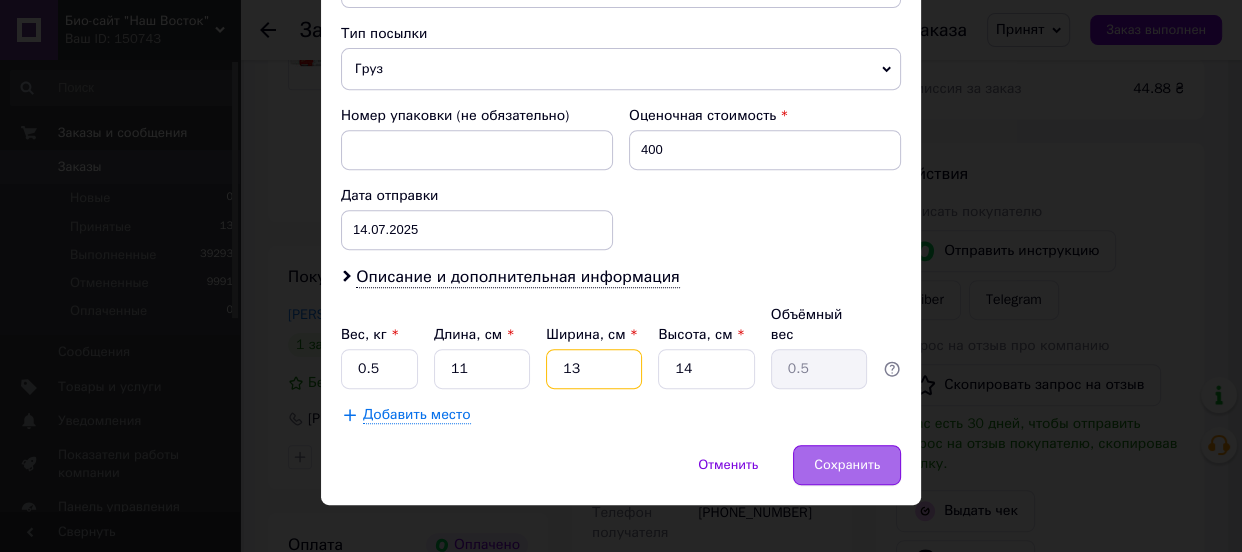 type on "13" 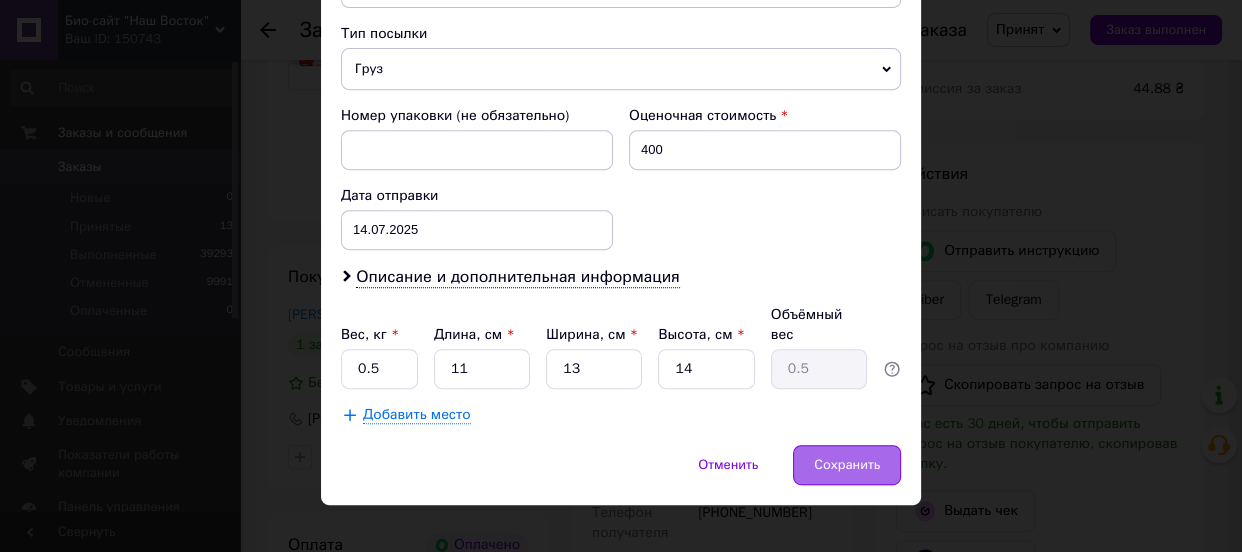 click on "Сохранить" at bounding box center [847, 465] 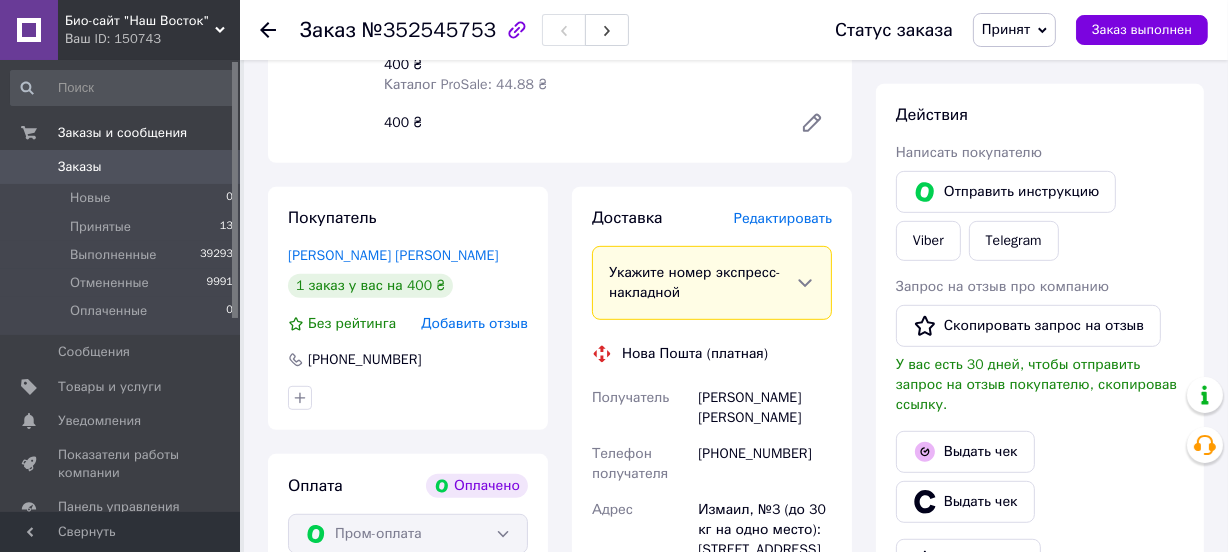 scroll, scrollTop: 909, scrollLeft: 0, axis: vertical 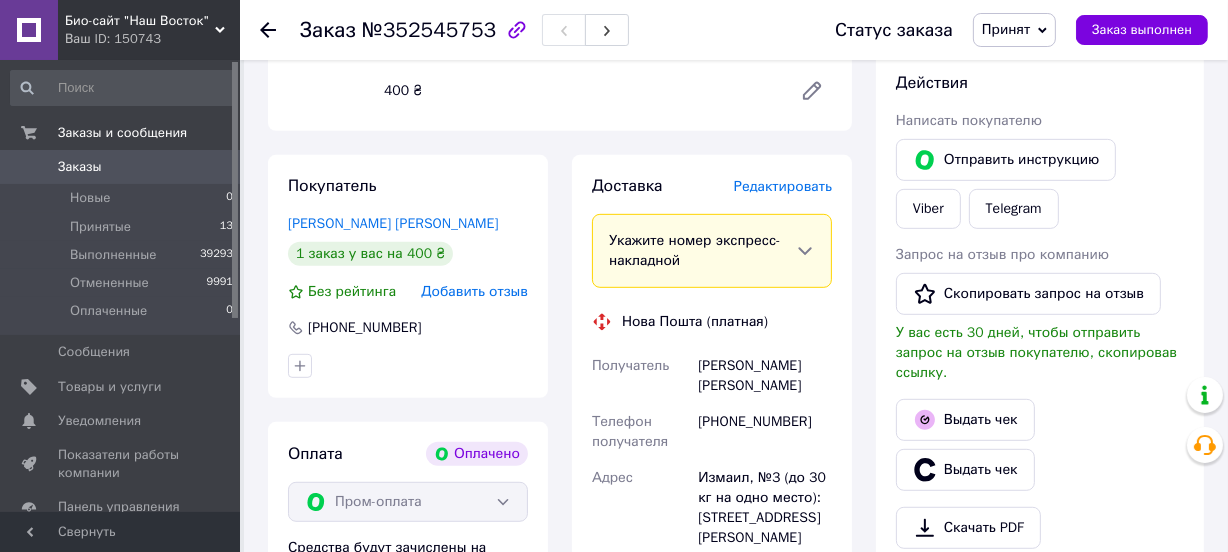 click on "Доставка Редактировать Укажите номер экспресс-накладной Обязательно введите номер экспресс-накладной,
если создавали ее не на этой странице. В случае,
если номер ЭН не будет добавлен, мы не сможем
выплатить деньги за заказ Мобильный номер покупателя (из заказа) должен
соответствовать номеру получателя по накладной Нова Пошта (платная) Получатель [PERSON_NAME] [PERSON_NAME] Телефон получателя [PHONE_NUMBER] [PERSON_NAME], №3 (до 30 кг на одно место): [STREET_ADDRESS][PERSON_NAME] Дата отправки [DATE] Плательщик Получатель Оценочная стоимость 400 ₴ Передать номер или Сгенерировать ЭН" at bounding box center [712, 526] 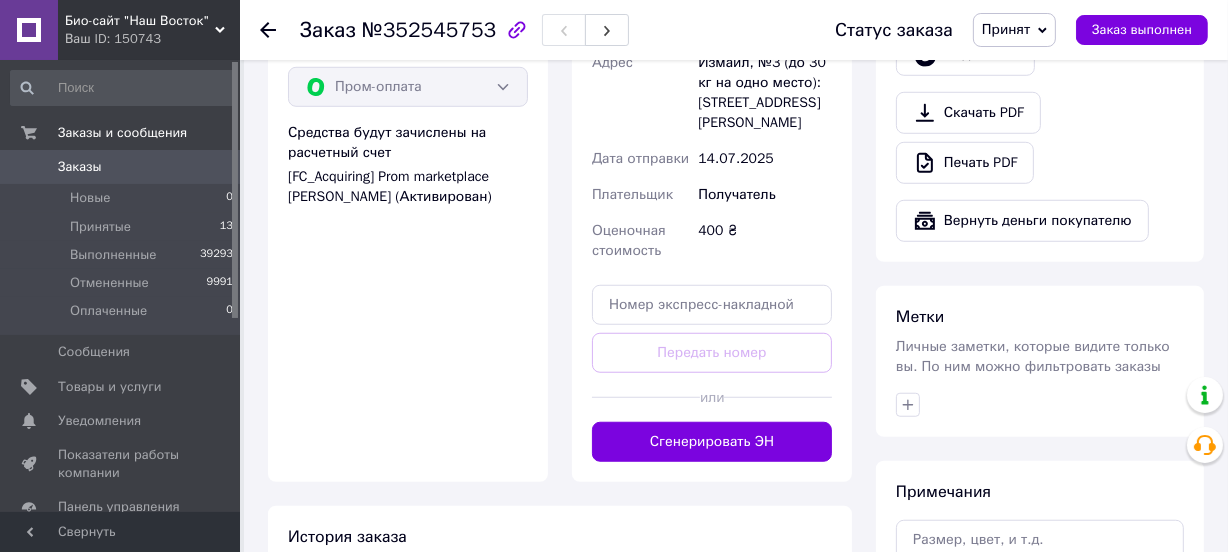 scroll, scrollTop: 1363, scrollLeft: 0, axis: vertical 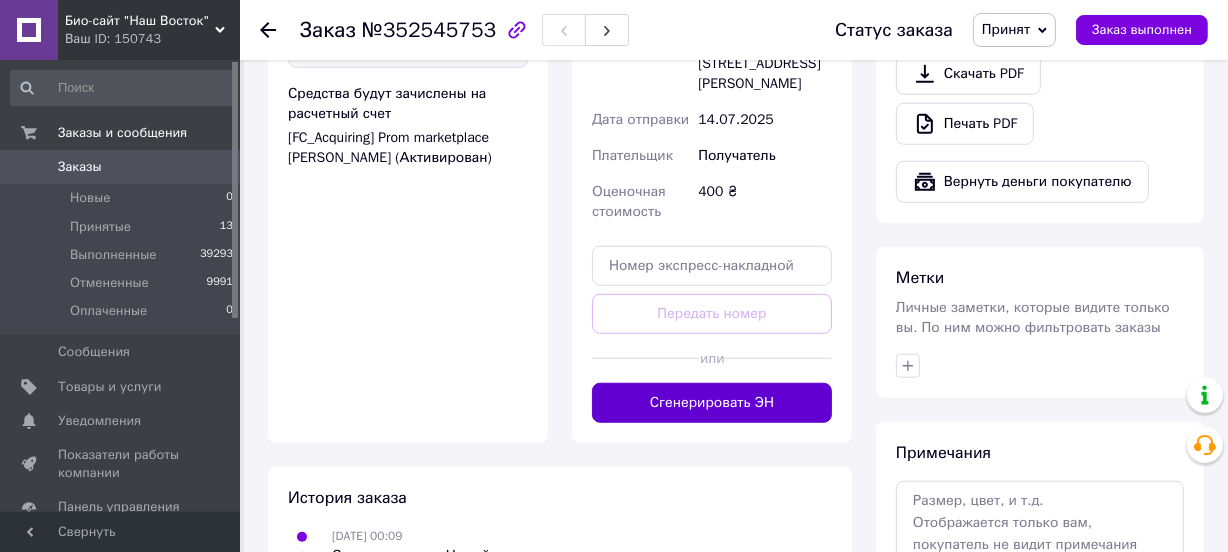click on "Сгенерировать ЭН" at bounding box center (712, 403) 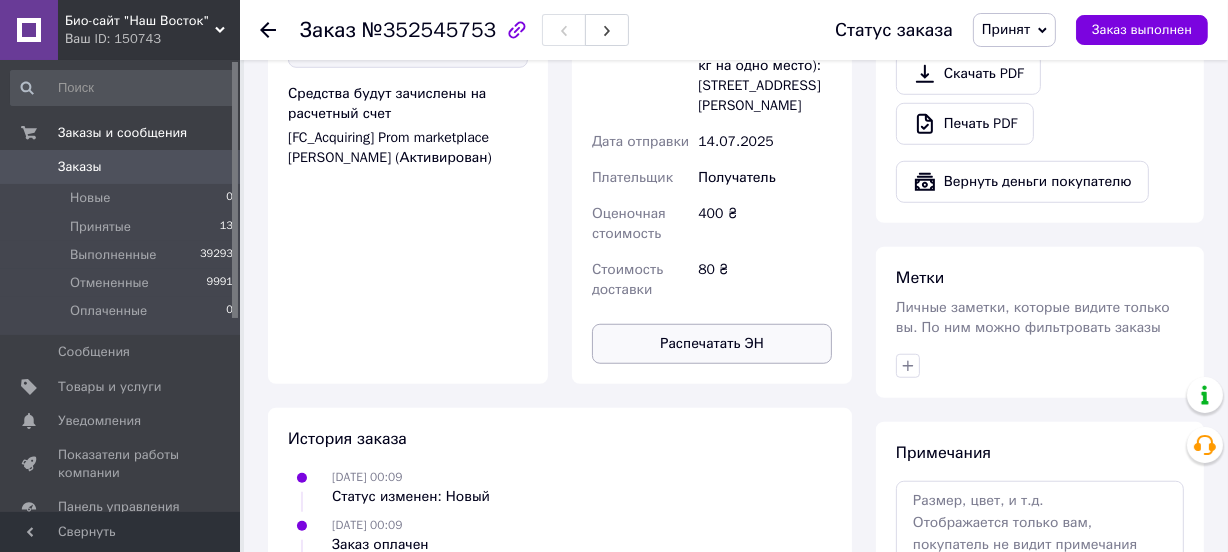 click on "Распечатать ЭН" at bounding box center [712, 344] 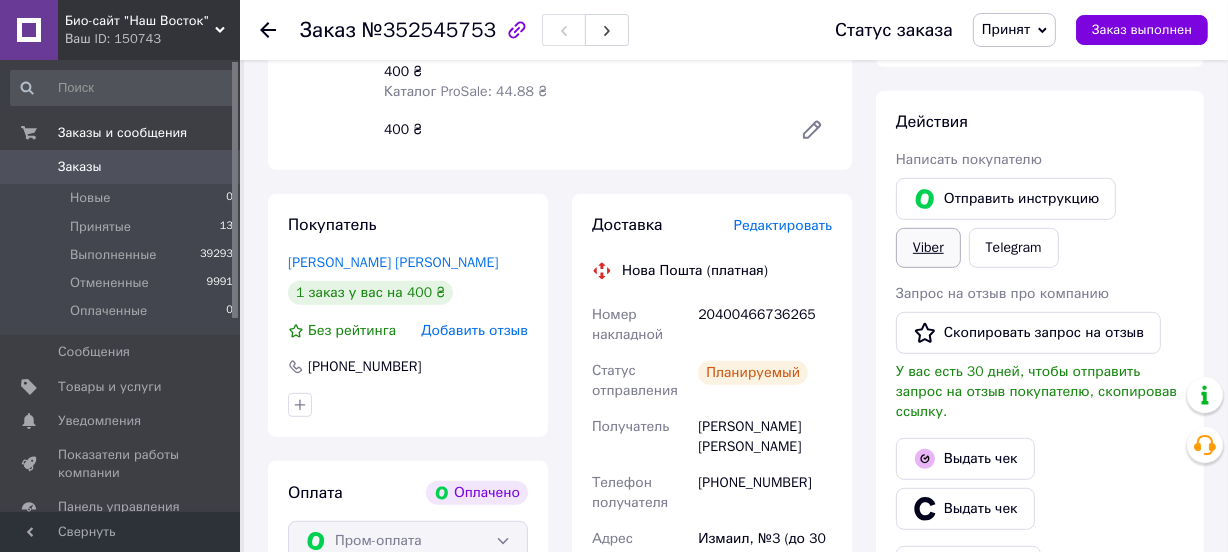 scroll, scrollTop: 909, scrollLeft: 0, axis: vertical 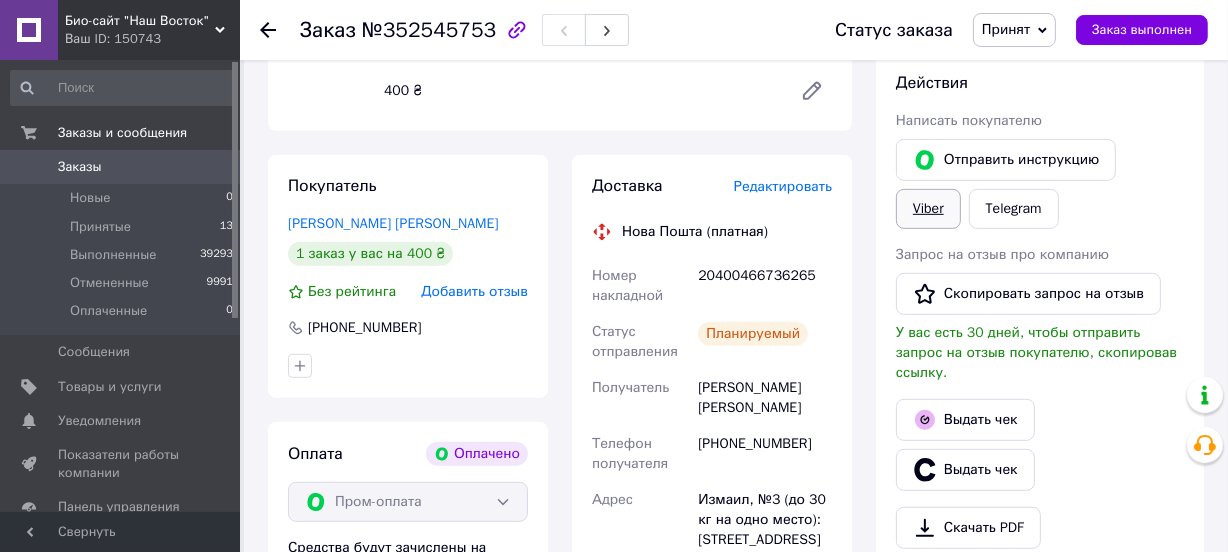 click on "Viber" at bounding box center [928, 209] 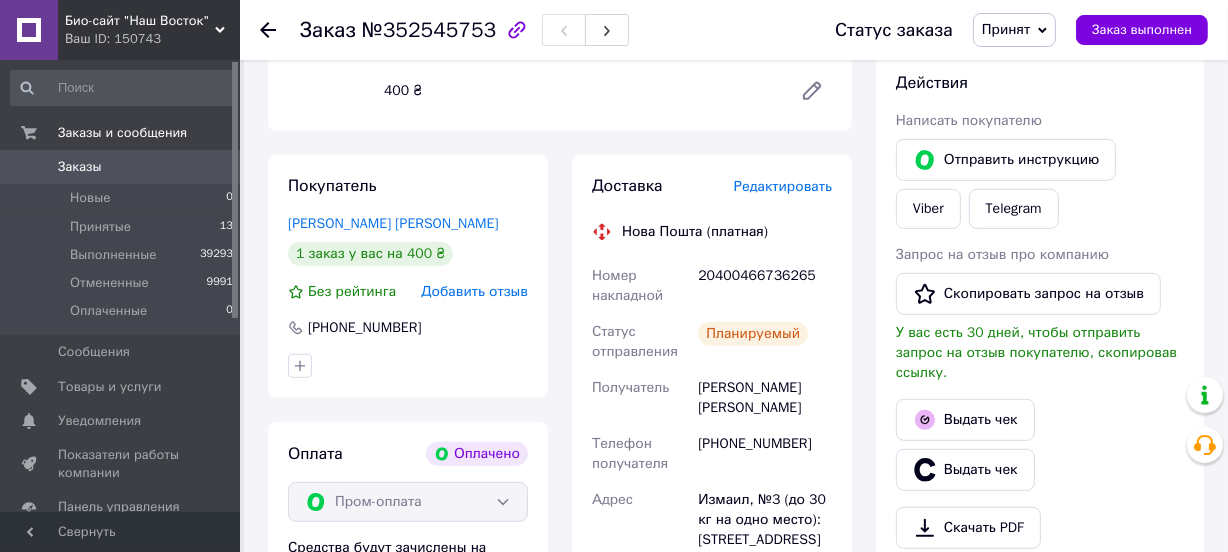 click on "Принят" at bounding box center [1014, 30] 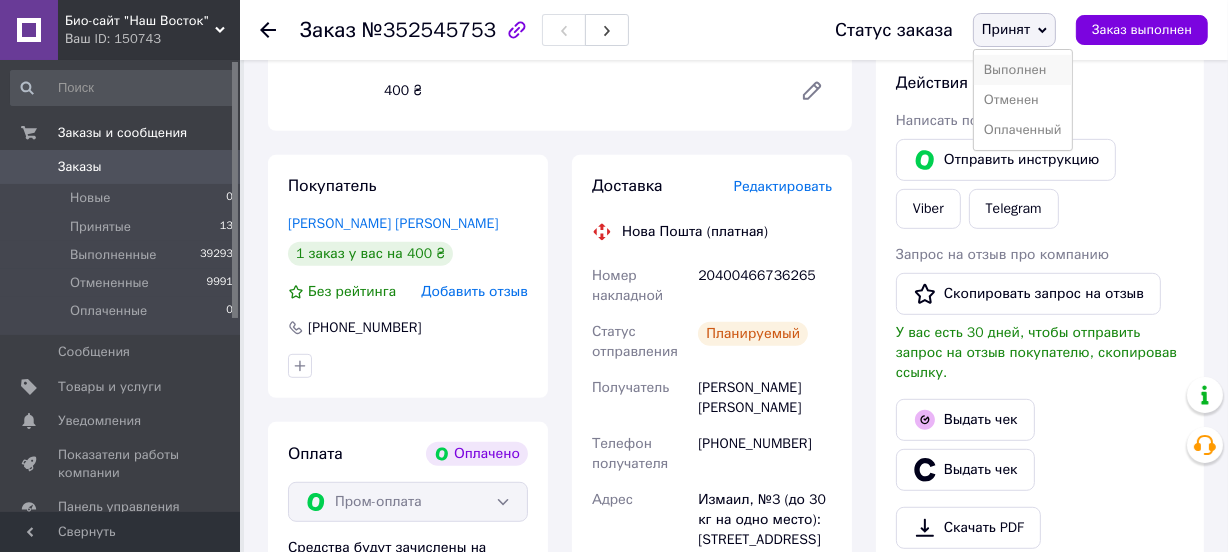 click on "Выполнен" at bounding box center (1023, 70) 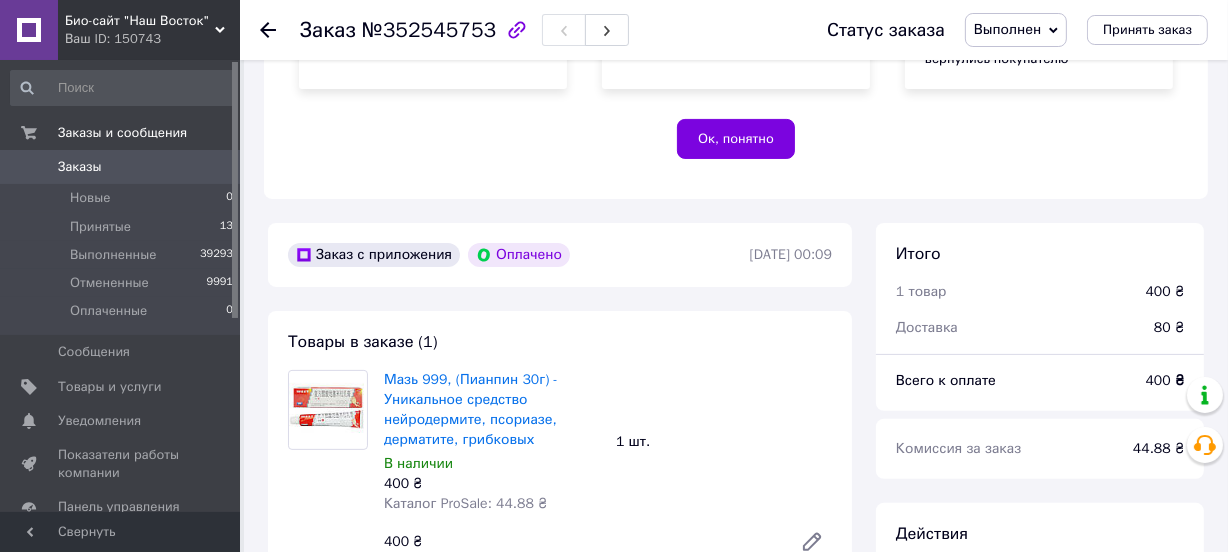 scroll, scrollTop: 454, scrollLeft: 0, axis: vertical 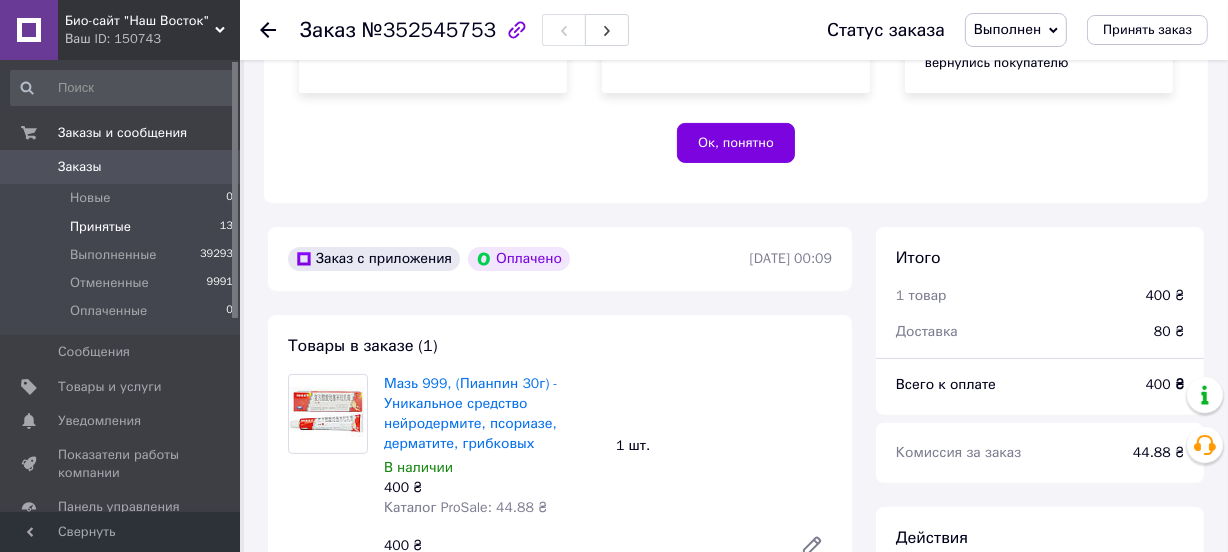 click on "Принятые" at bounding box center (100, 227) 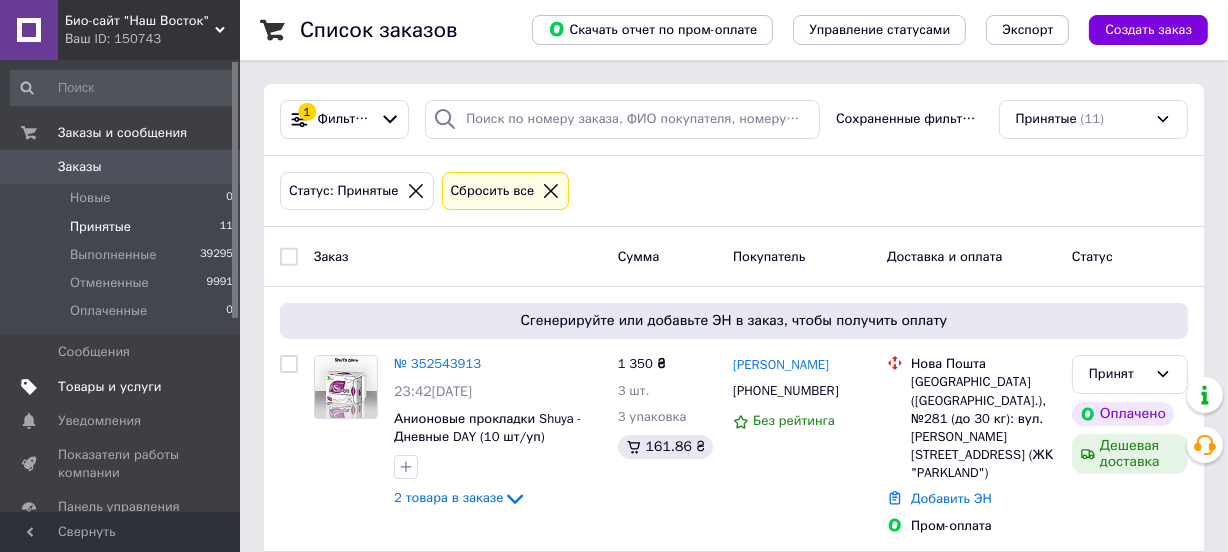 click on "Товары и услуги" at bounding box center [110, 387] 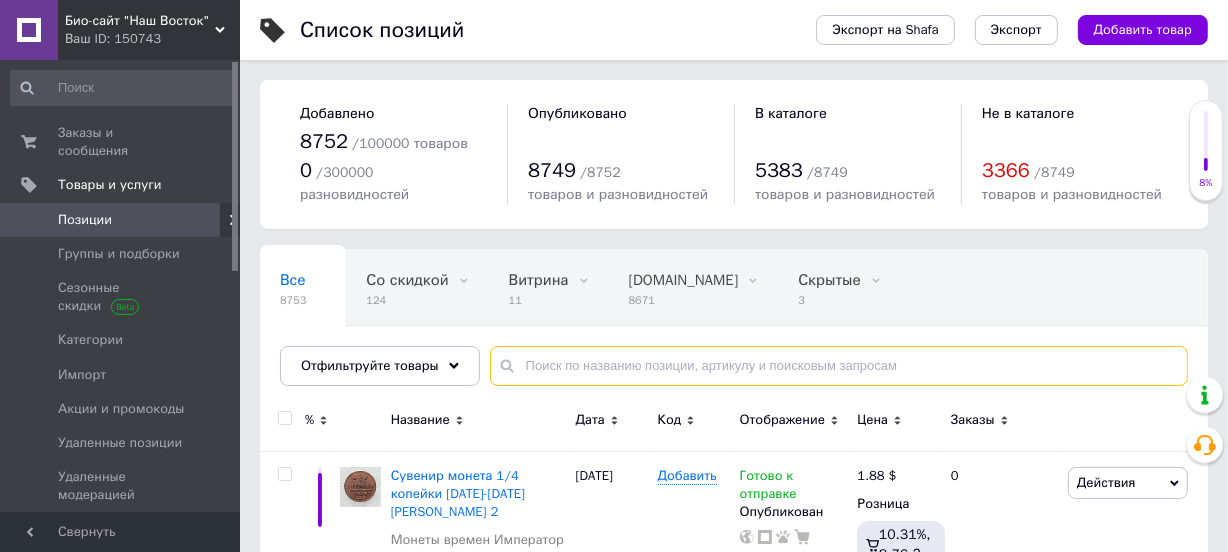 click at bounding box center [839, 366] 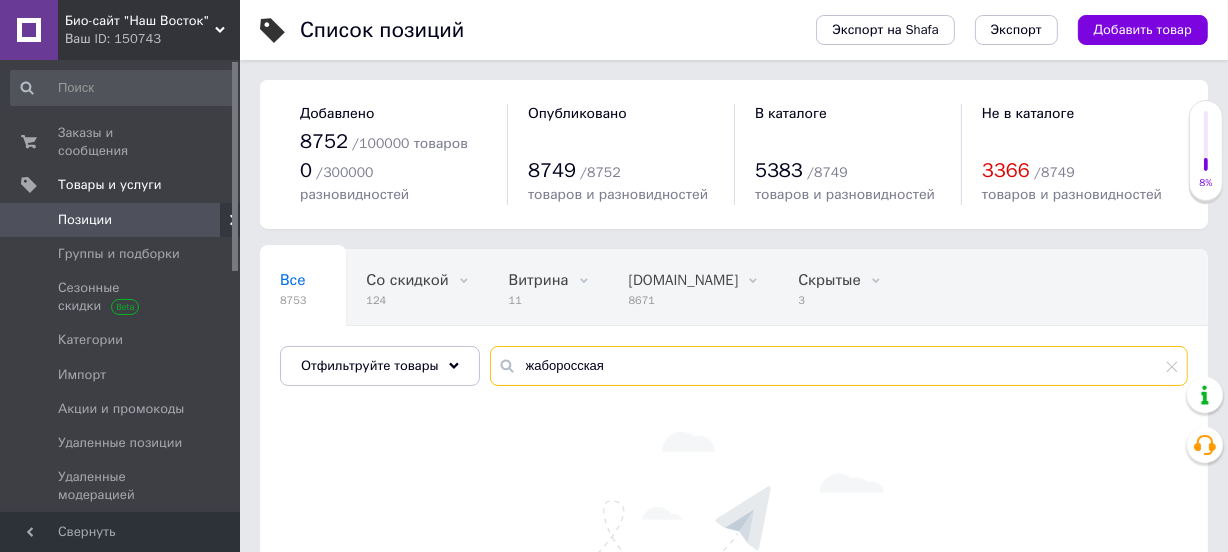 click on "жаборосская" at bounding box center (839, 366) 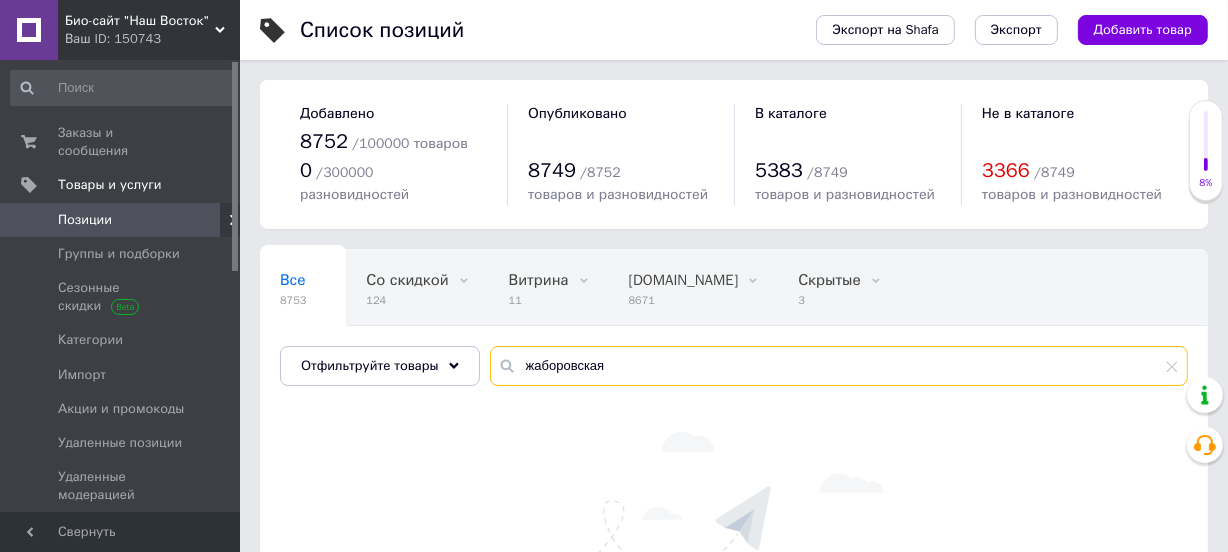 click on "жаборовская" at bounding box center (839, 366) 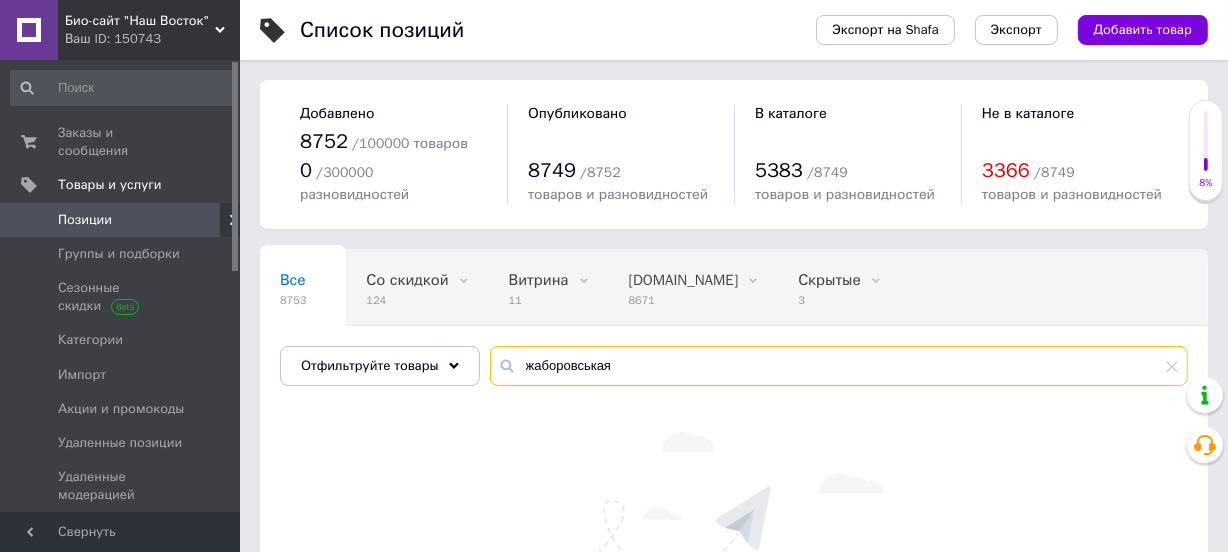 click on "жаборовськая" at bounding box center (839, 366) 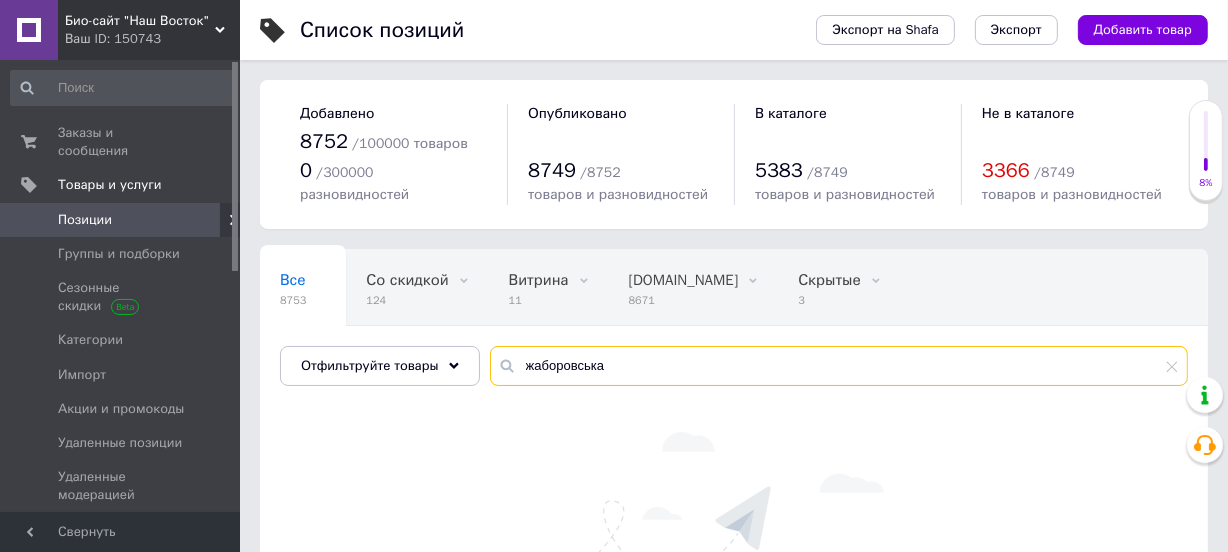 click on "жаборовська" at bounding box center [839, 366] 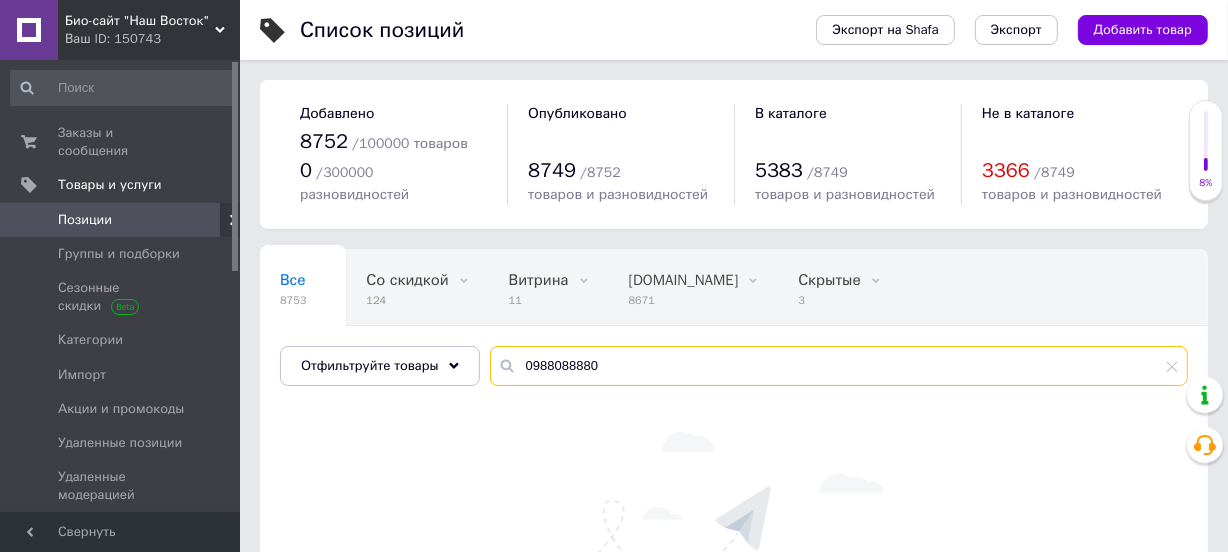 click on "0988088880" at bounding box center [839, 366] 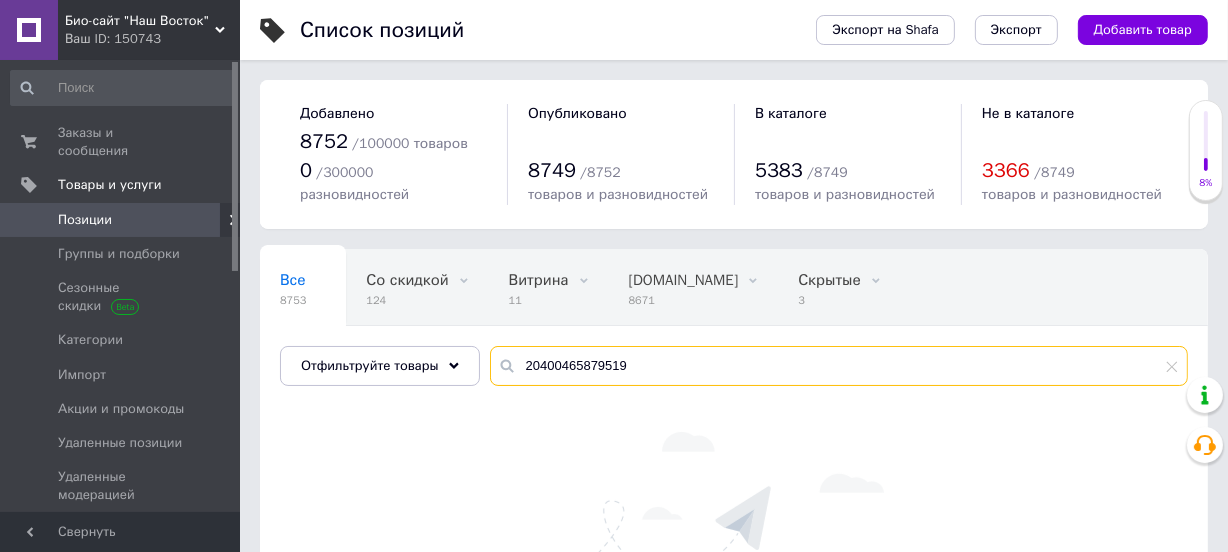 click on "20400465879519" at bounding box center (839, 366) 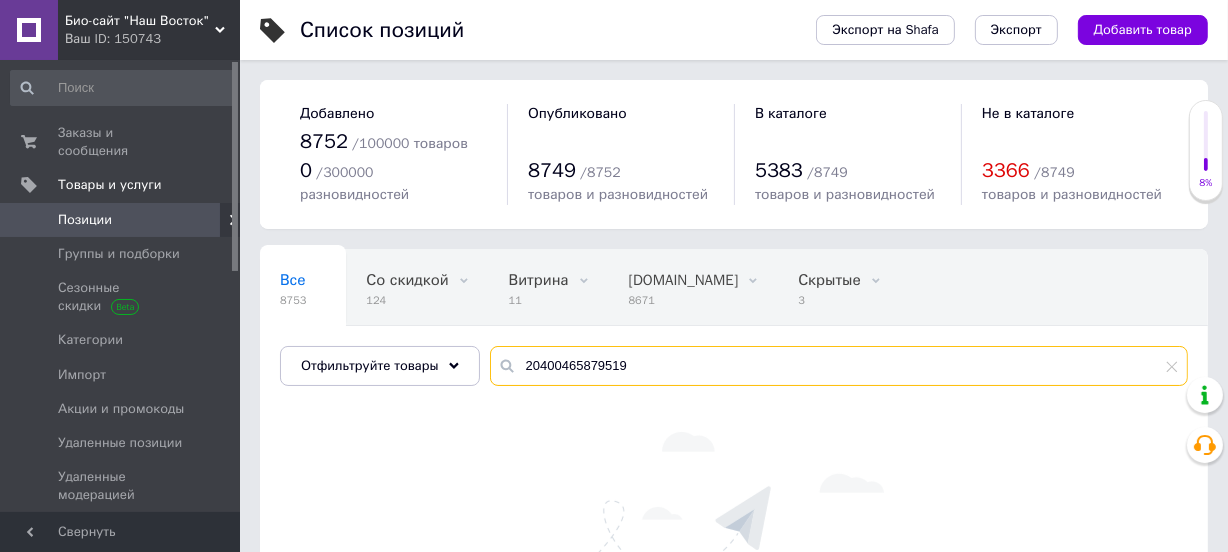 type on "20400465879519" 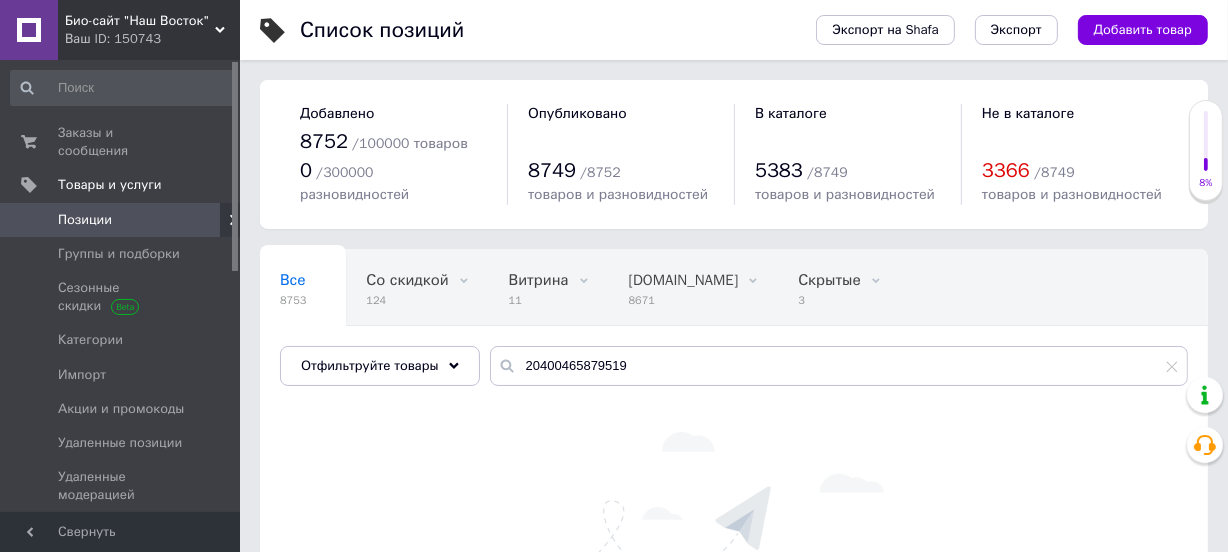 click on "Позиции" at bounding box center (85, 220) 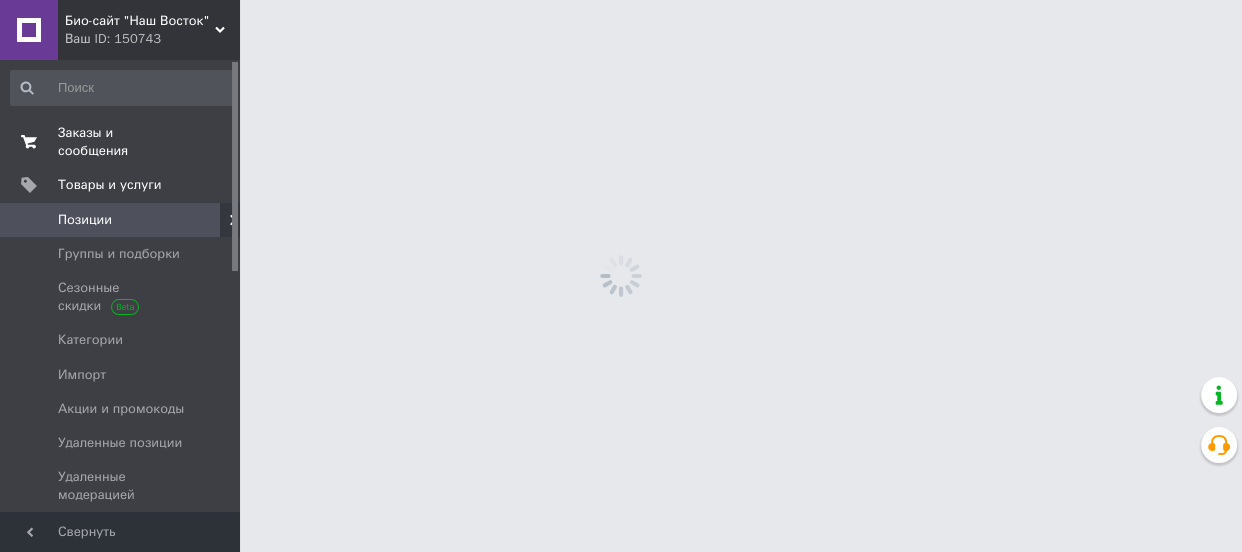 click on "Заказы и сообщения 0 0" at bounding box center (122, 142) 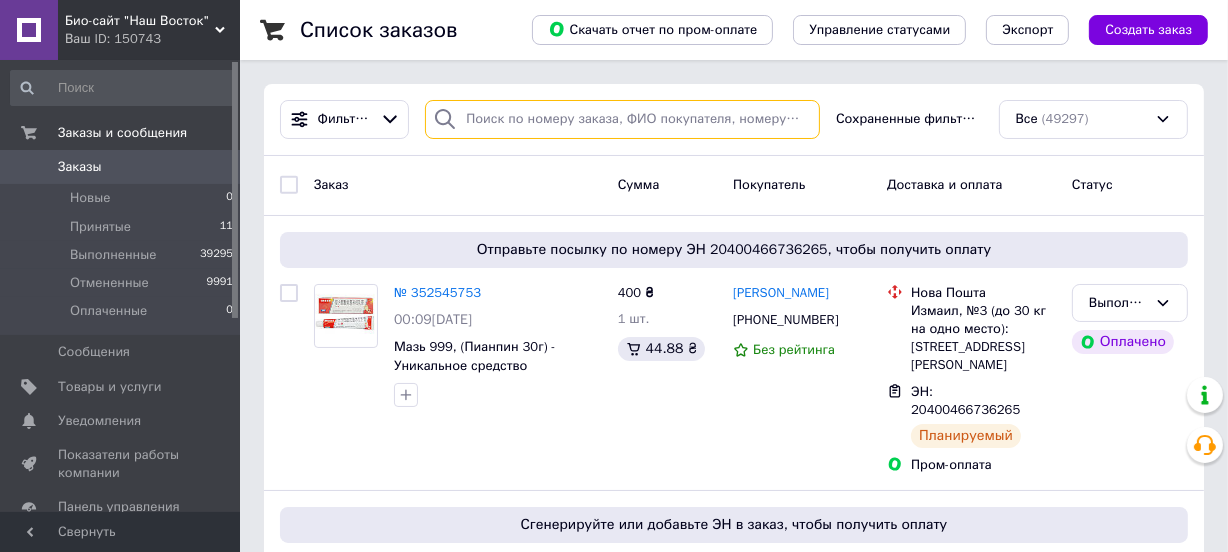 click at bounding box center [622, 119] 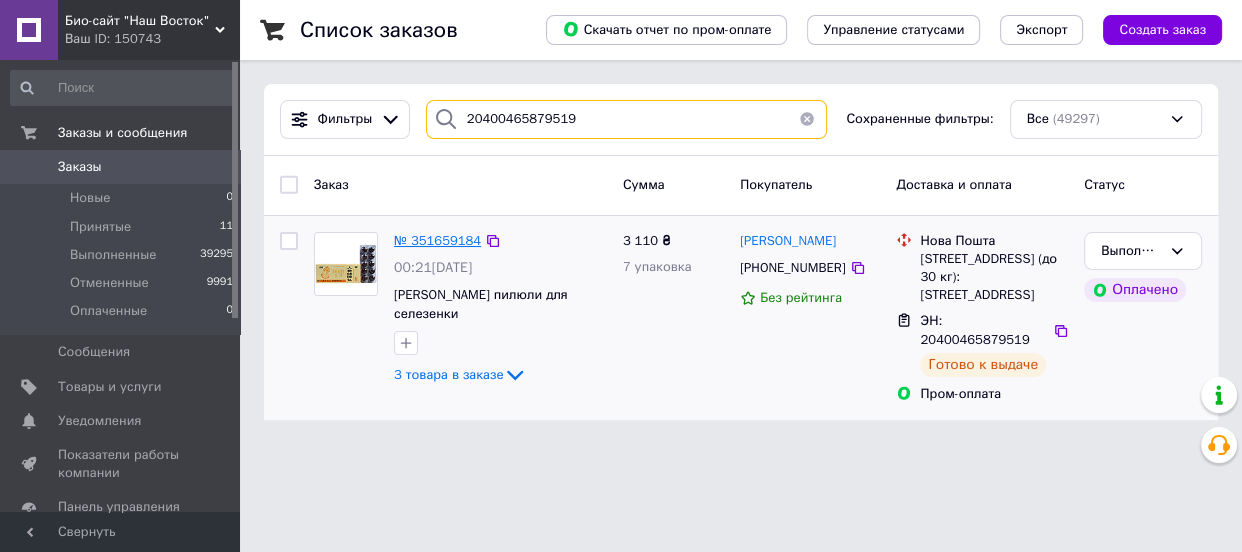 type on "20400465879519" 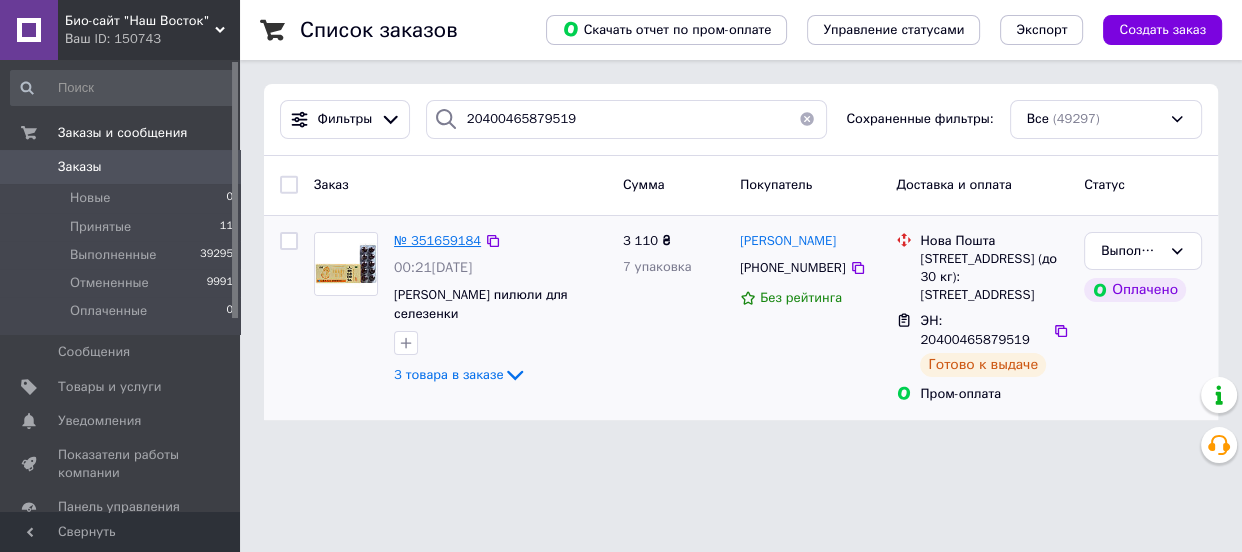 click on "№ 351659184" at bounding box center [437, 240] 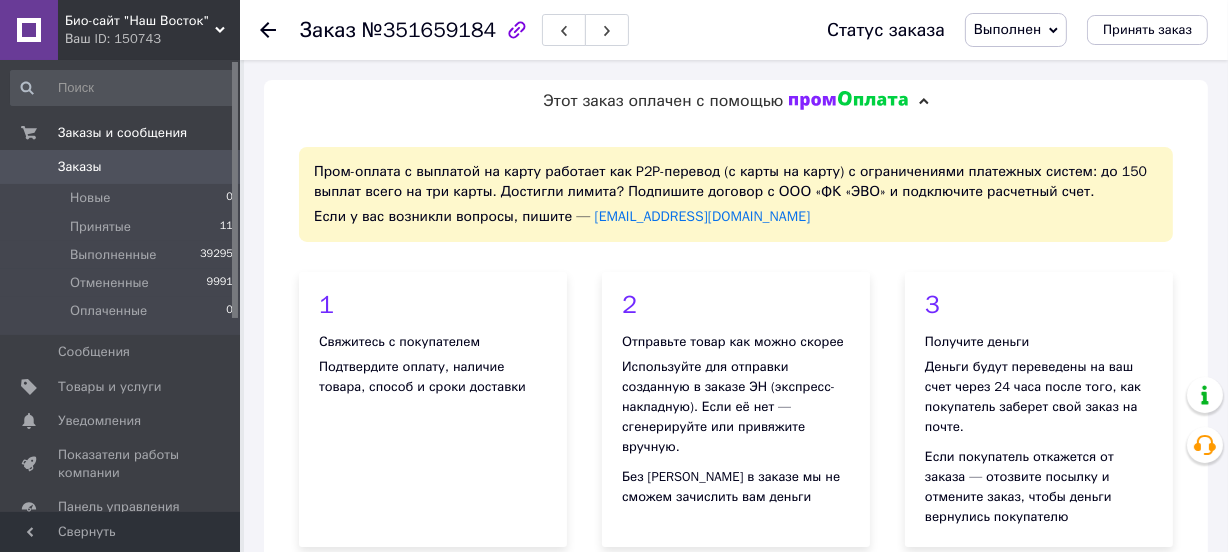 scroll, scrollTop: 3, scrollLeft: 0, axis: vertical 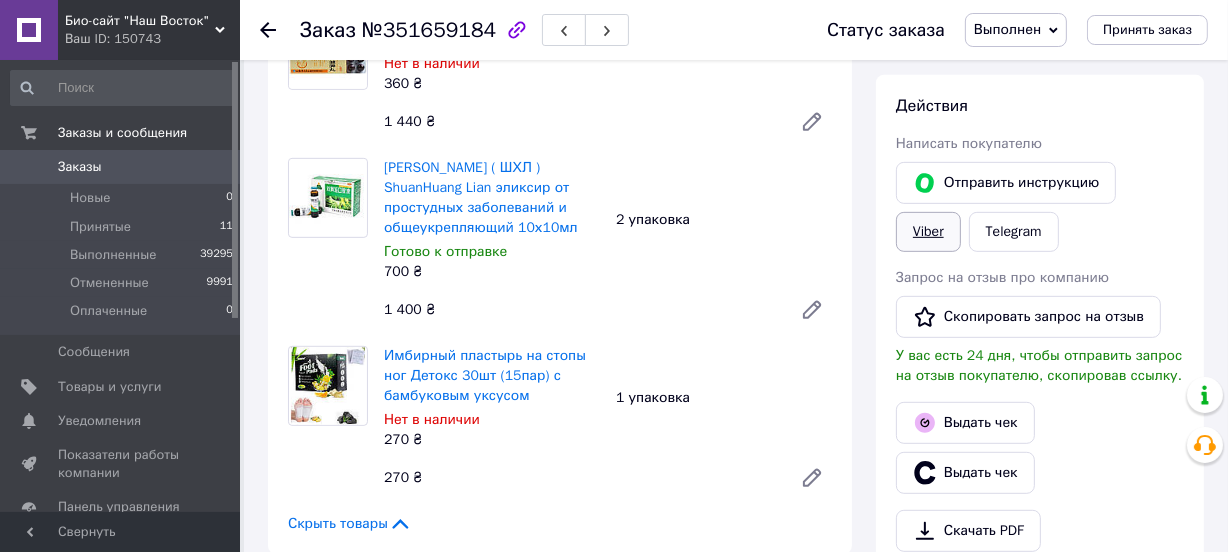 click on "Viber" at bounding box center [928, 232] 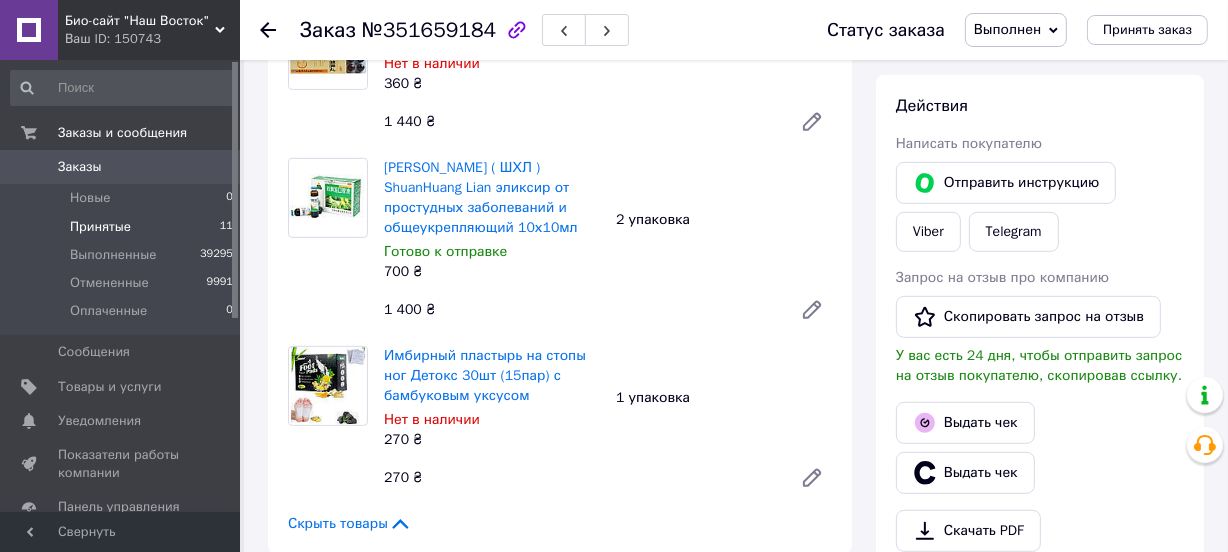click on "Принятые" at bounding box center [100, 227] 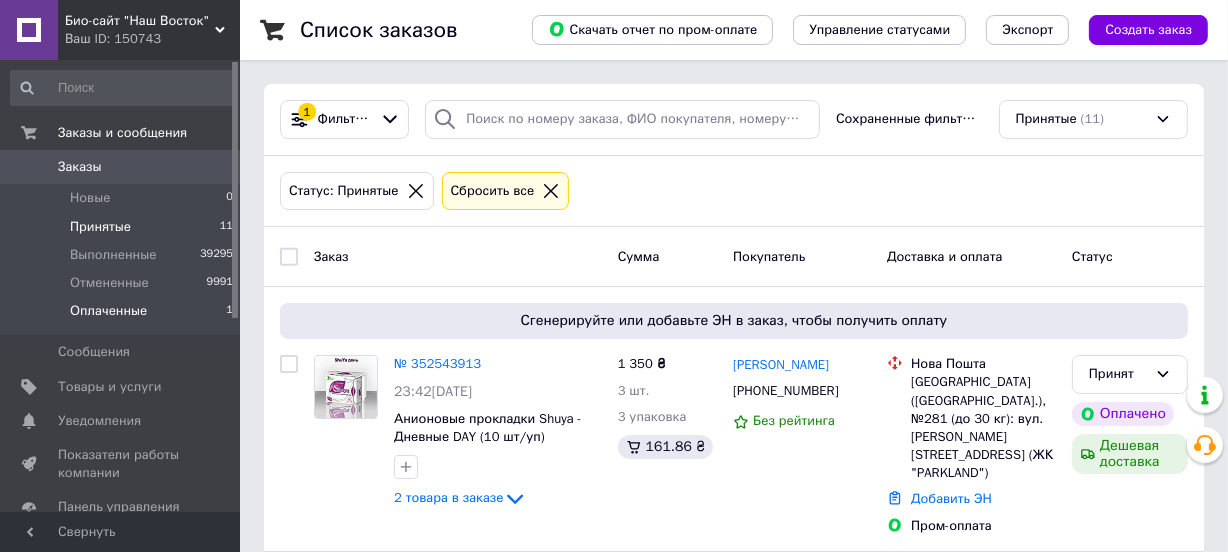 click on "Оплаченные" at bounding box center [108, 311] 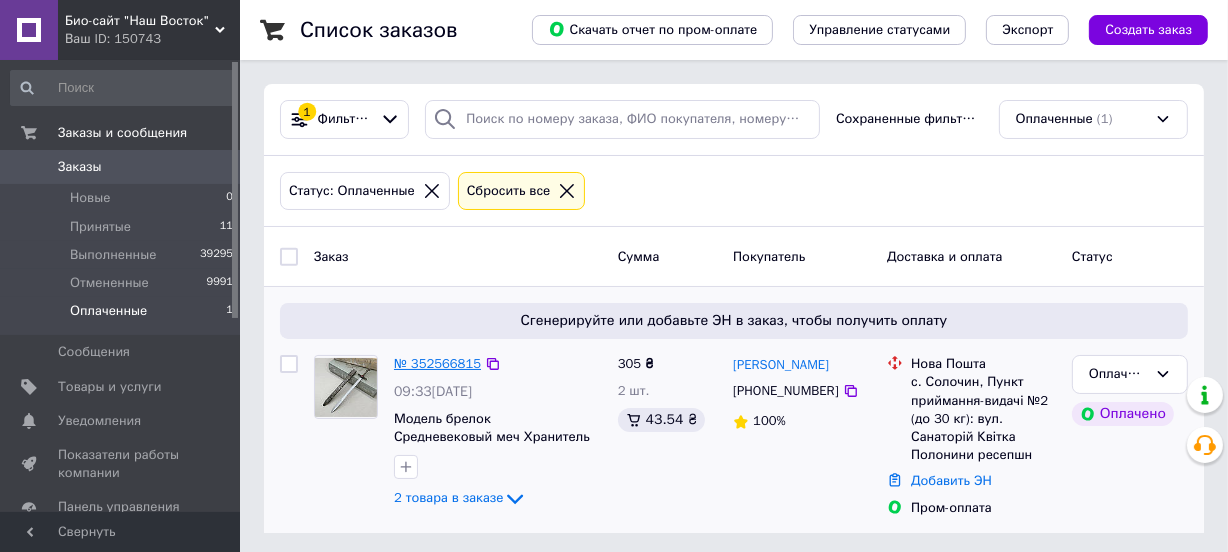 click on "№ 352566815" at bounding box center [437, 363] 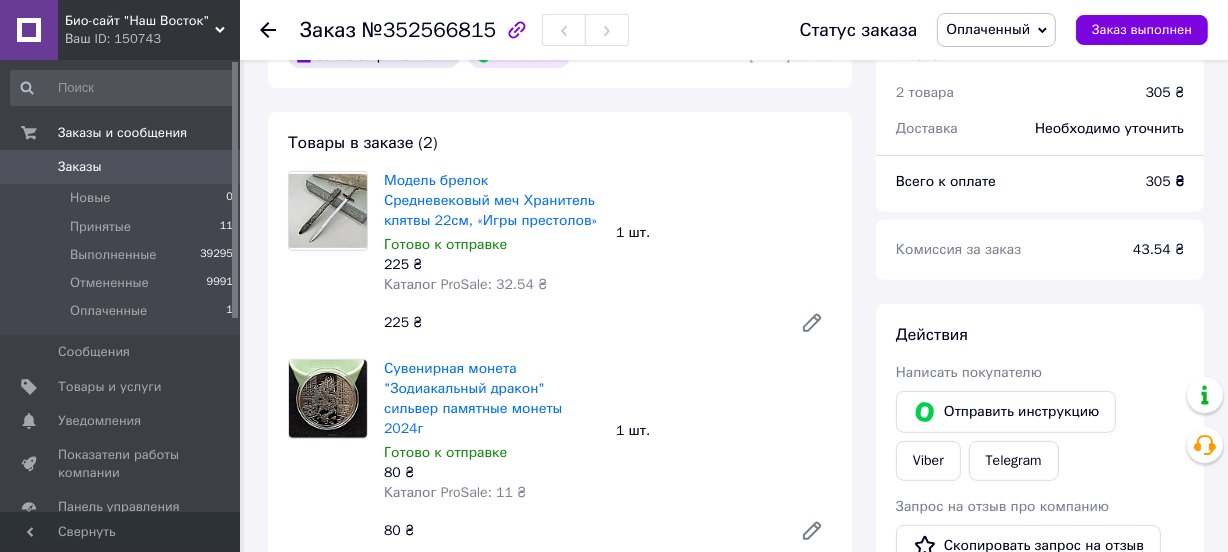 scroll, scrollTop: 727, scrollLeft: 0, axis: vertical 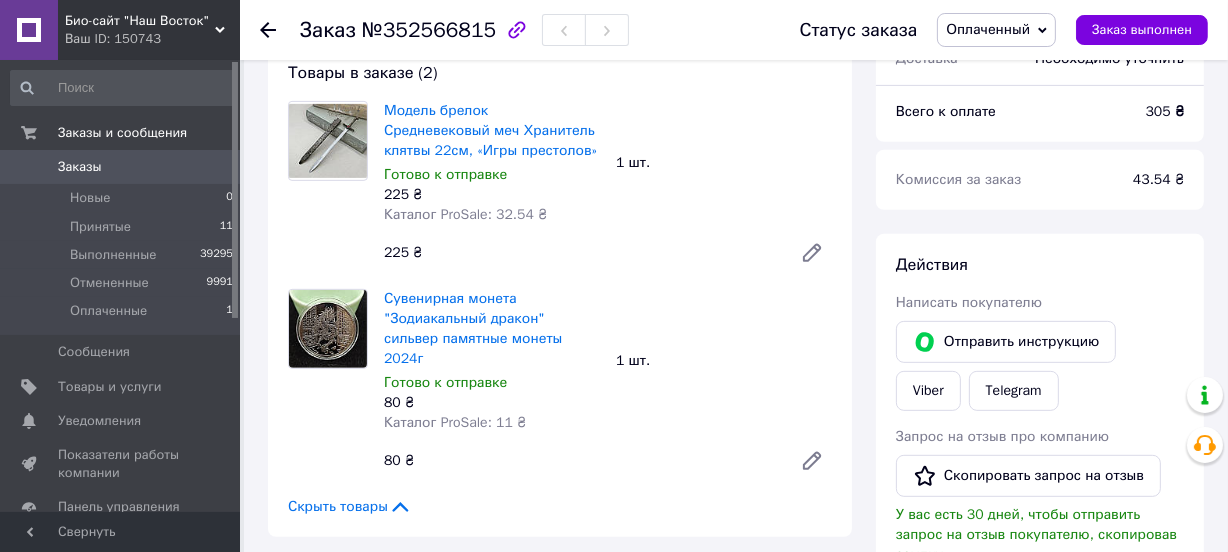 click on "Оплаченный" at bounding box center (988, 29) 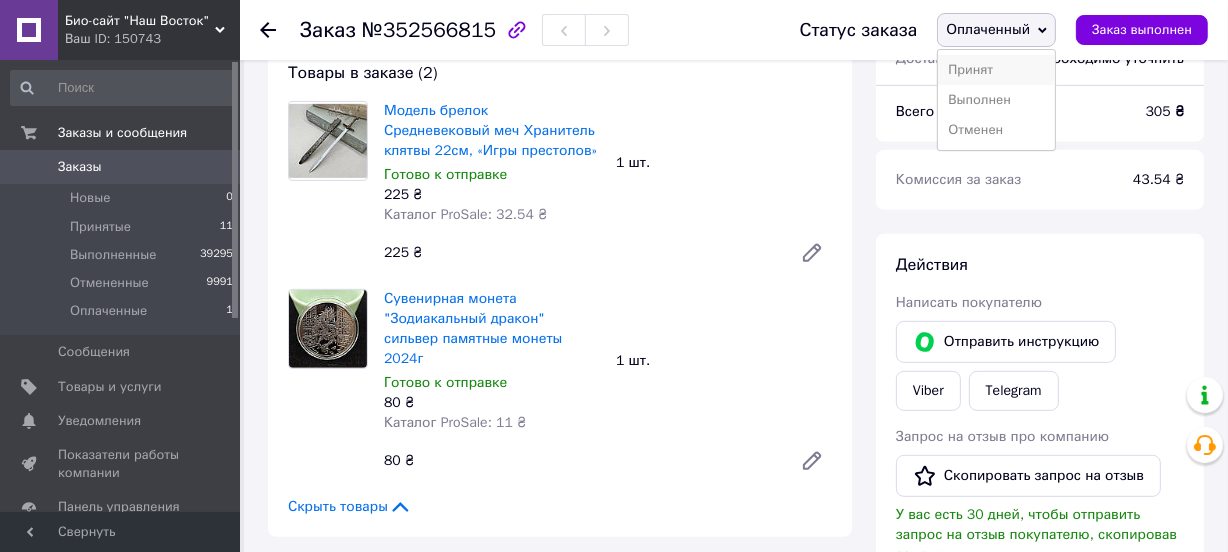 click on "Принят" at bounding box center [996, 70] 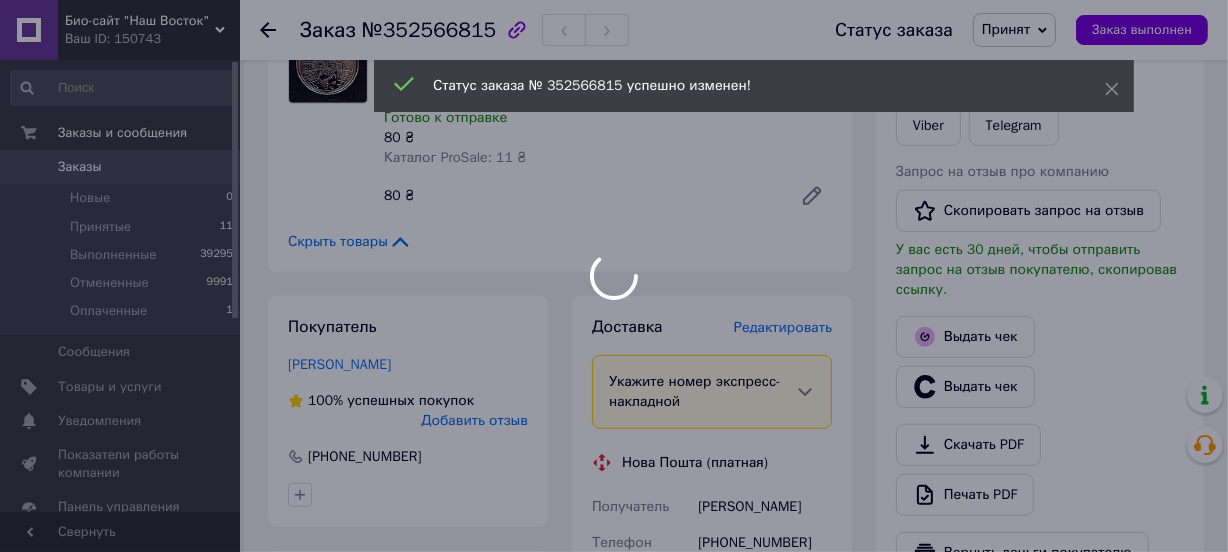 scroll, scrollTop: 1000, scrollLeft: 0, axis: vertical 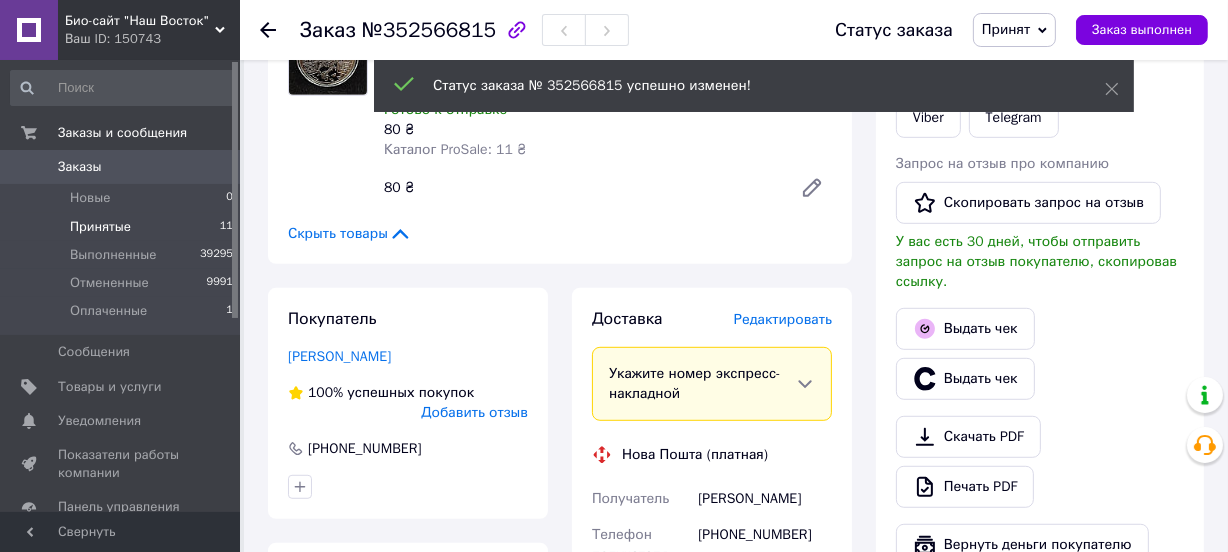 click on "Принятые" at bounding box center [100, 227] 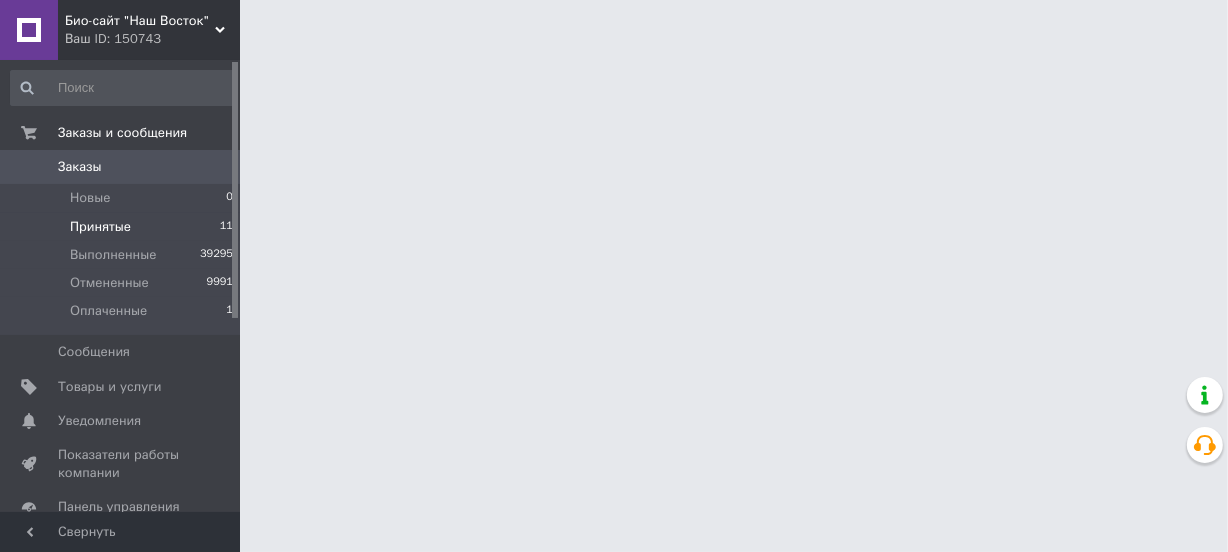 scroll, scrollTop: 0, scrollLeft: 0, axis: both 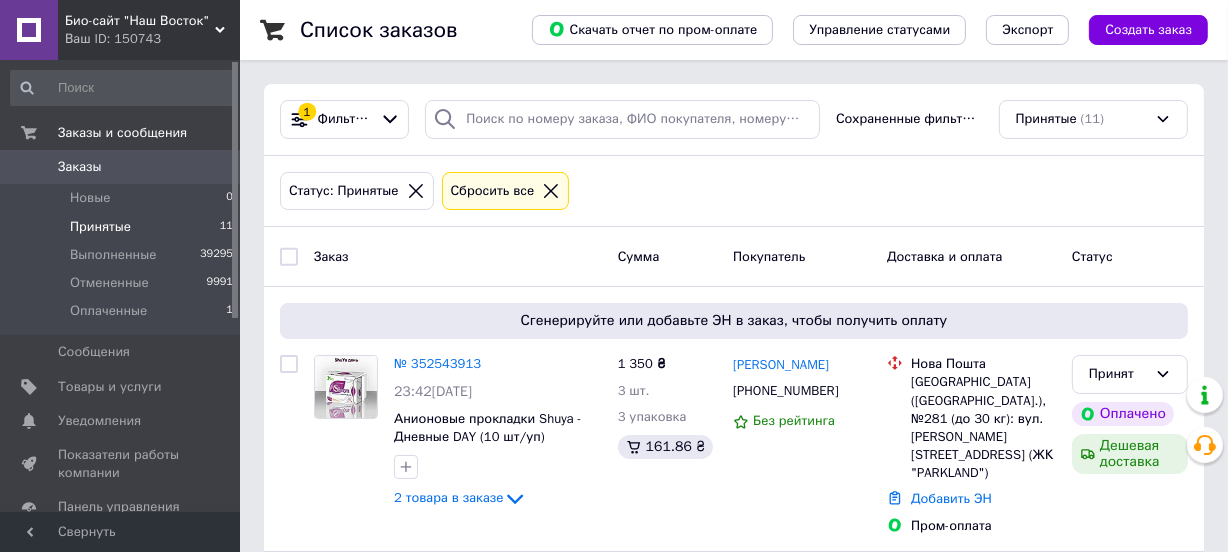 click on "Принятые" at bounding box center (100, 227) 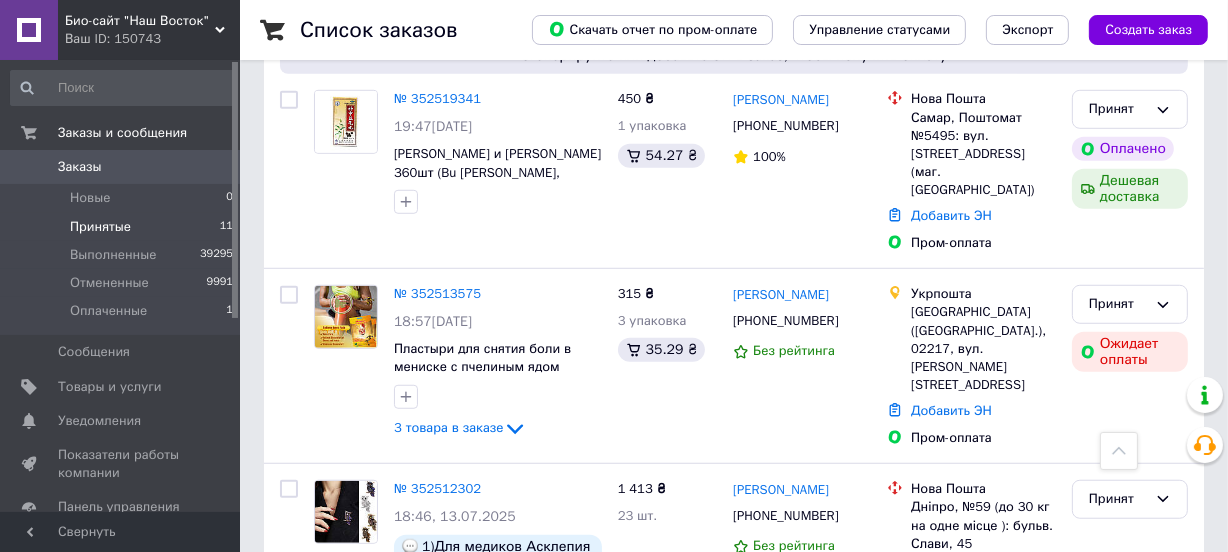scroll, scrollTop: 1225, scrollLeft: 0, axis: vertical 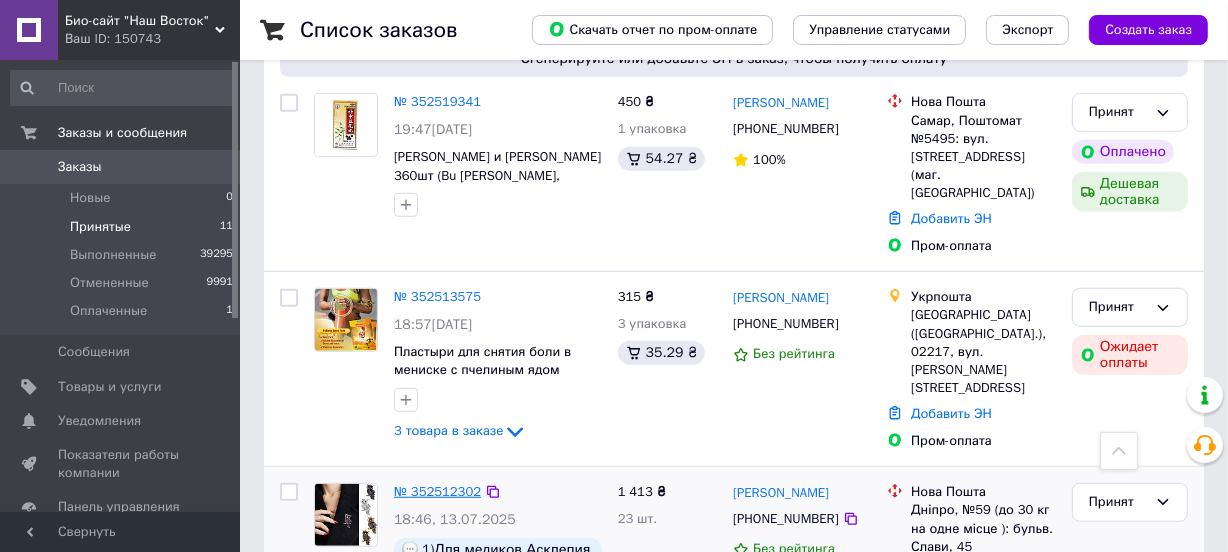 click on "№ 352512302" at bounding box center [437, 491] 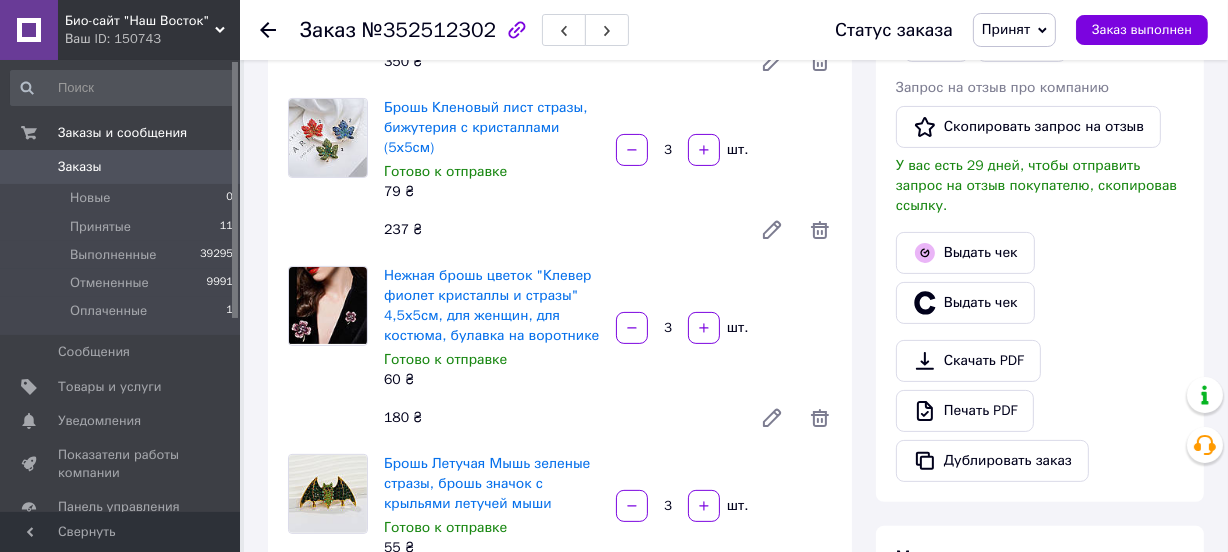 scroll, scrollTop: 498, scrollLeft: 0, axis: vertical 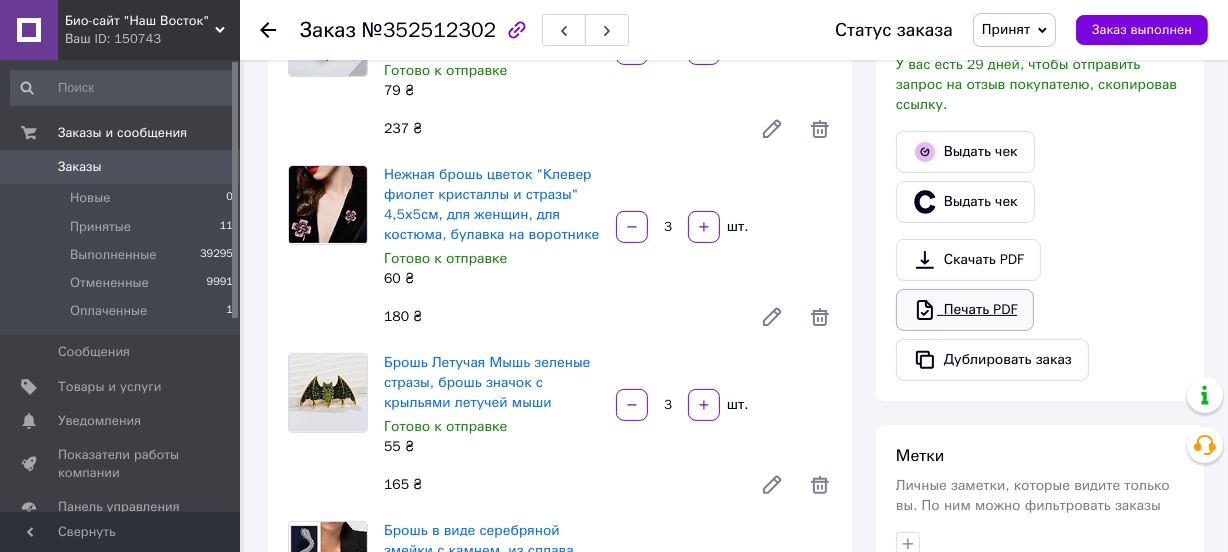 click on "Печать PDF" at bounding box center (965, 310) 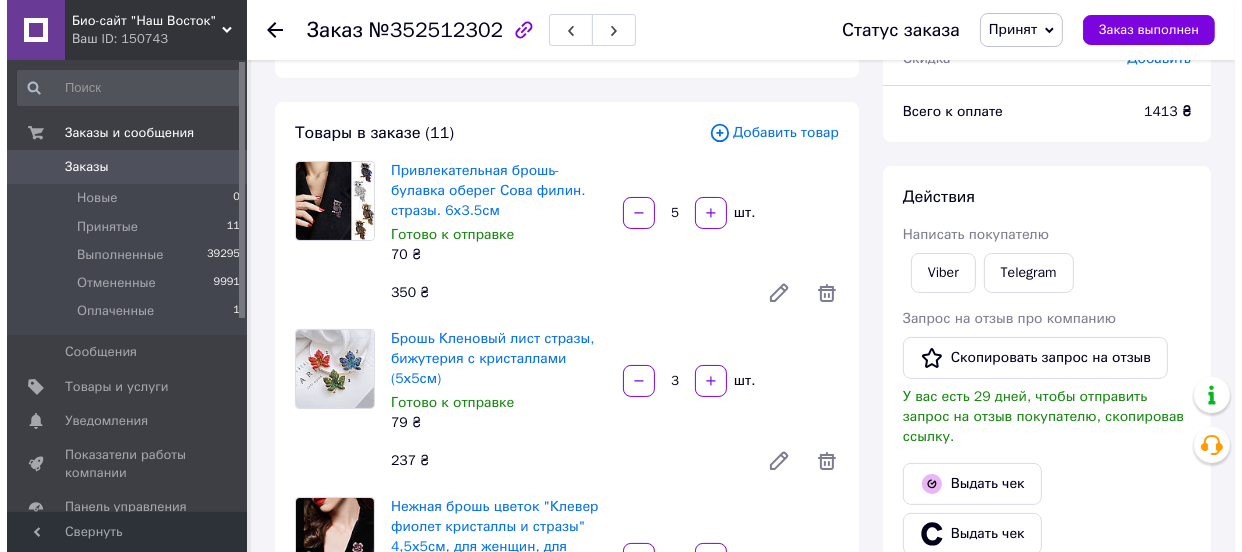 scroll, scrollTop: 134, scrollLeft: 0, axis: vertical 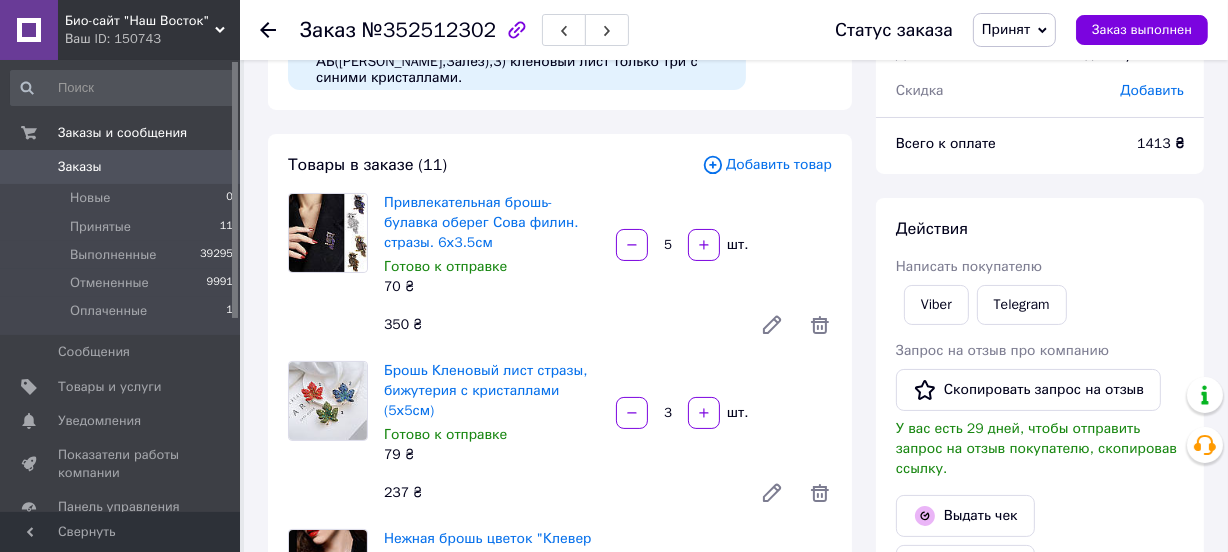 click on "Добавить товар" at bounding box center [767, 165] 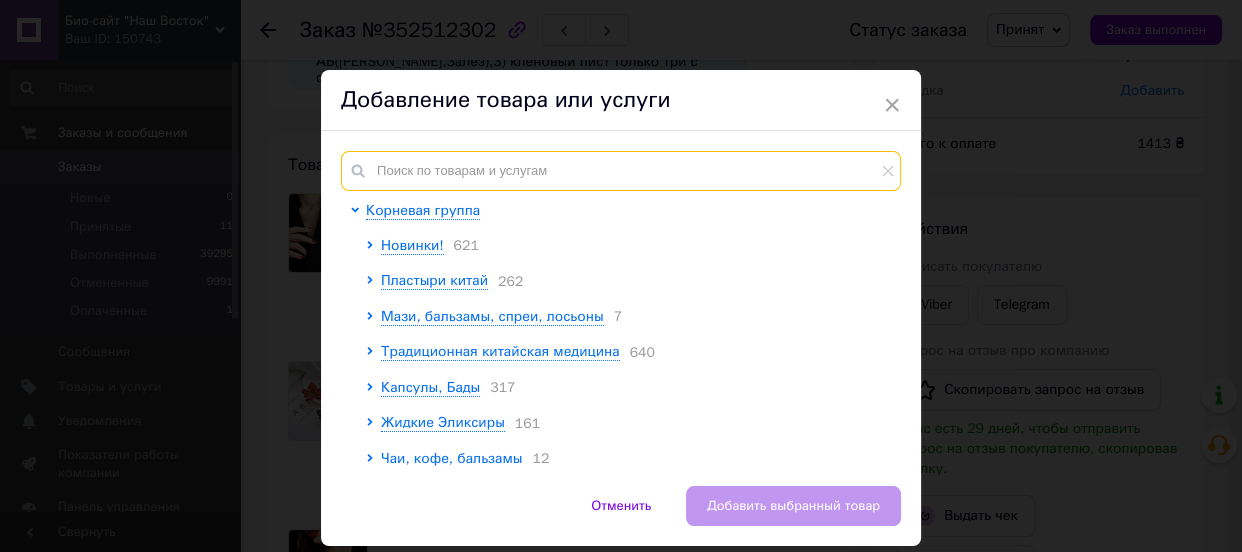 click at bounding box center (621, 171) 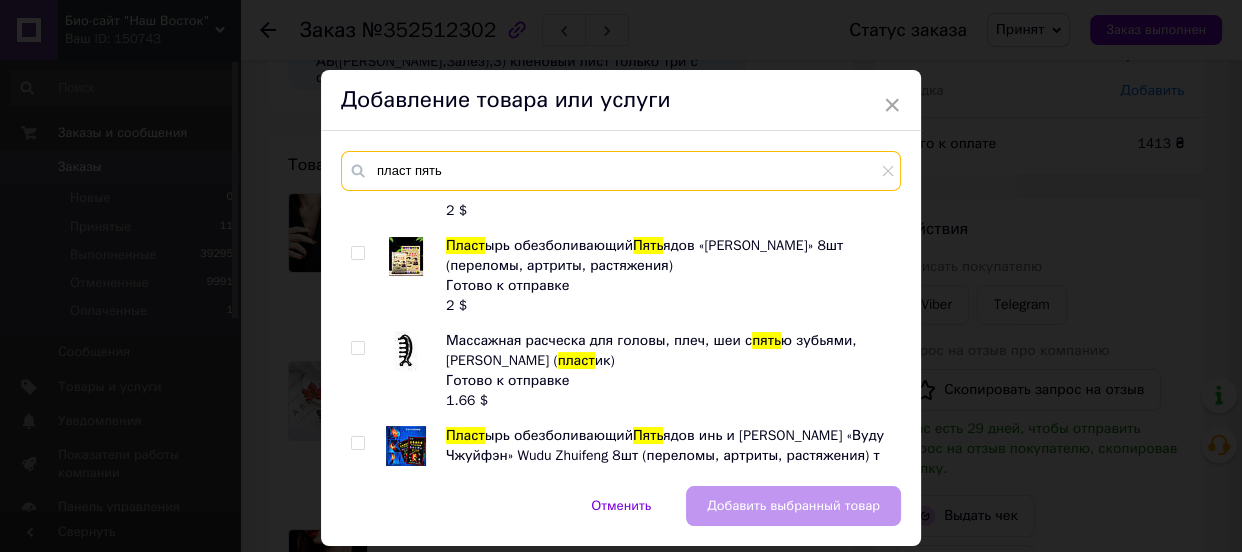 scroll, scrollTop: 0, scrollLeft: 0, axis: both 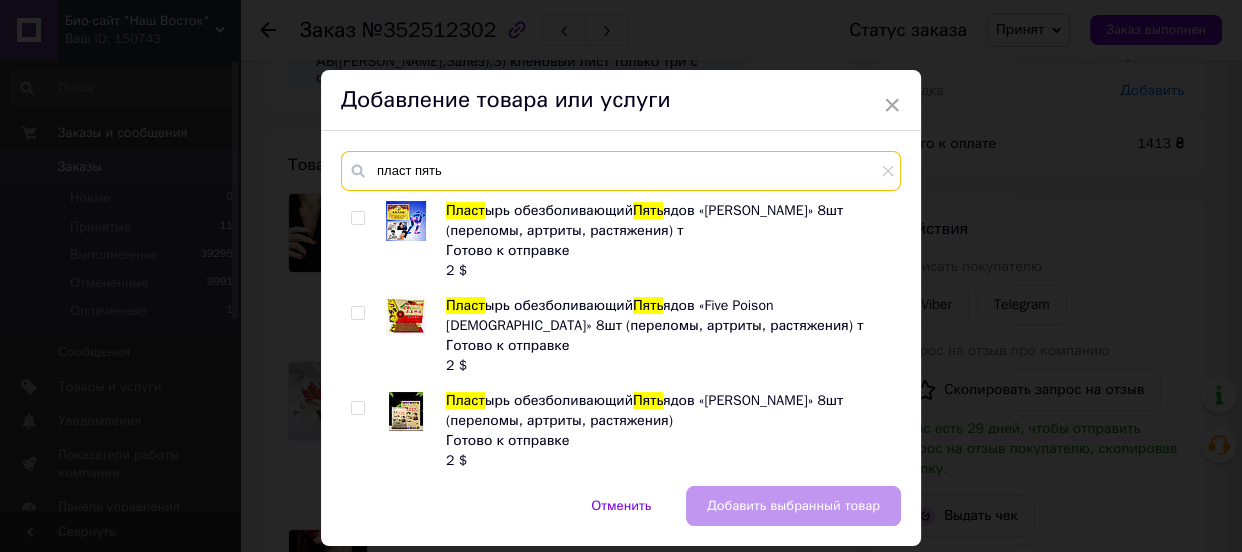 type on "пласт пять" 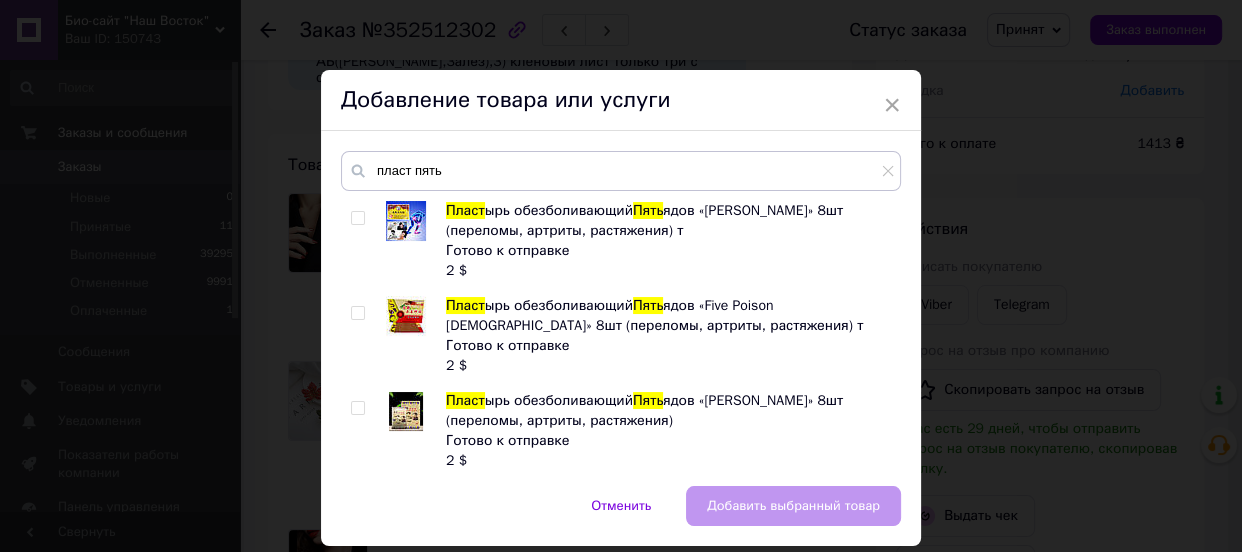 click at bounding box center [357, 218] 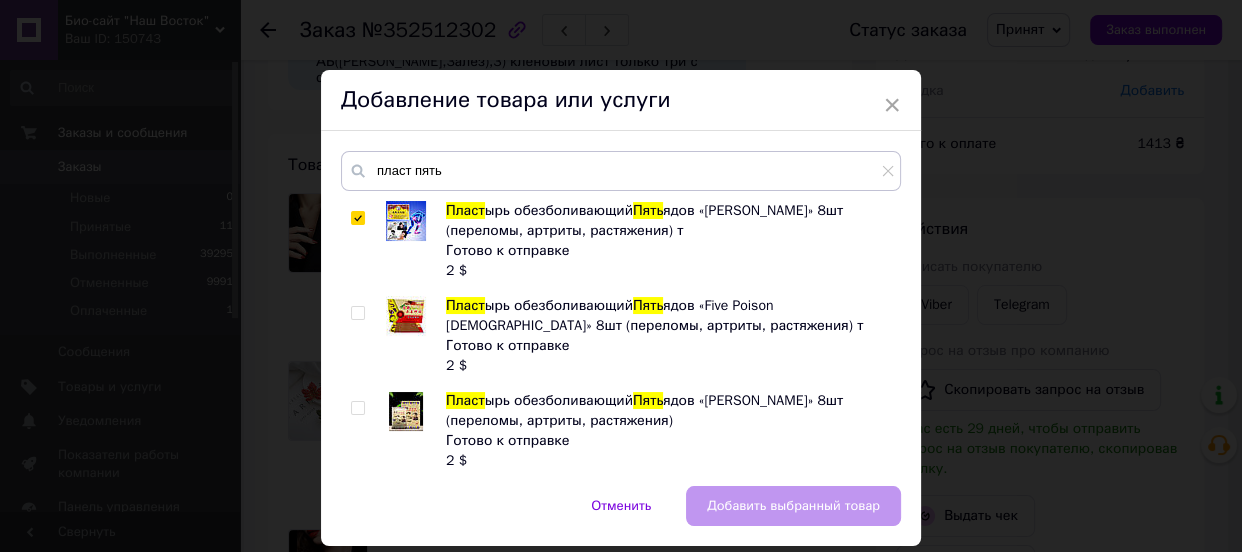checkbox on "true" 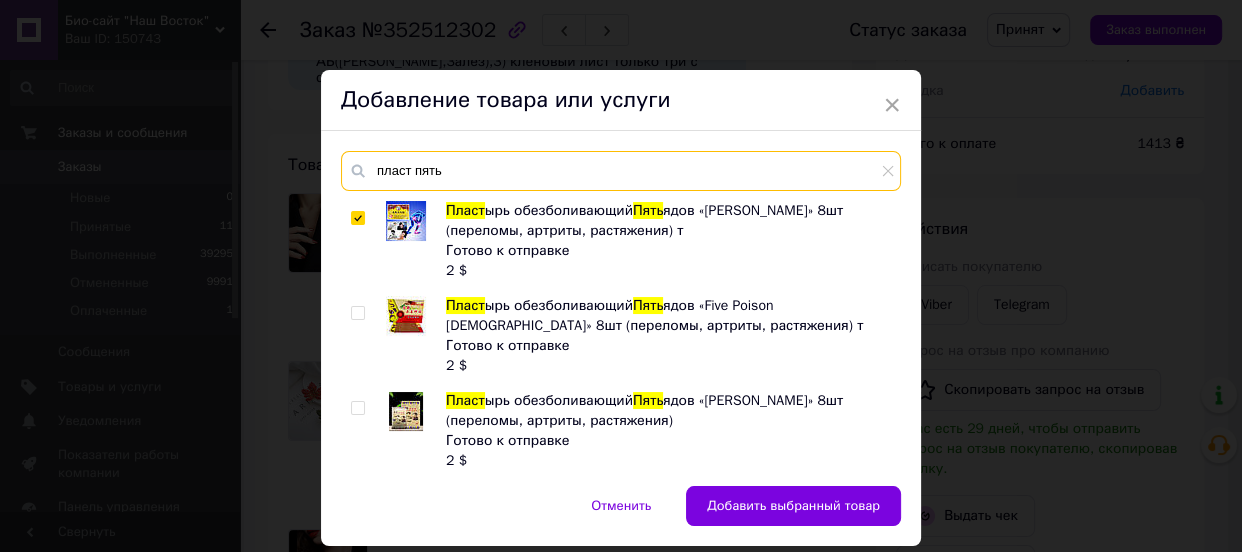 click on "пласт пять" at bounding box center (621, 171) 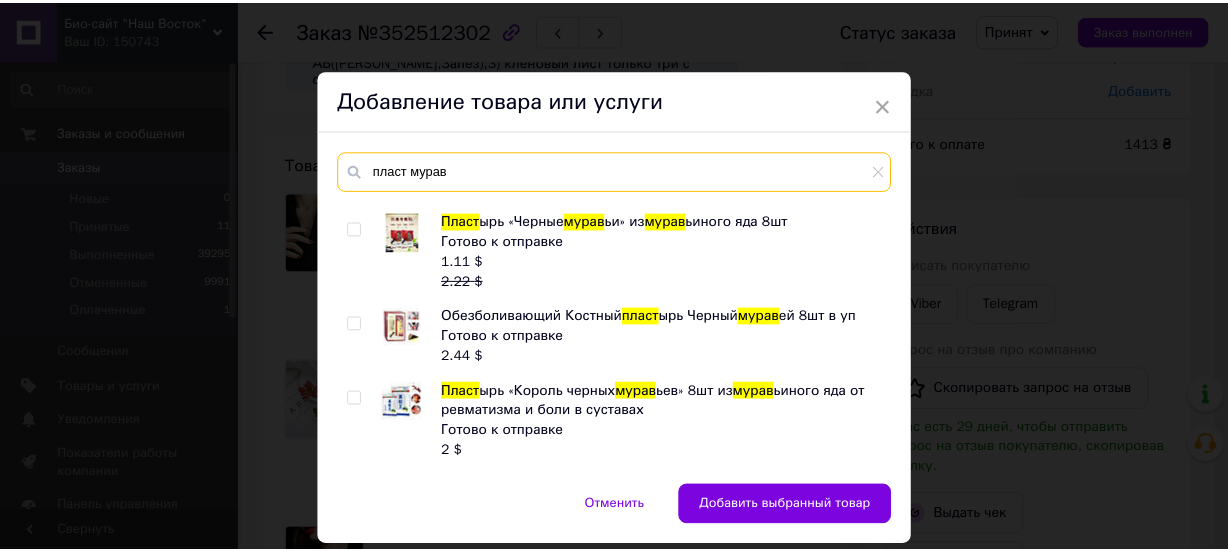 scroll, scrollTop: 0, scrollLeft: 0, axis: both 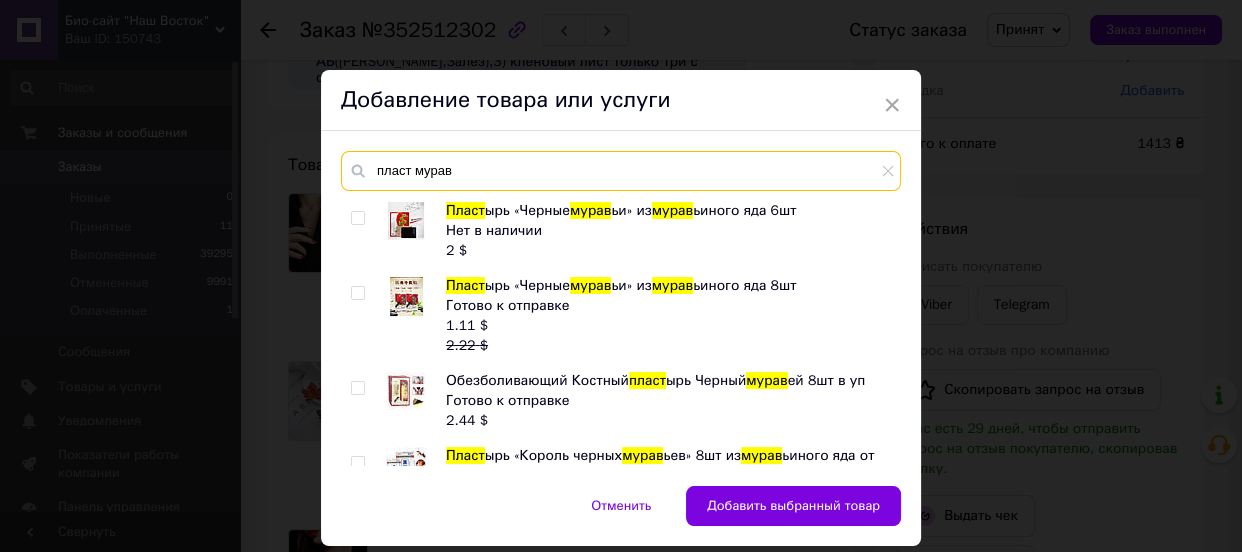 type on "пласт мурав" 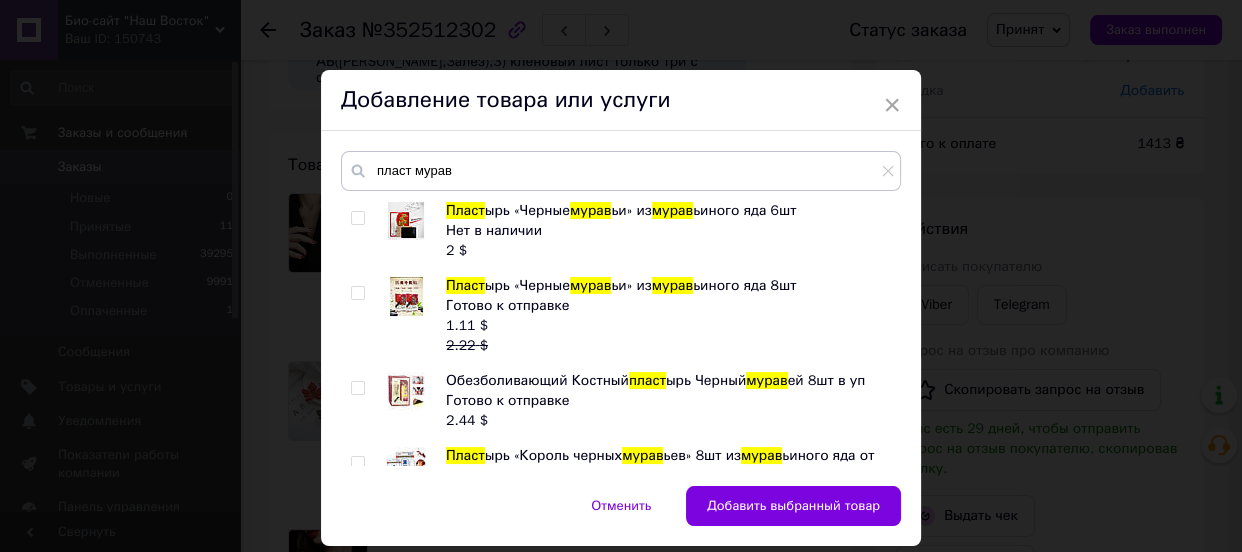 click at bounding box center [357, 293] 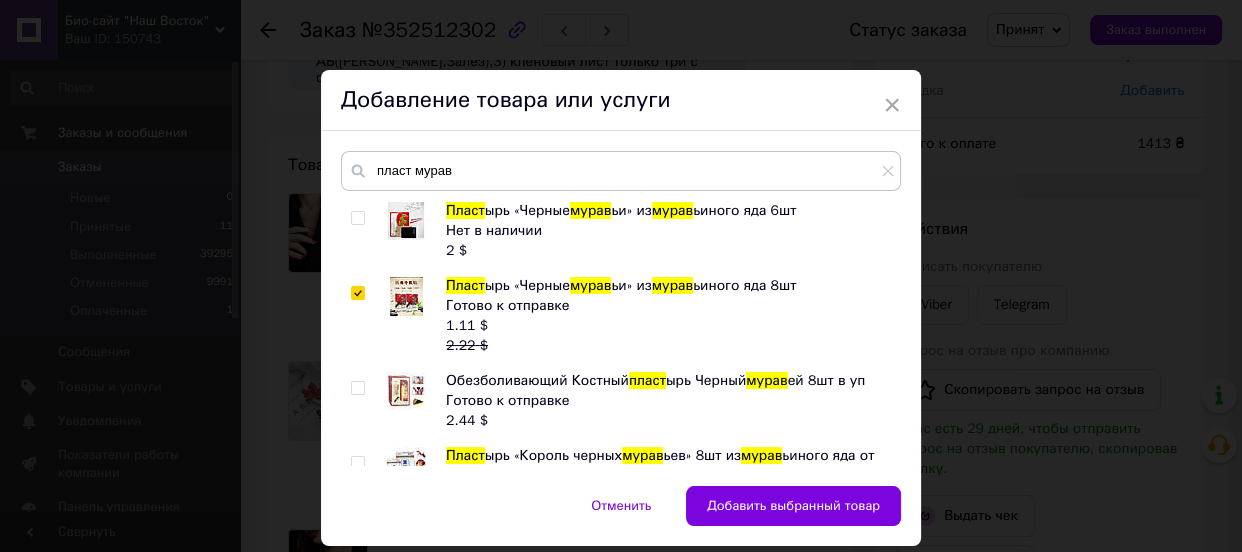 checkbox on "true" 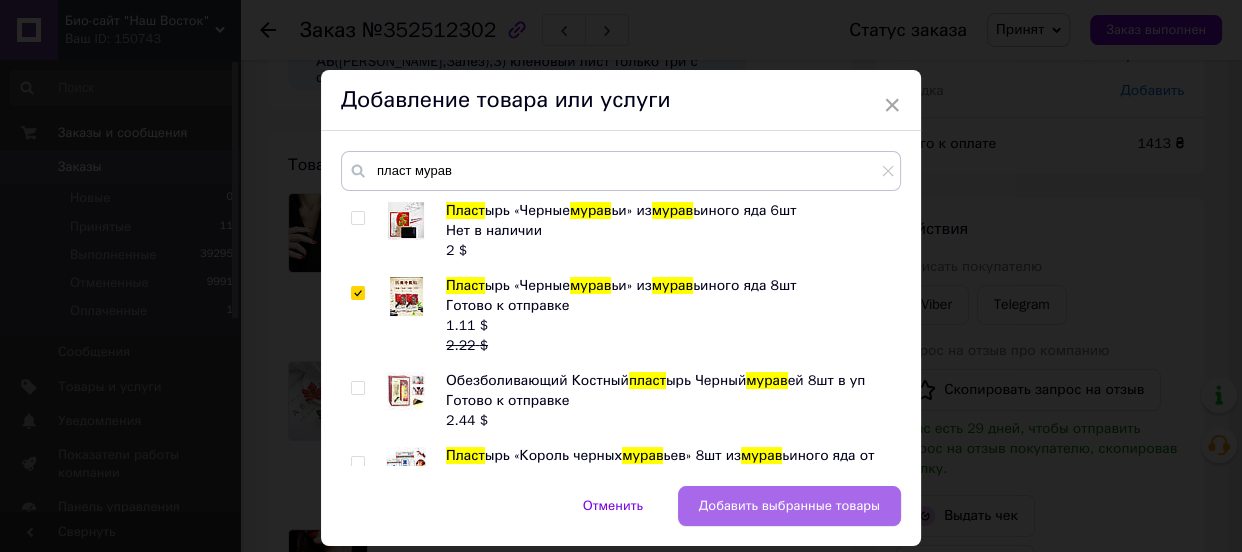 click on "Добавить выбранные товары" at bounding box center [789, 506] 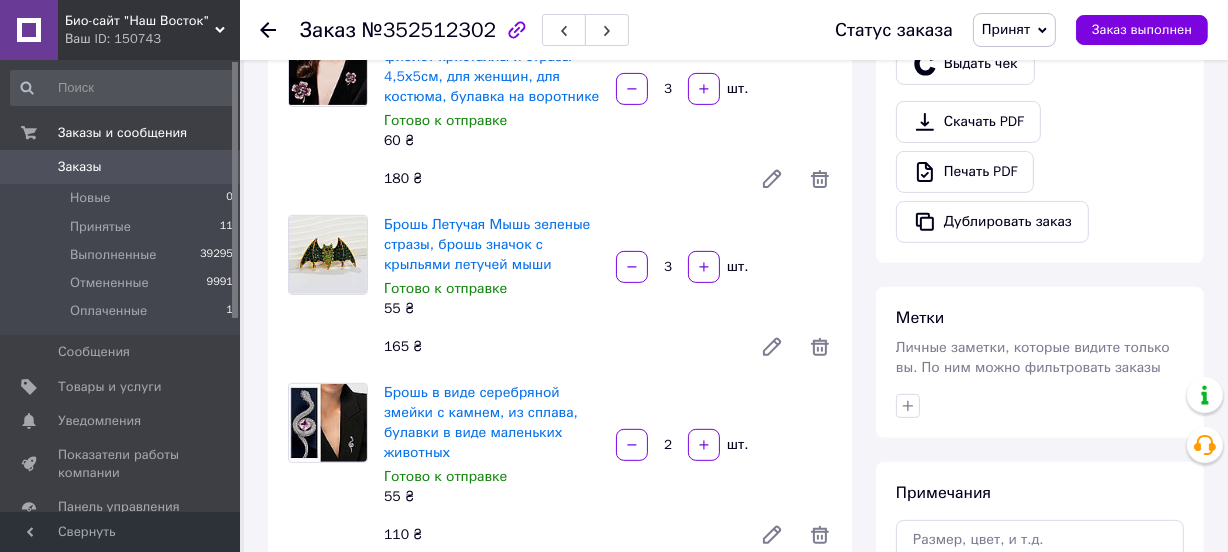scroll, scrollTop: 545, scrollLeft: 0, axis: vertical 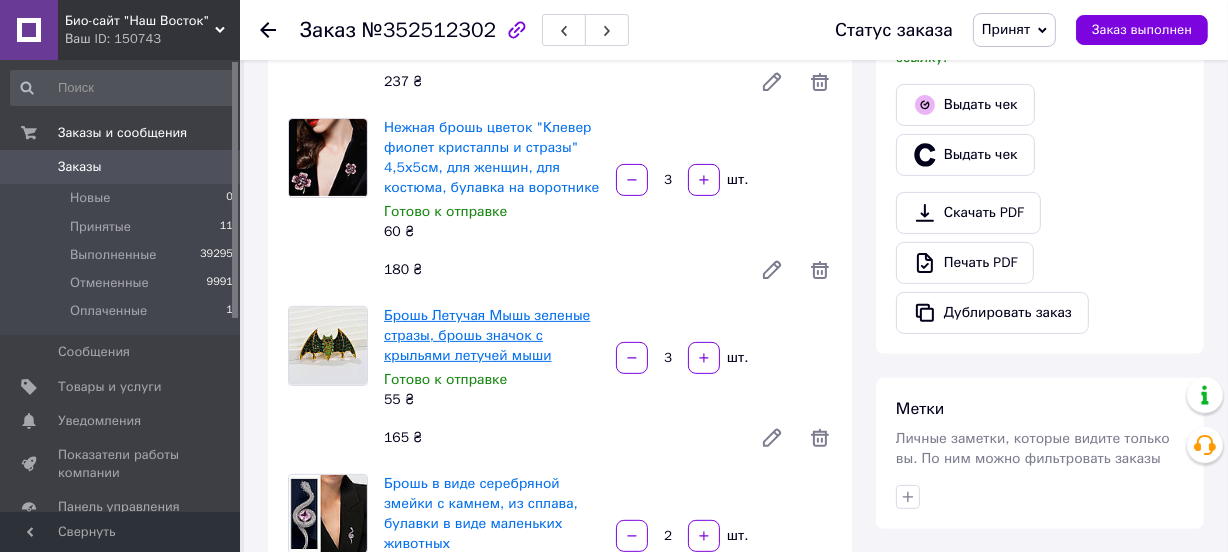 click on "Брошь Летучая Мышь зеленые стразы, брошь значок с крыльями летучей мыши" at bounding box center [487, 335] 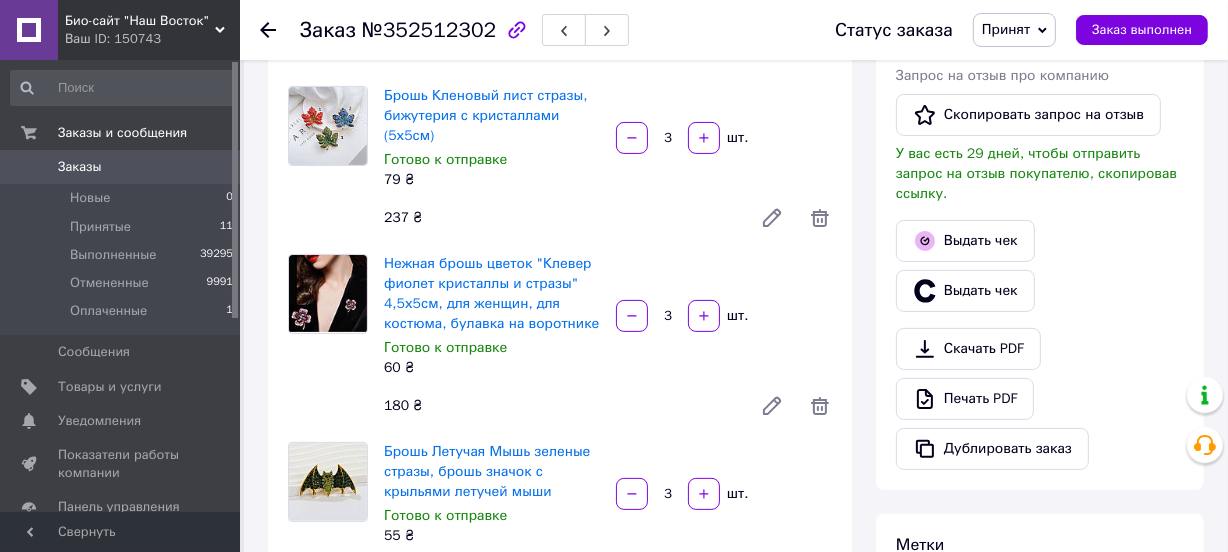 scroll, scrollTop: 363, scrollLeft: 0, axis: vertical 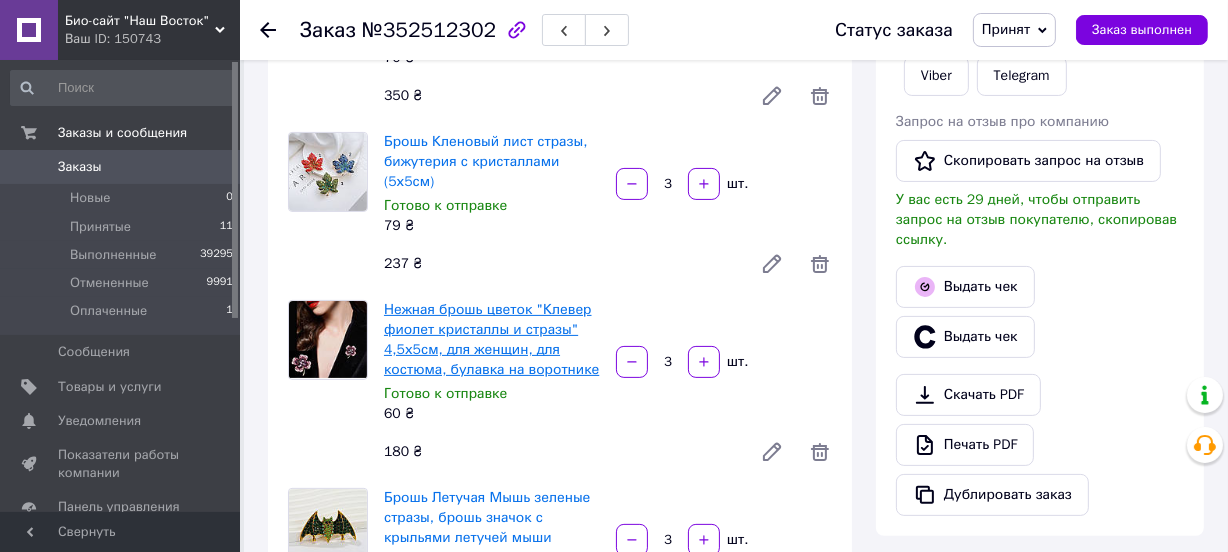 click on "Нежная брошь цветок "Клевер фиолет кристаллы и стразы" 4,5х5см, для женщин, для костюма, булавка на воротнике" at bounding box center (491, 339) 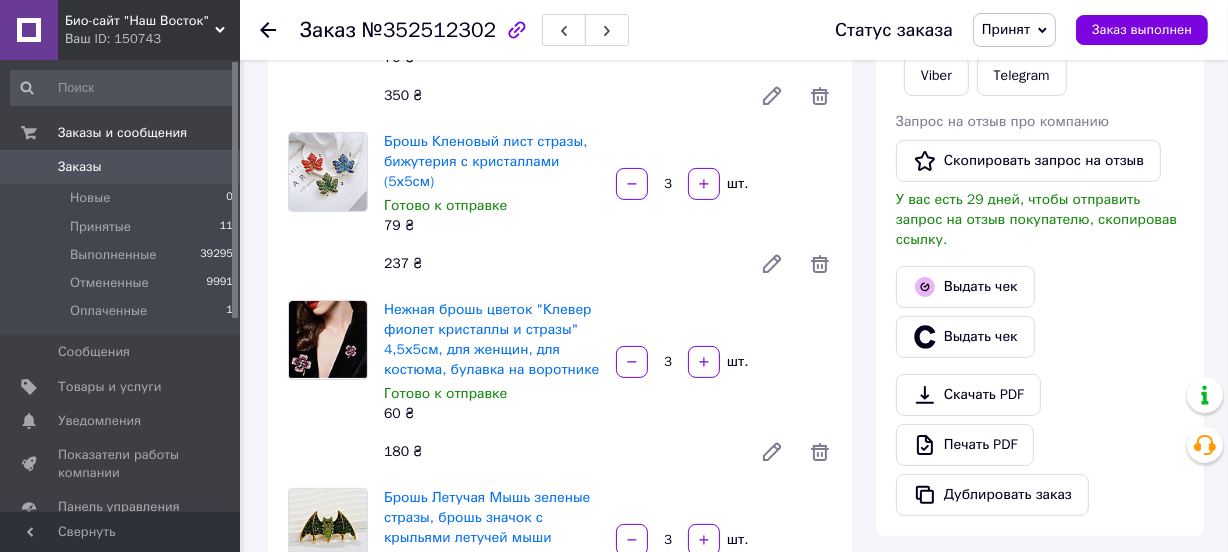 scroll, scrollTop: 272, scrollLeft: 0, axis: vertical 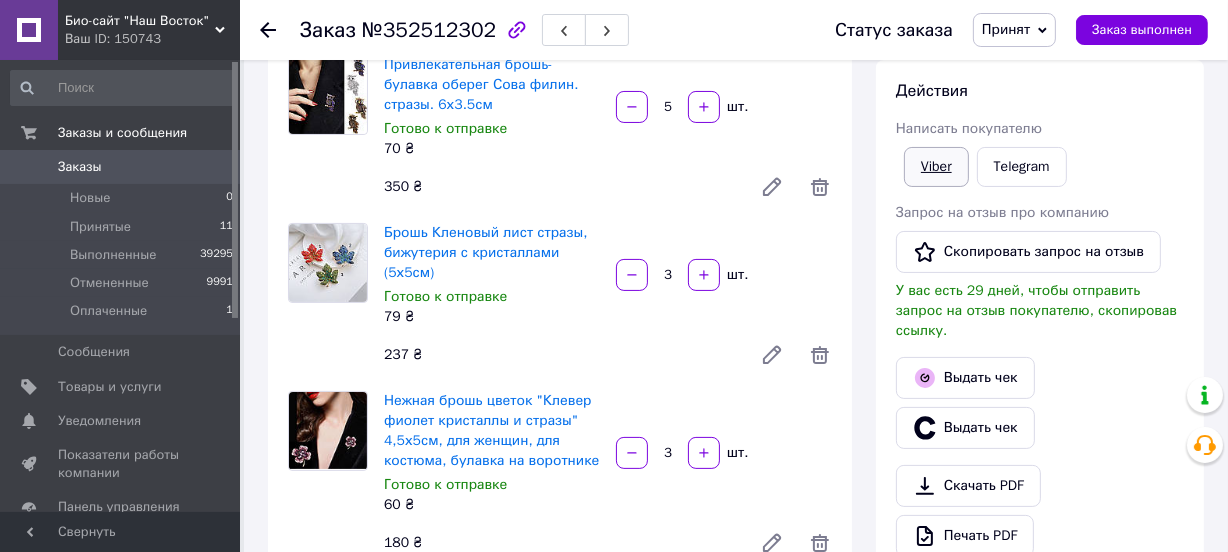 click on "Viber" at bounding box center (936, 167) 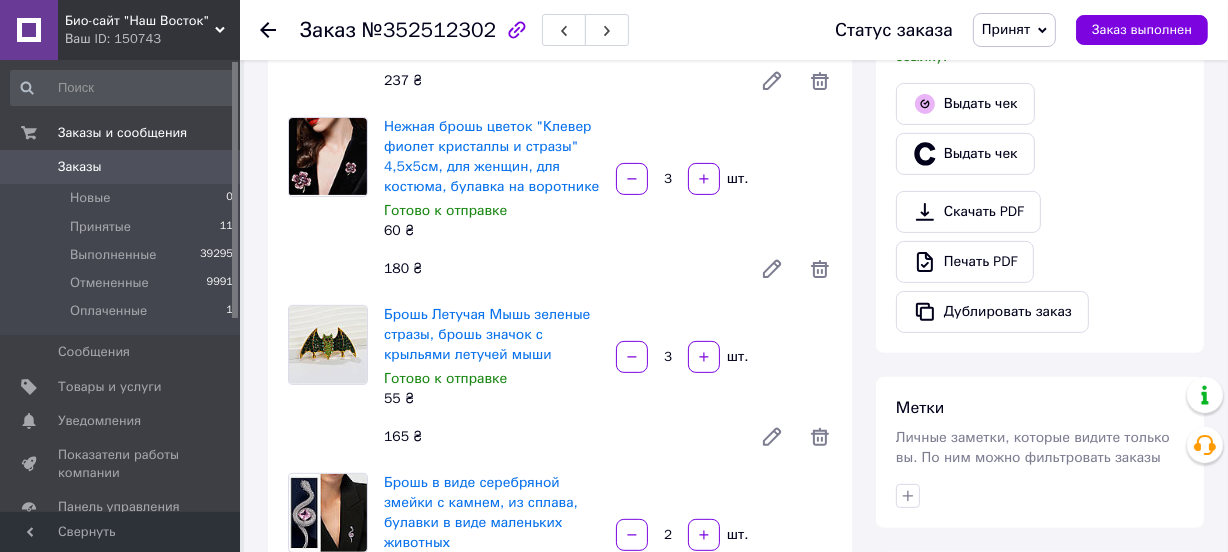scroll, scrollTop: 545, scrollLeft: 0, axis: vertical 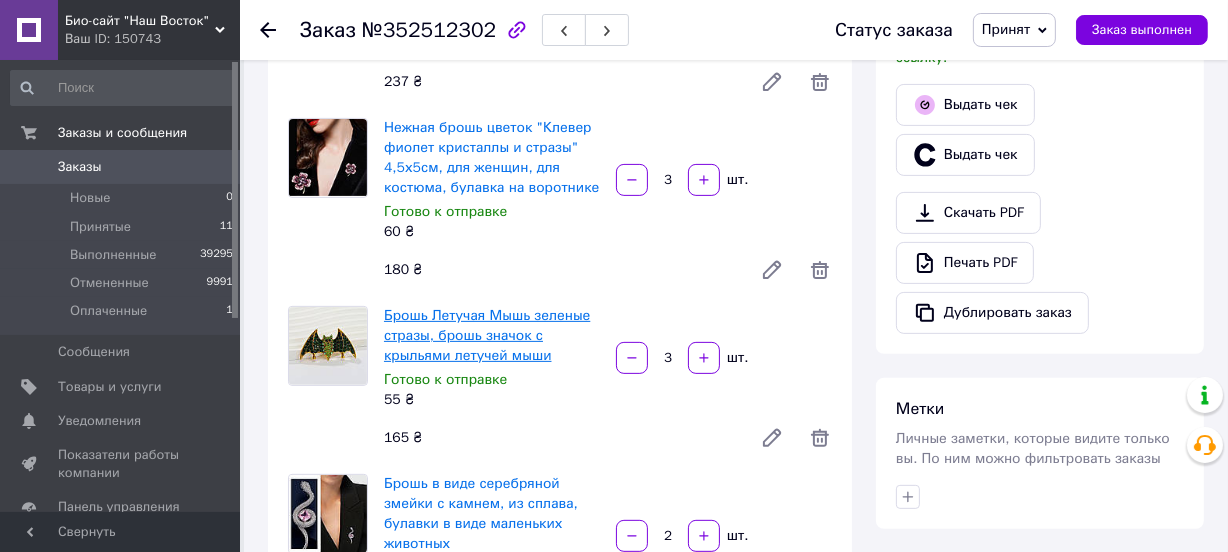 click on "Брошь Летучая Мышь зеленые стразы, брошь значок с крыльями летучей мыши" at bounding box center (487, 335) 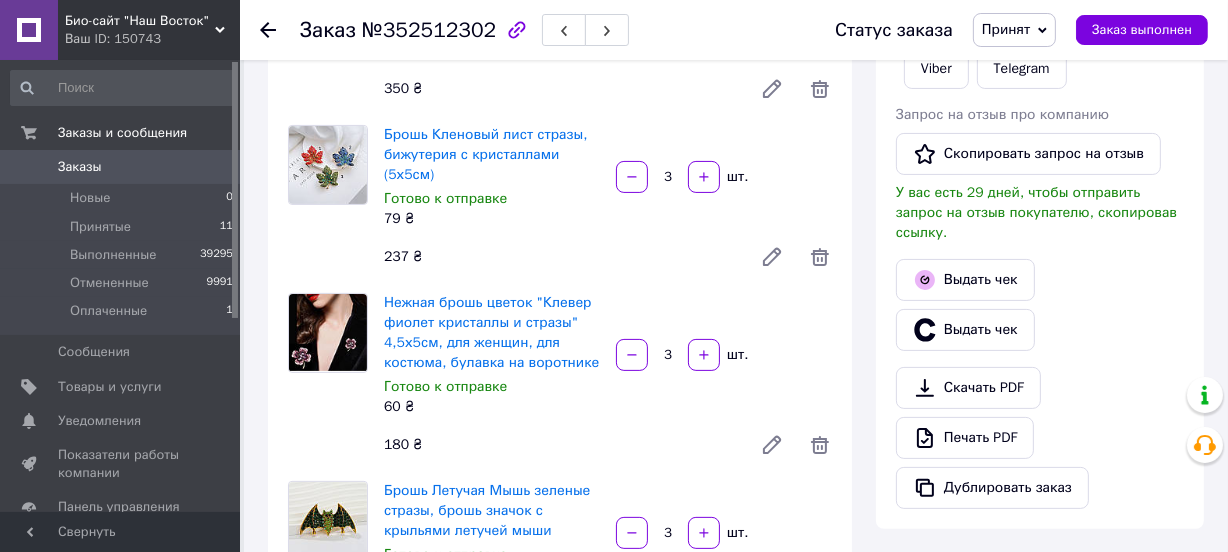 scroll, scrollTop: 363, scrollLeft: 0, axis: vertical 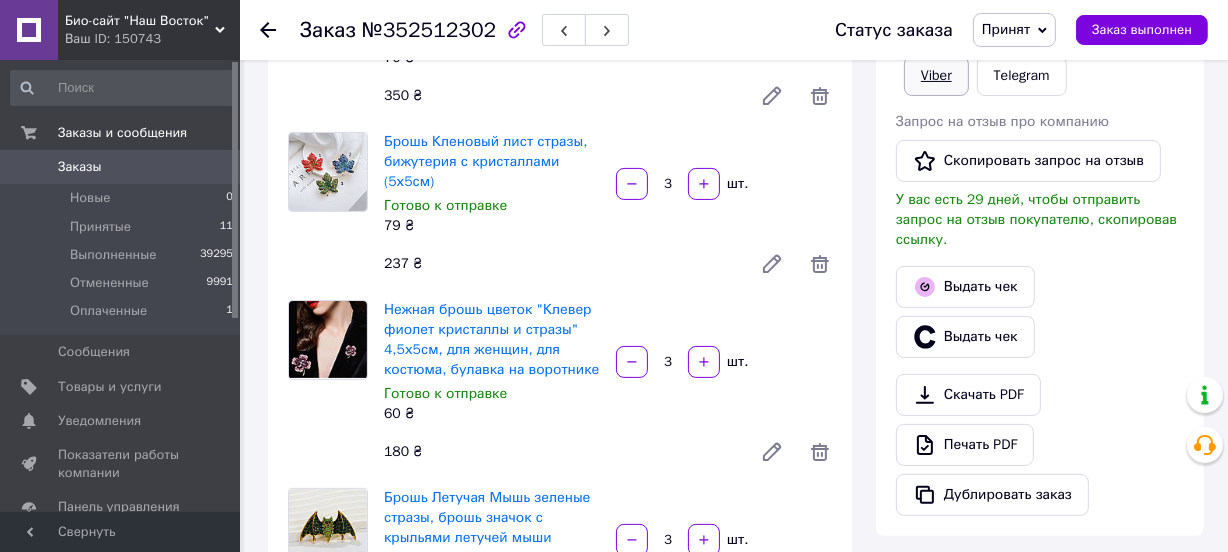 click on "Viber" at bounding box center [936, 76] 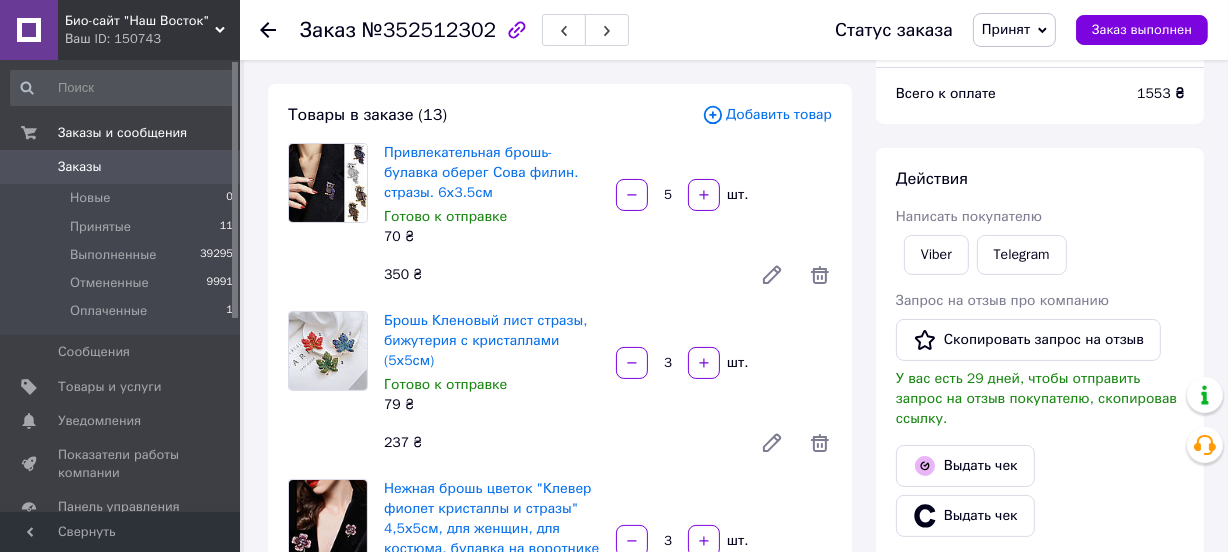 scroll, scrollTop: 0, scrollLeft: 0, axis: both 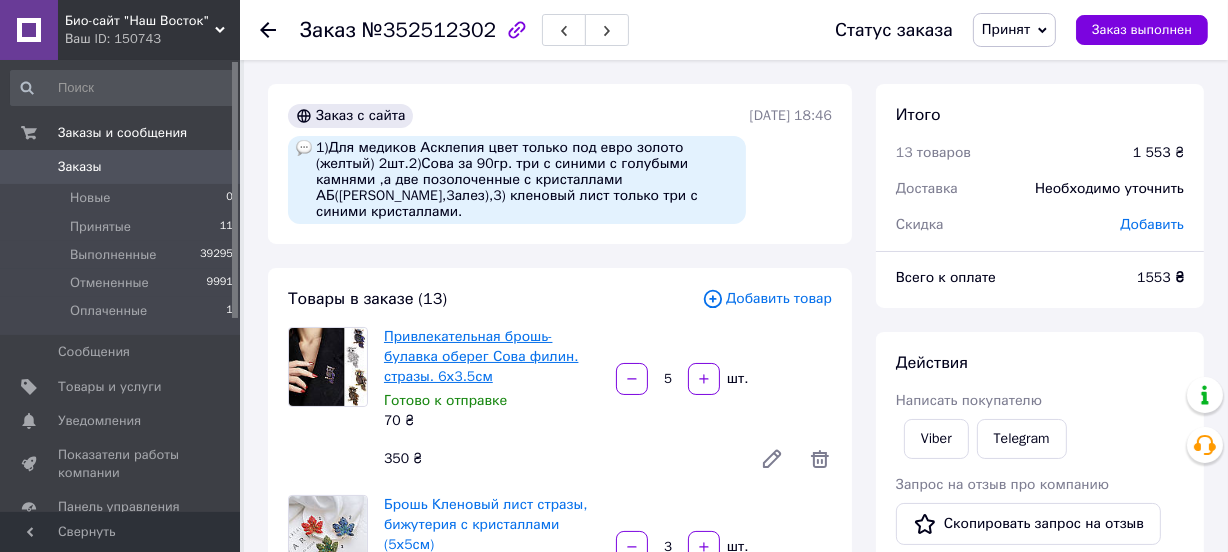 click on "Привлекательная брошь-булавка оберег Сова филин. стразы. 6х3.5см" at bounding box center (481, 356) 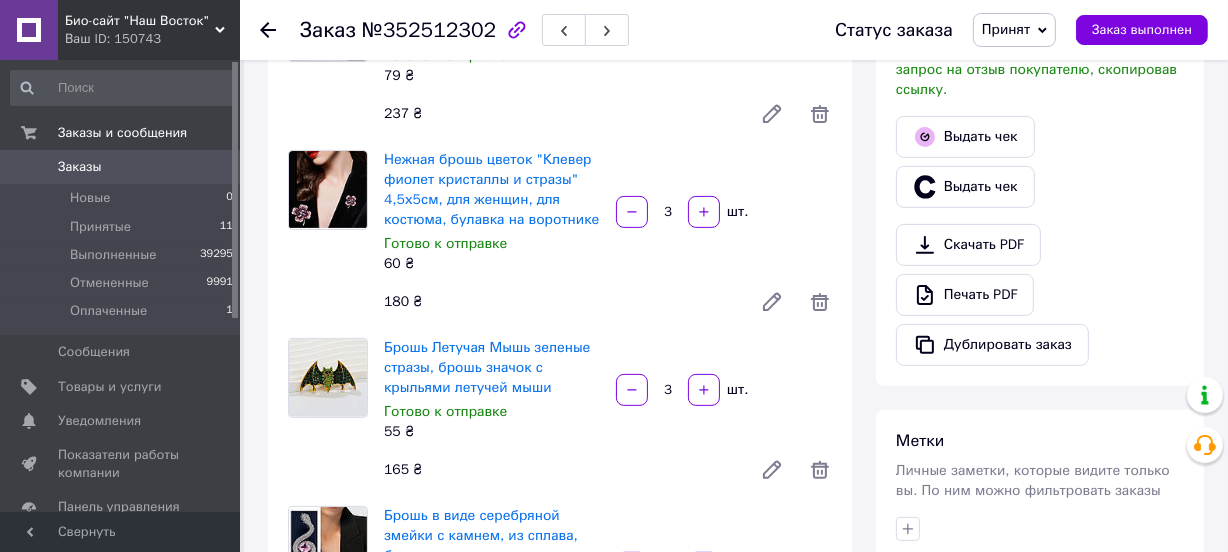 scroll, scrollTop: 545, scrollLeft: 0, axis: vertical 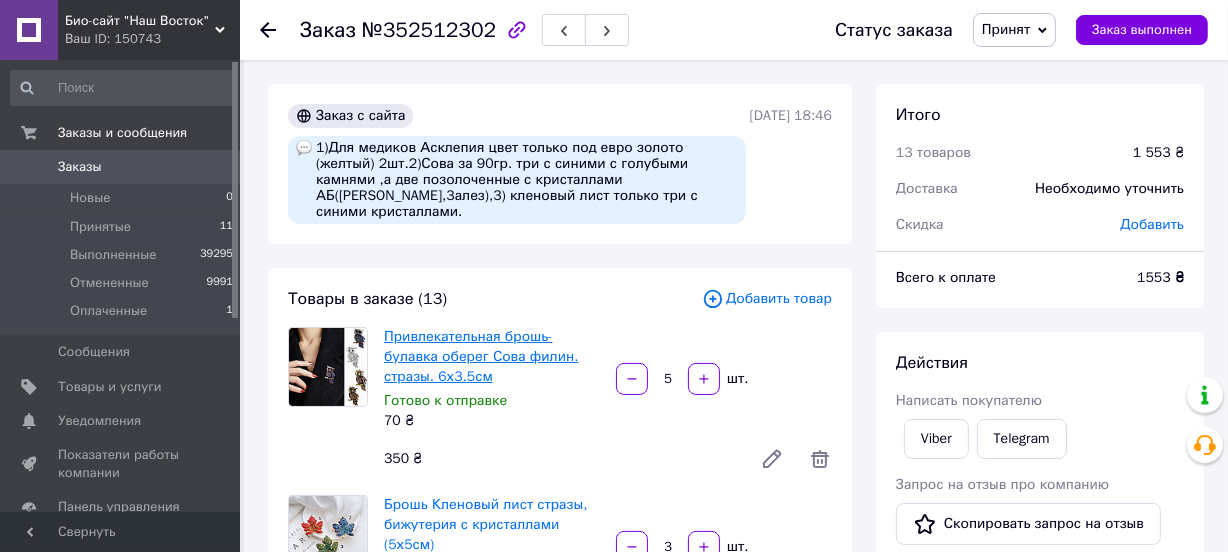 click on "Привлекательная брошь-булавка оберег Сова филин. стразы. 6х3.5см" at bounding box center (481, 356) 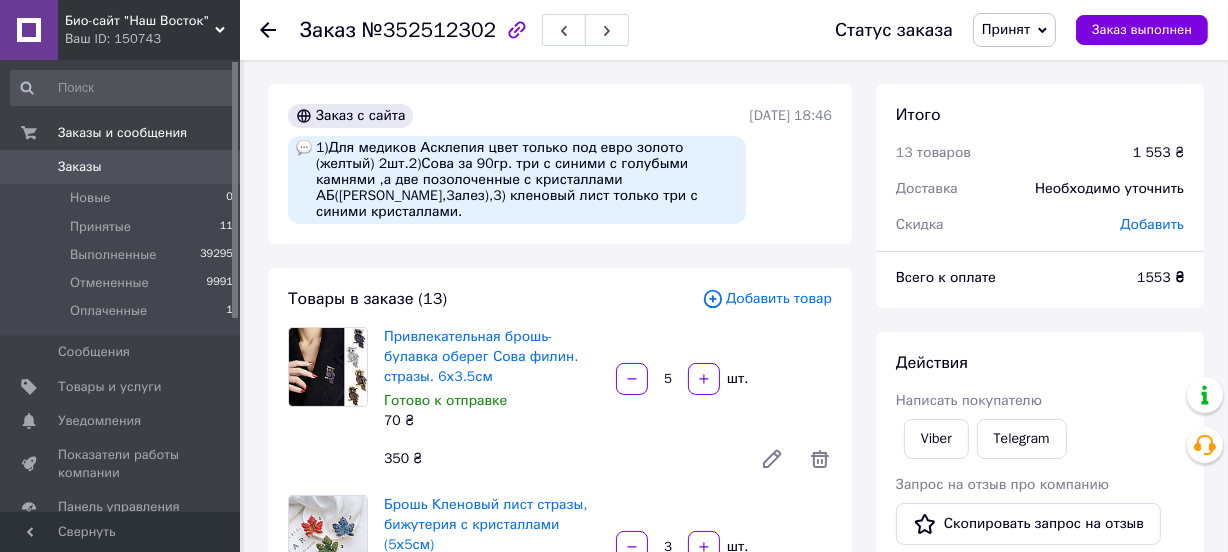 click 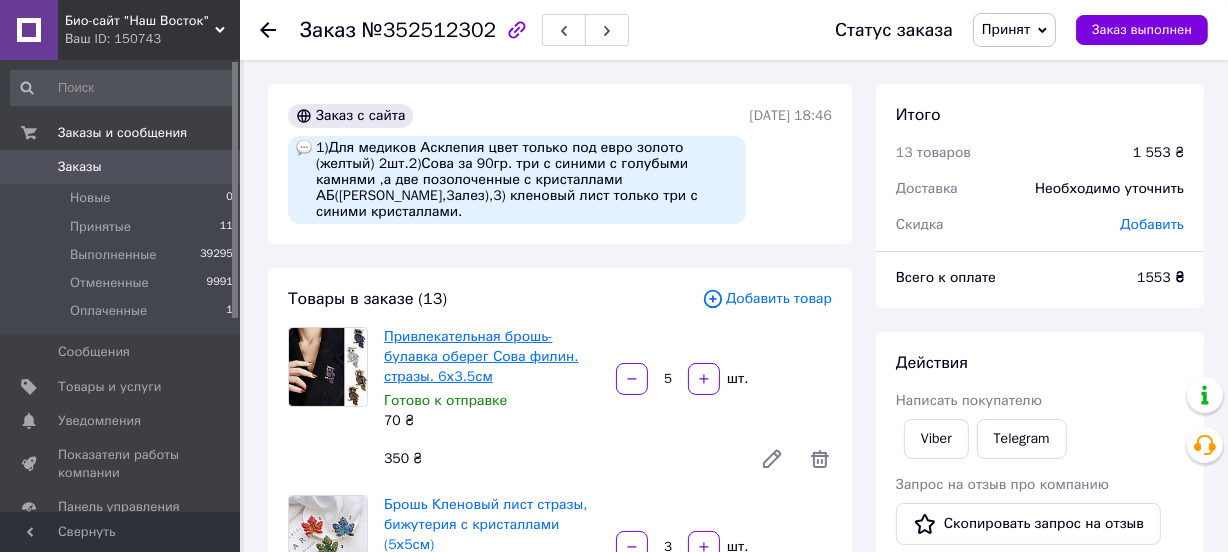 click on "Привлекательная брошь-булавка оберег Сова филин. стразы. 6х3.5см" at bounding box center (481, 356) 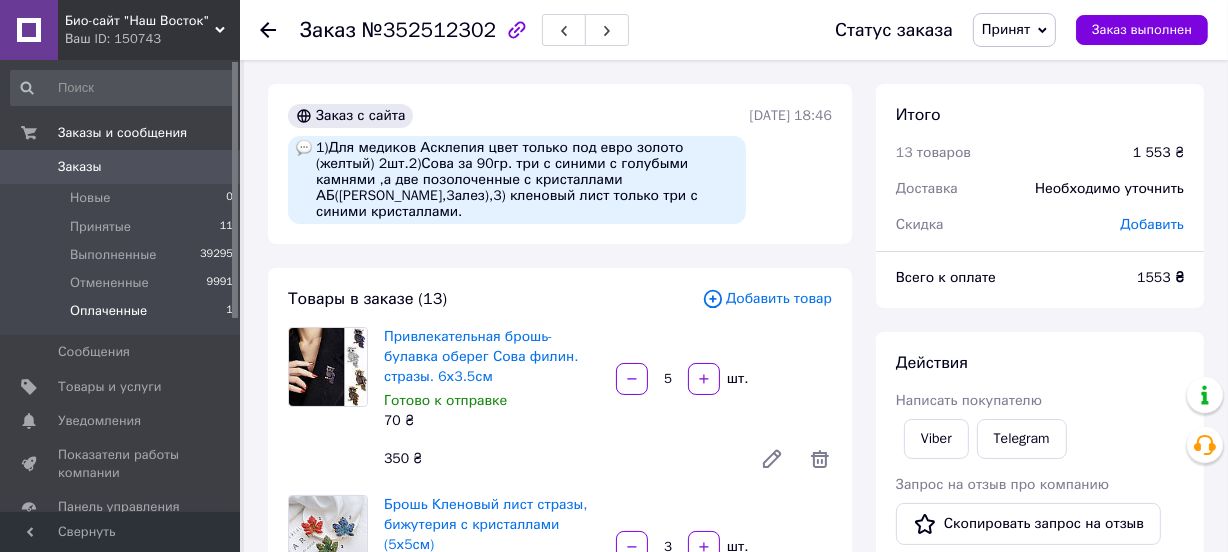 click on "Оплаченные" at bounding box center [108, 311] 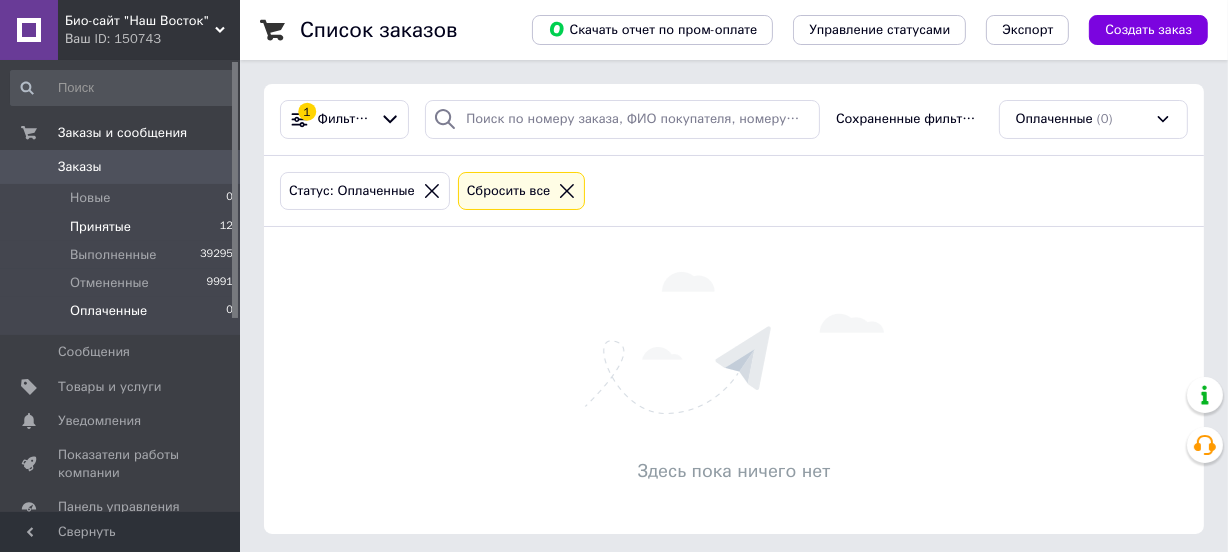 click on "Принятые" at bounding box center [100, 227] 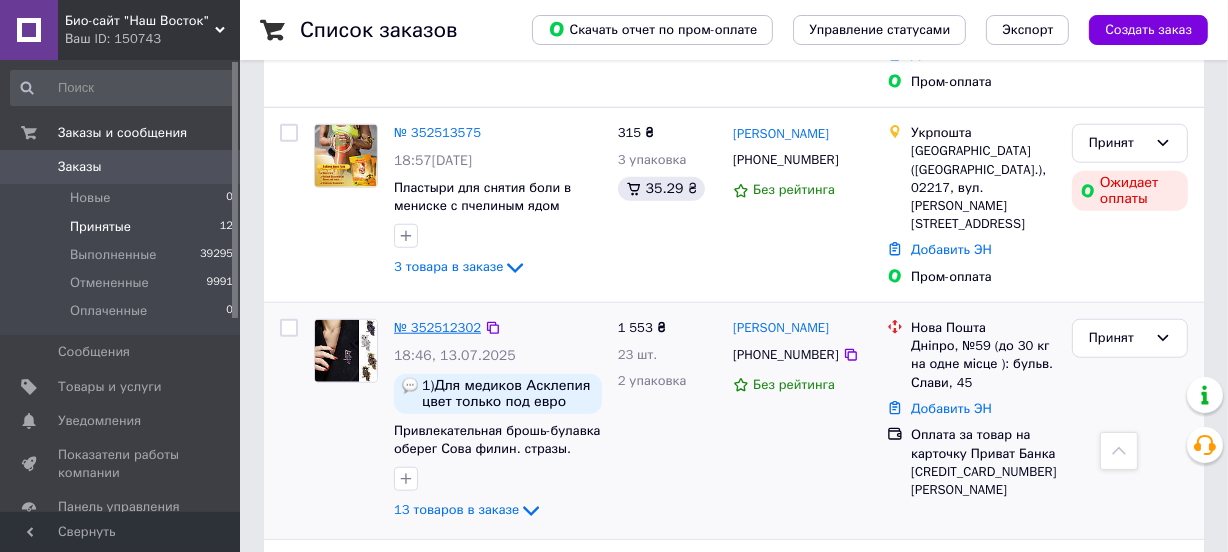 click on "№ 352512302" at bounding box center (437, 327) 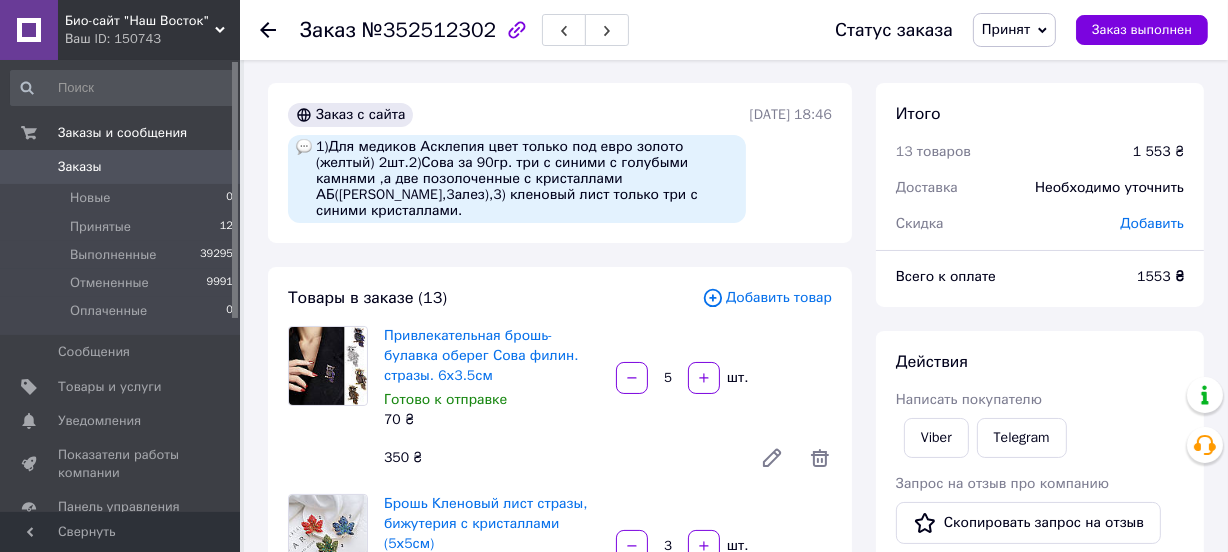 scroll, scrollTop: 0, scrollLeft: 0, axis: both 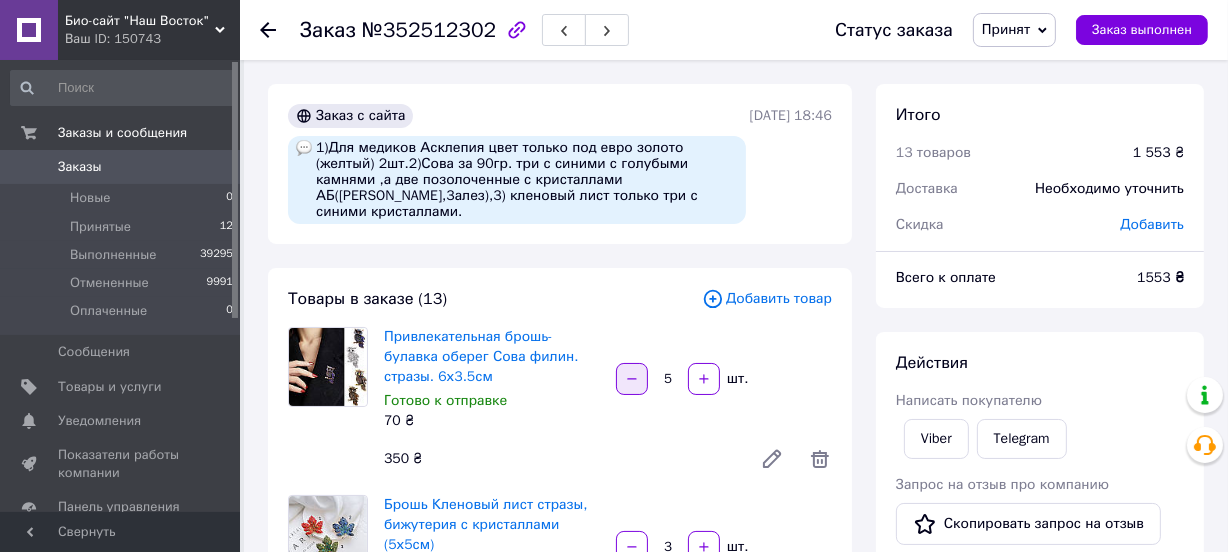 click 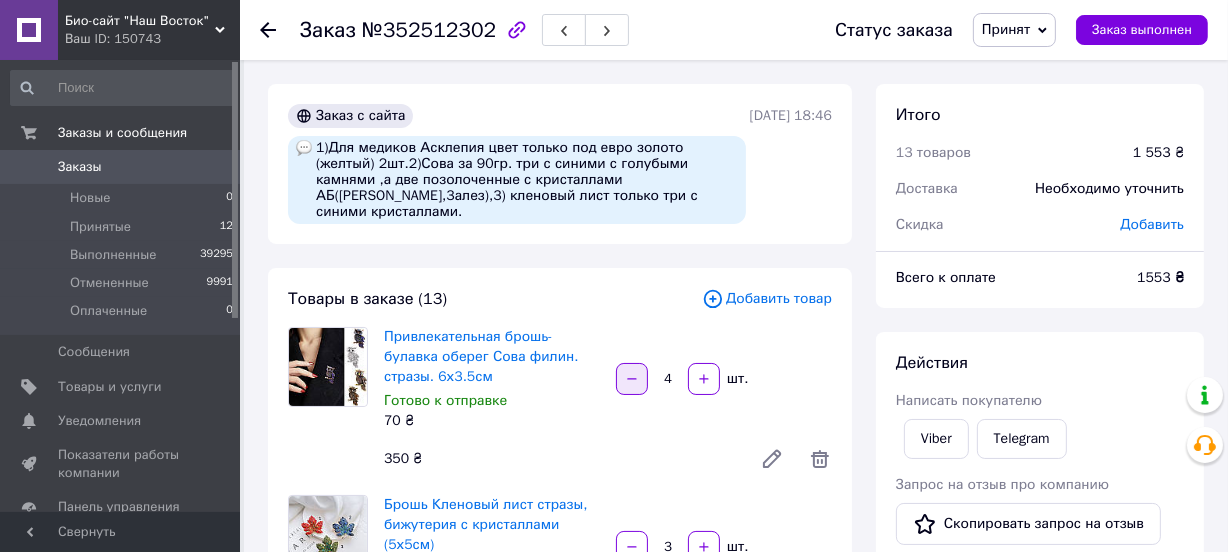 click 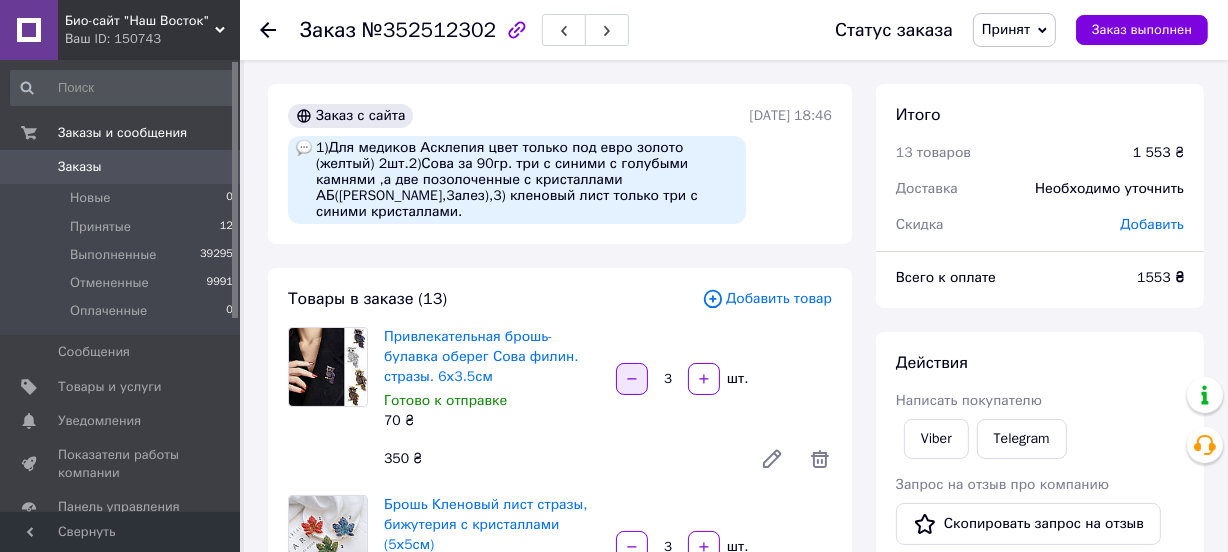 click 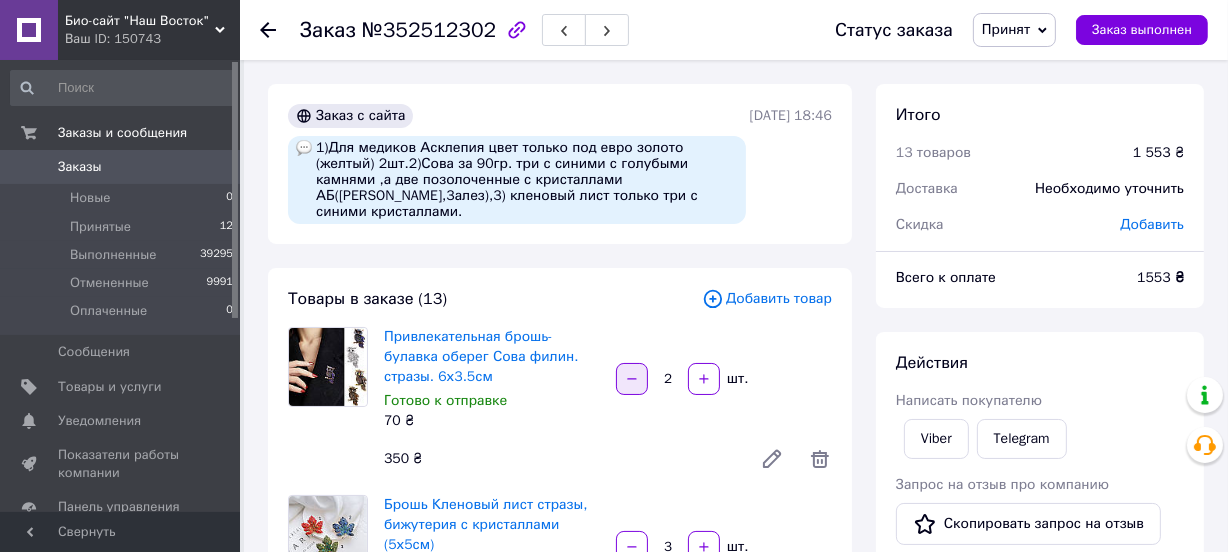 click 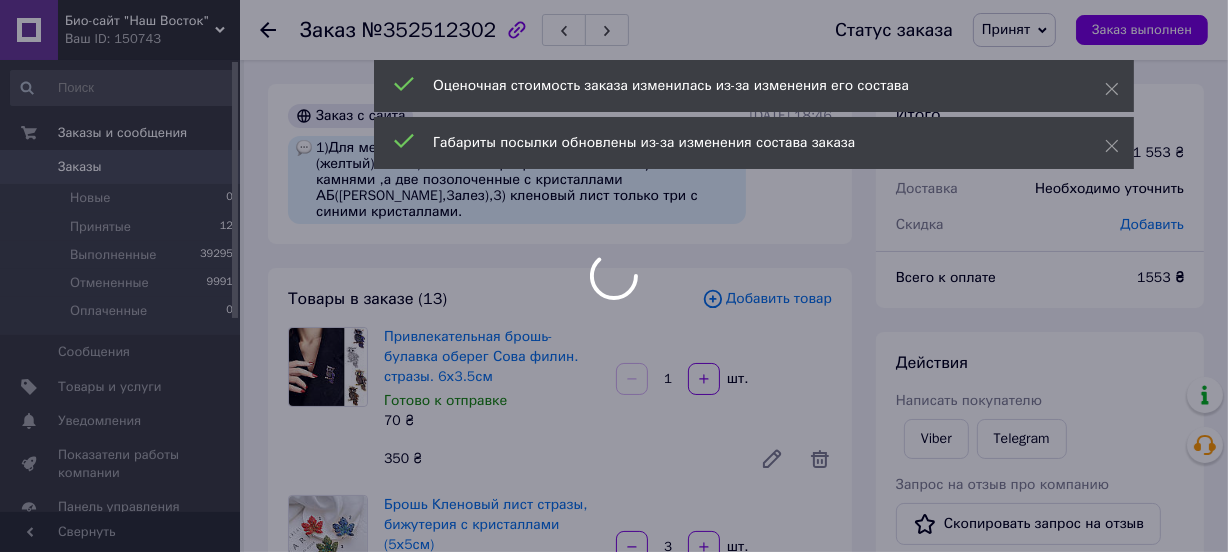 type on "3" 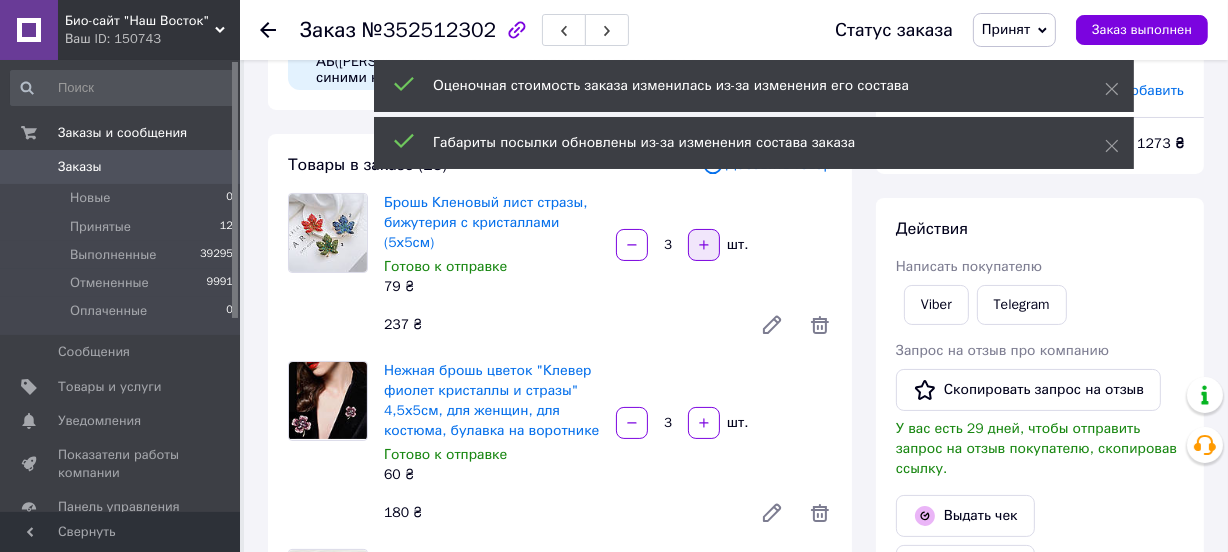 scroll, scrollTop: 181, scrollLeft: 0, axis: vertical 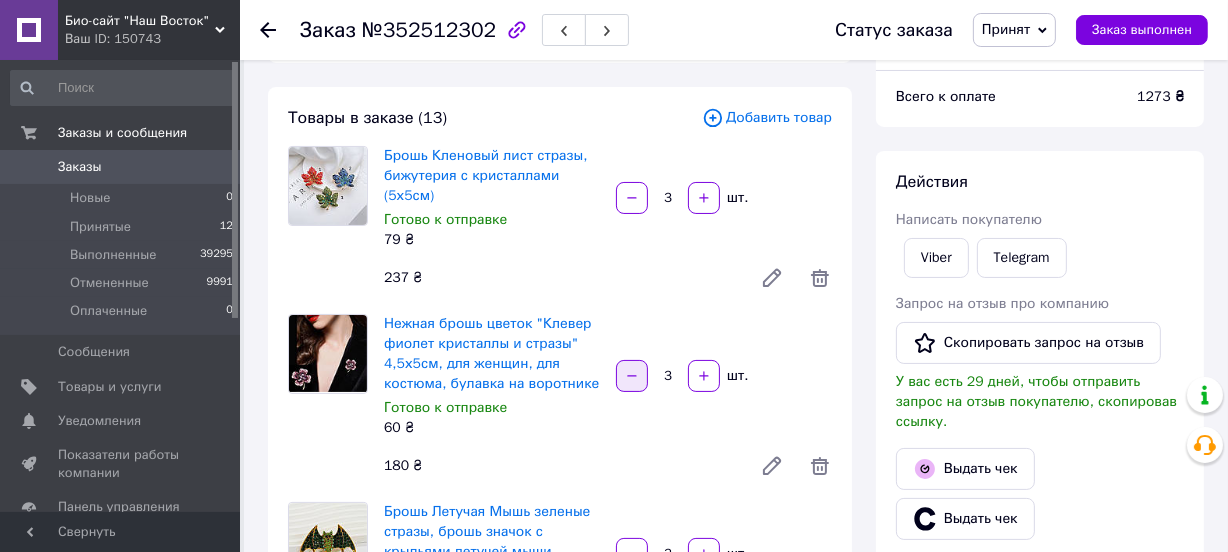 click 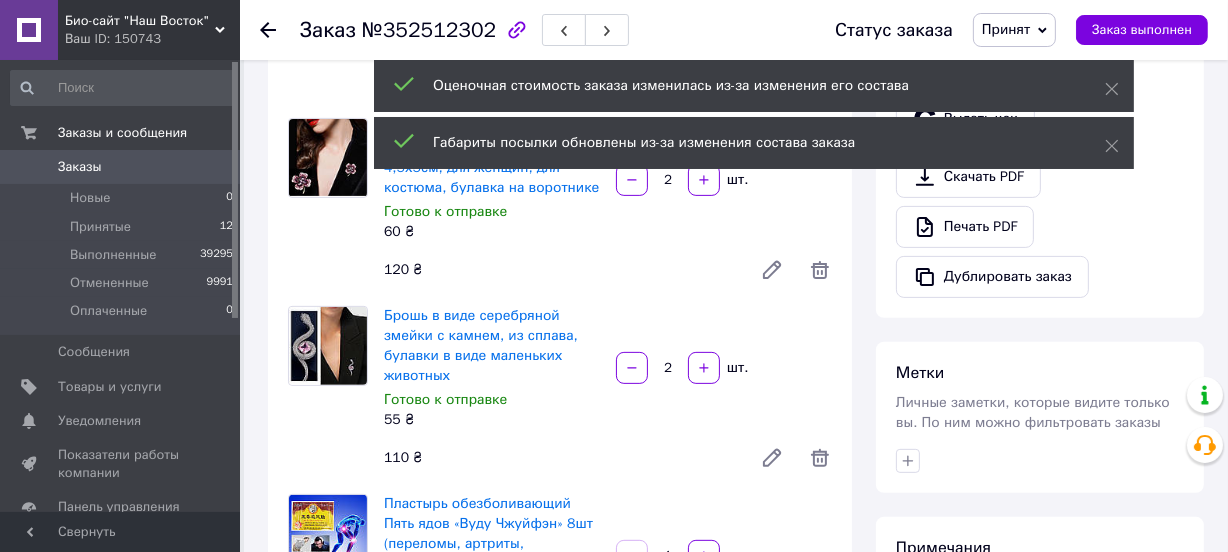 scroll, scrollTop: 357, scrollLeft: 0, axis: vertical 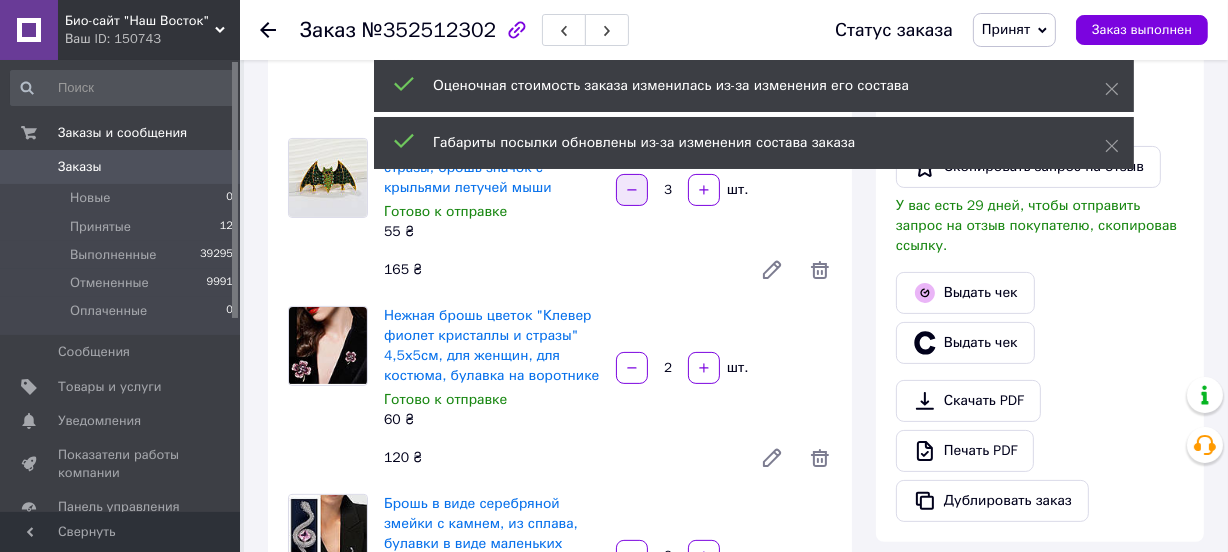 click 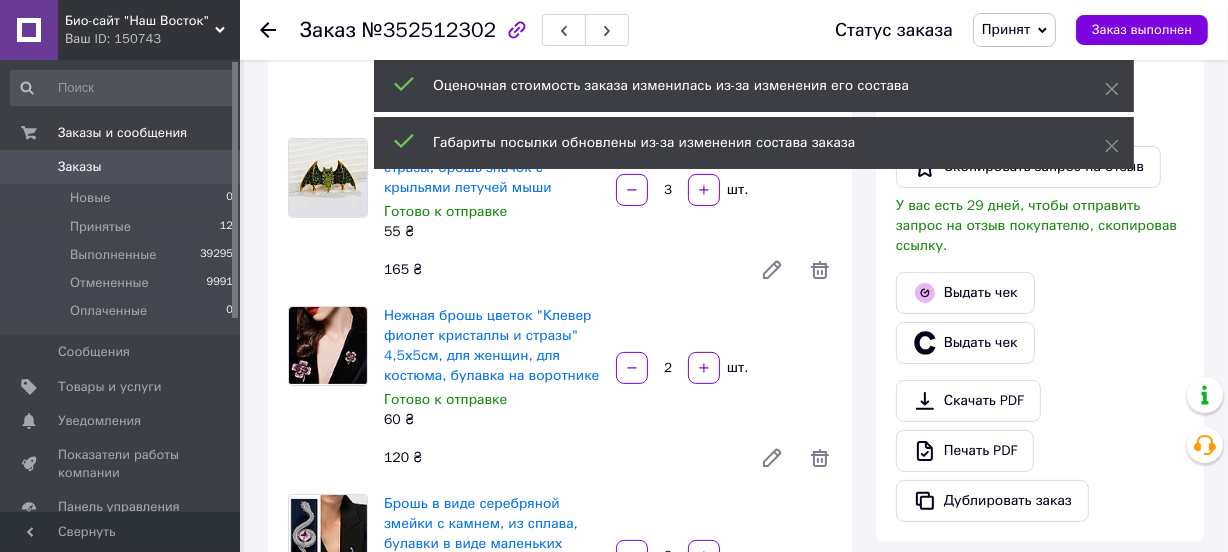 type on "2" 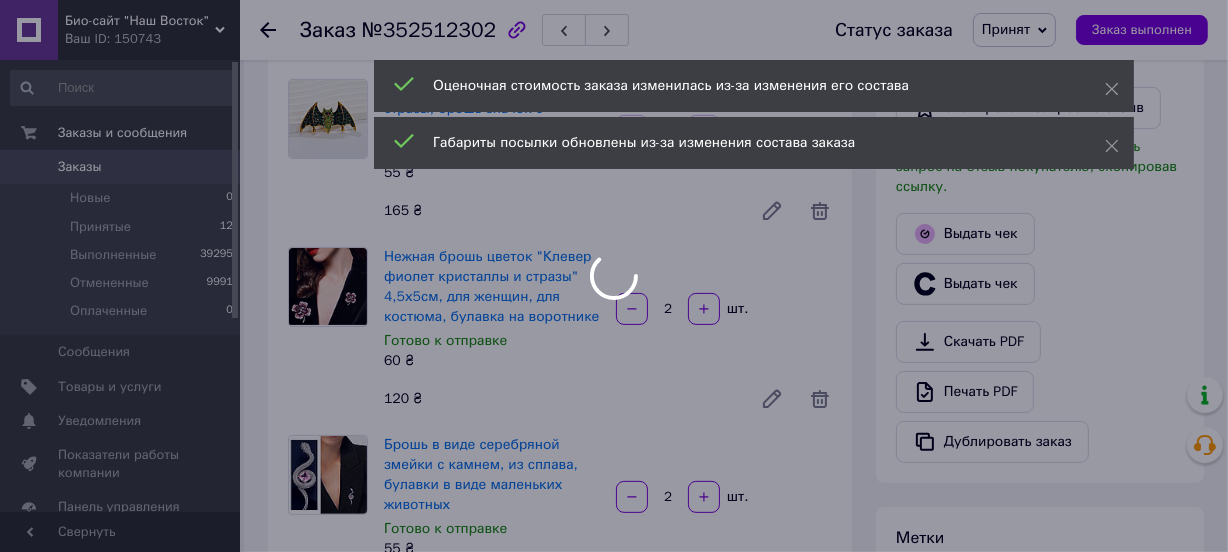 scroll, scrollTop: 448, scrollLeft: 0, axis: vertical 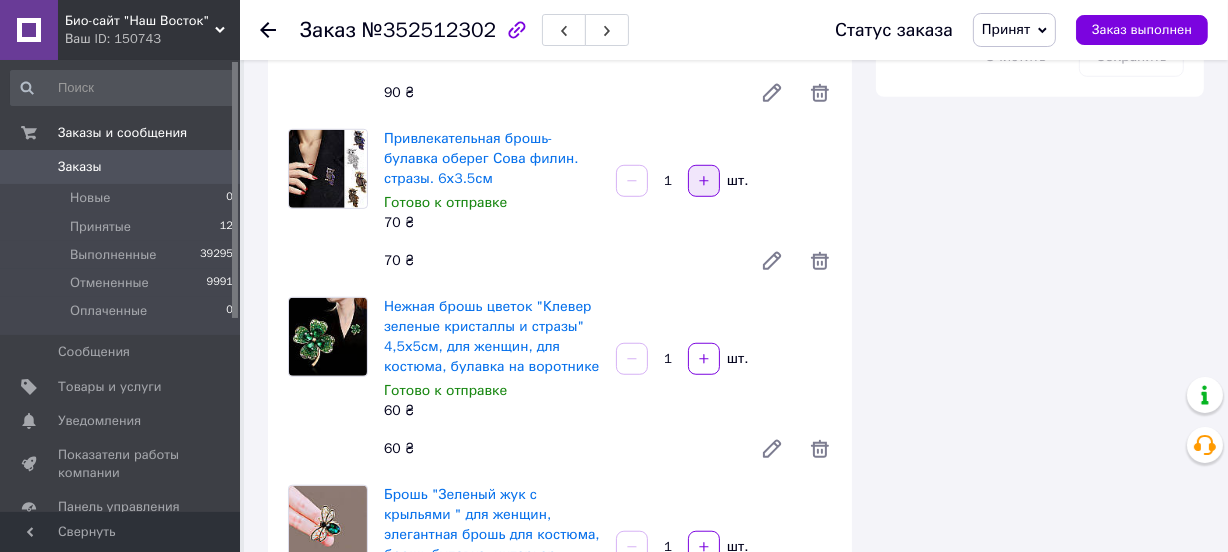 click at bounding box center (704, 181) 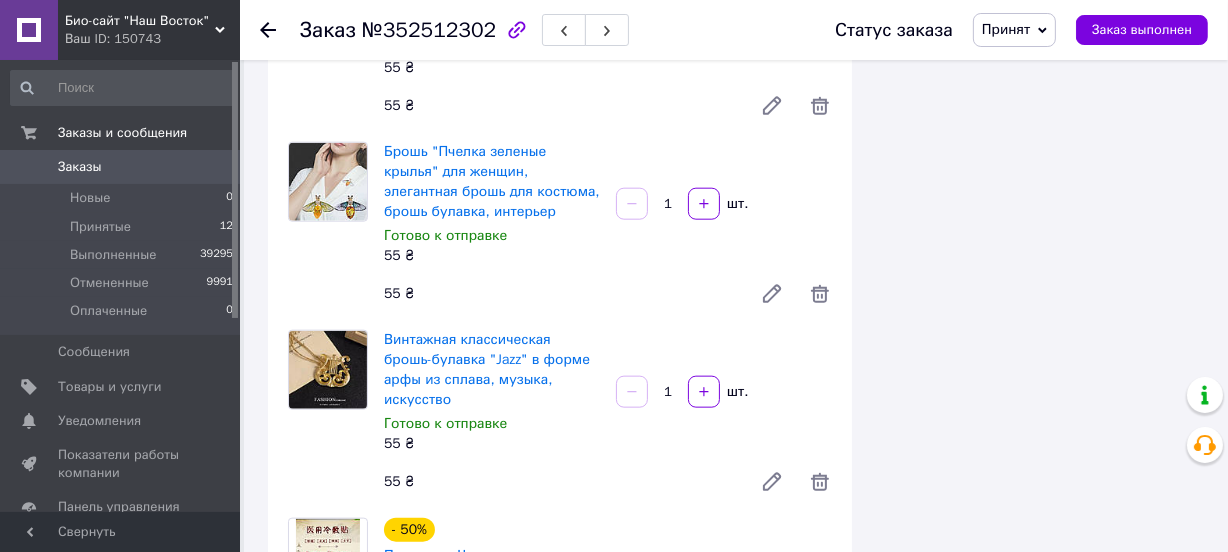 scroll, scrollTop: 2002, scrollLeft: 0, axis: vertical 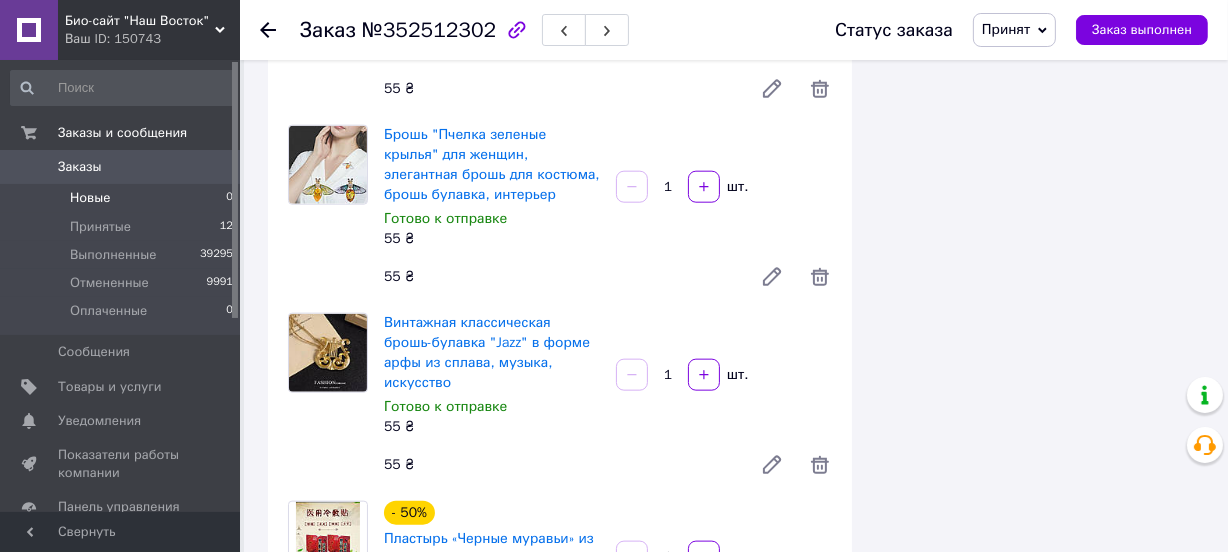 click on "Новые 0" at bounding box center (122, 198) 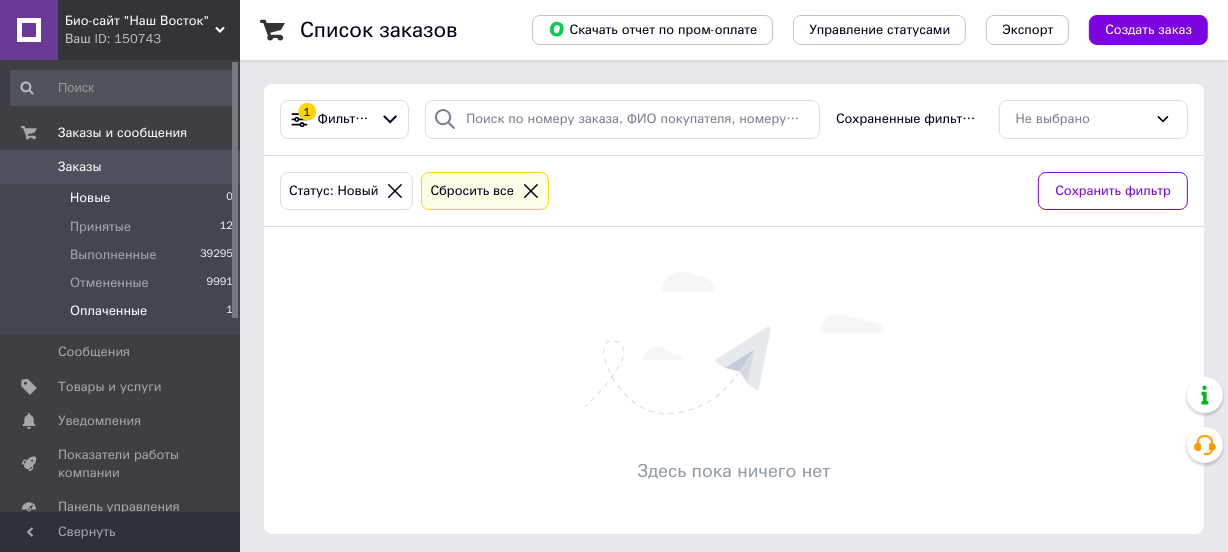 click on "Оплаченные 1" at bounding box center [122, 316] 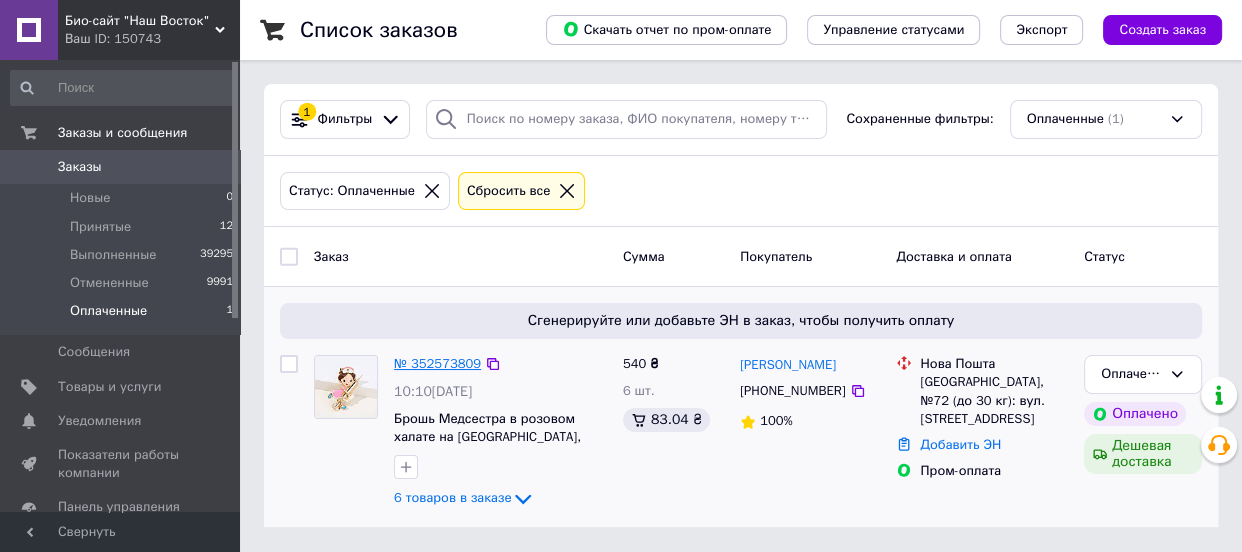 click on "№ 352573809" at bounding box center (437, 363) 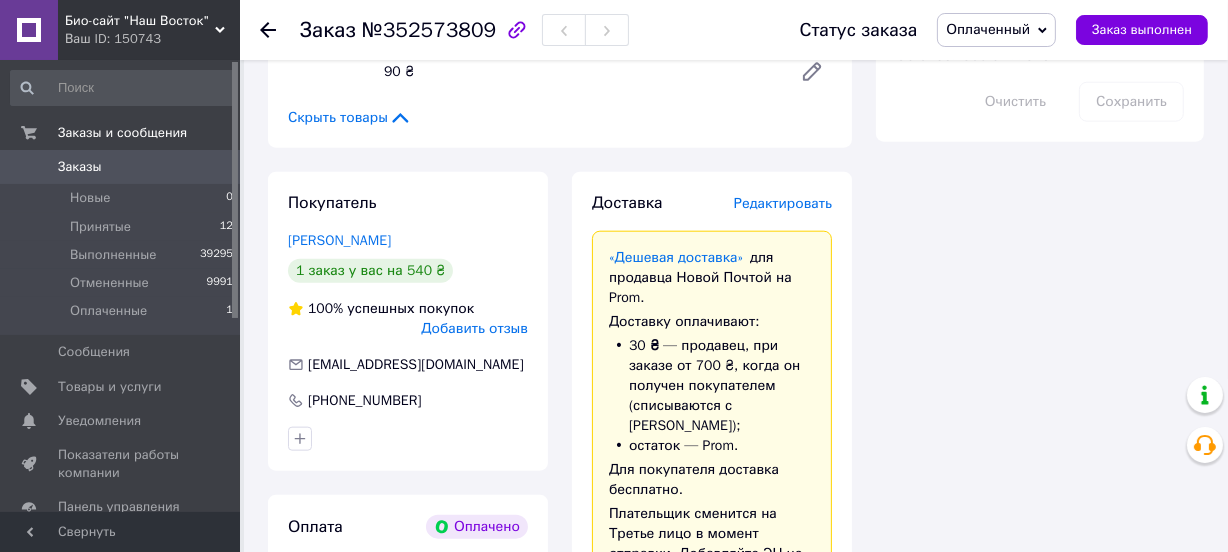 scroll, scrollTop: 1909, scrollLeft: 0, axis: vertical 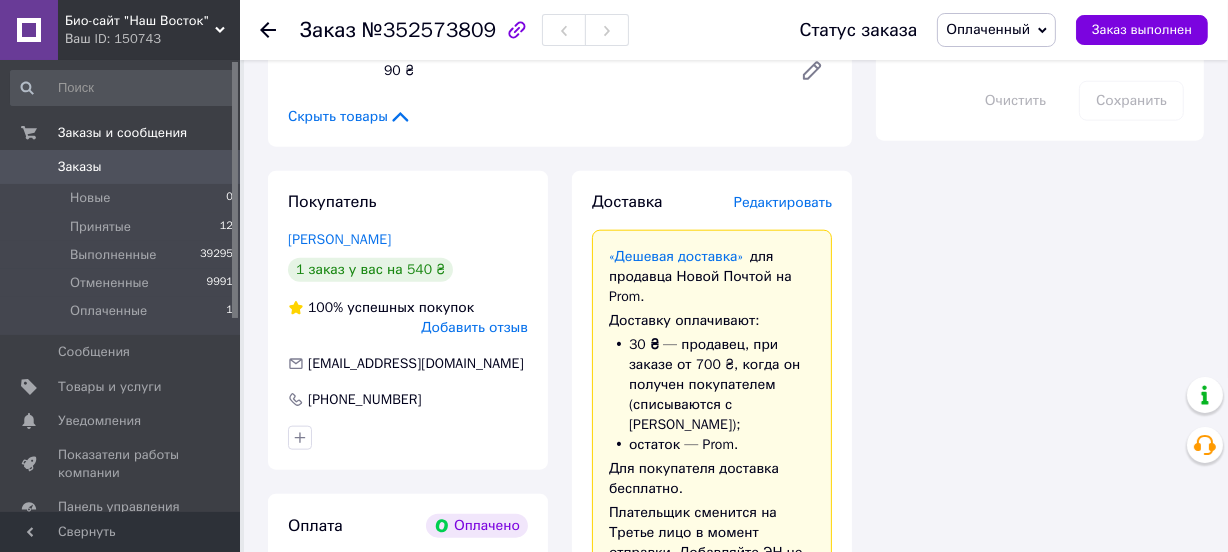 click on "Оплаченный" at bounding box center [996, 30] 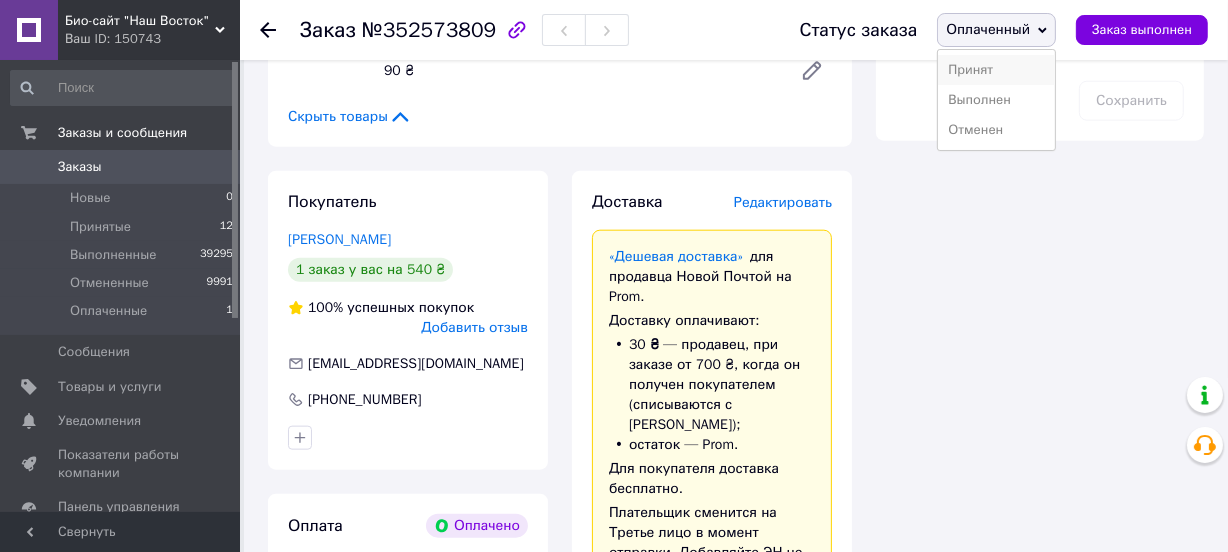 click on "Принят" at bounding box center [996, 70] 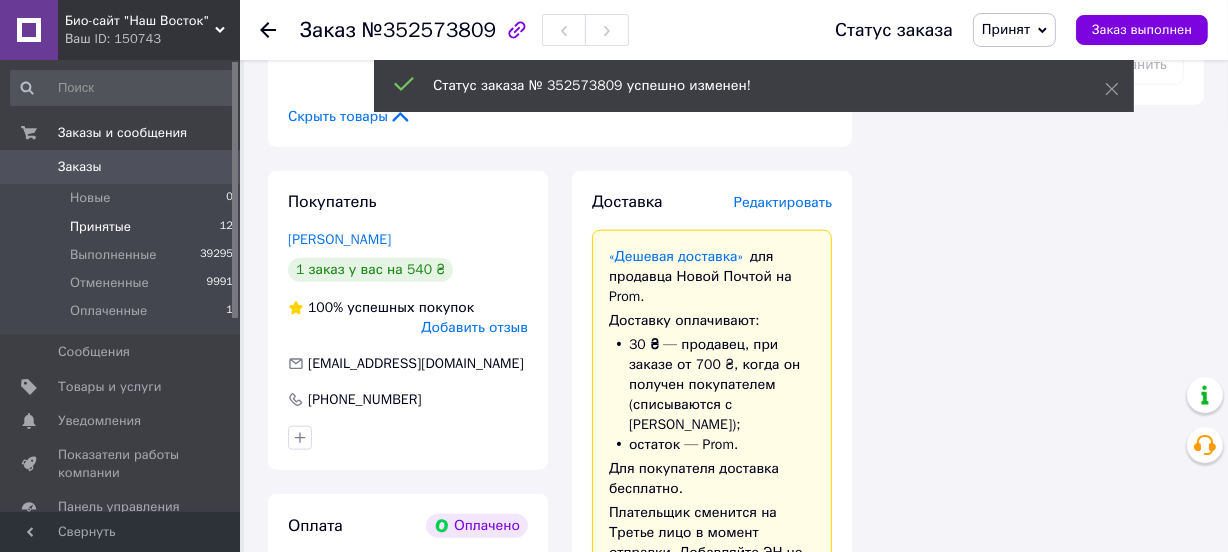 click on "Принятые" at bounding box center (100, 227) 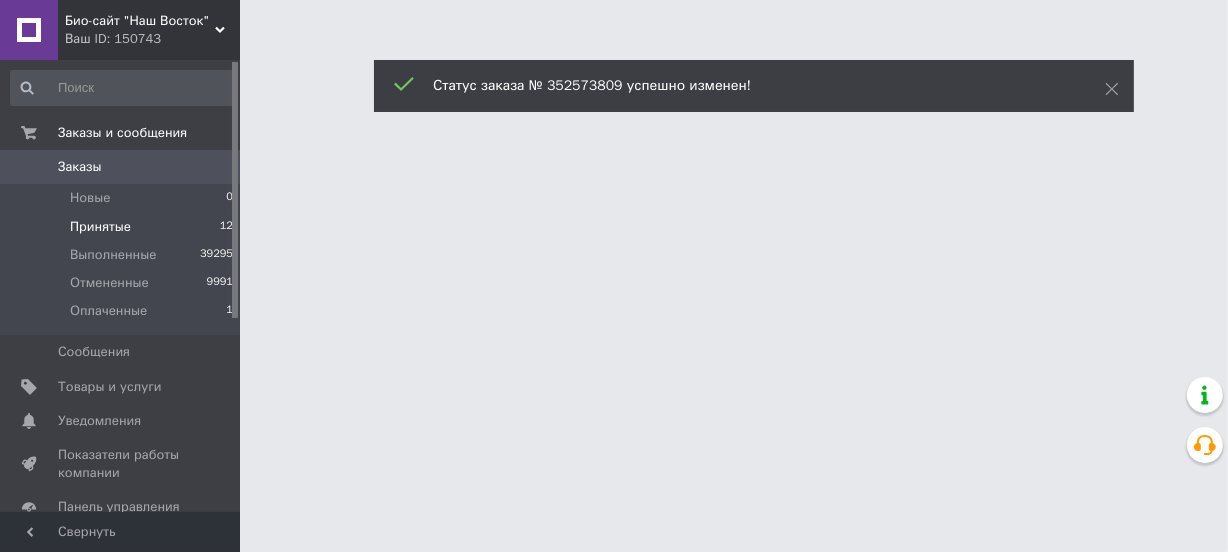 scroll, scrollTop: 0, scrollLeft: 0, axis: both 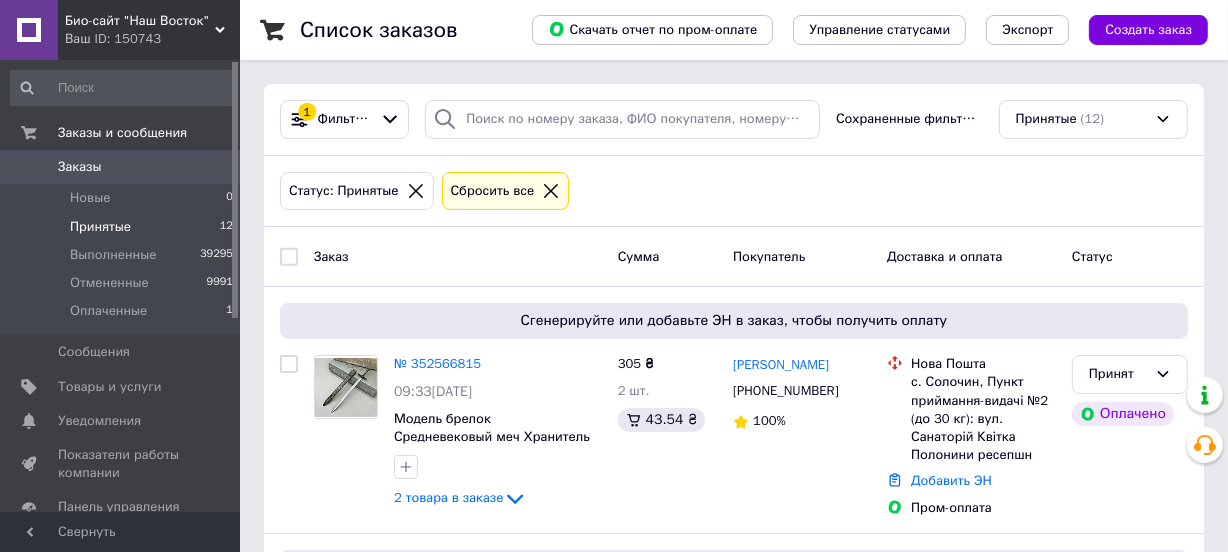 click on "Принятые" at bounding box center [100, 227] 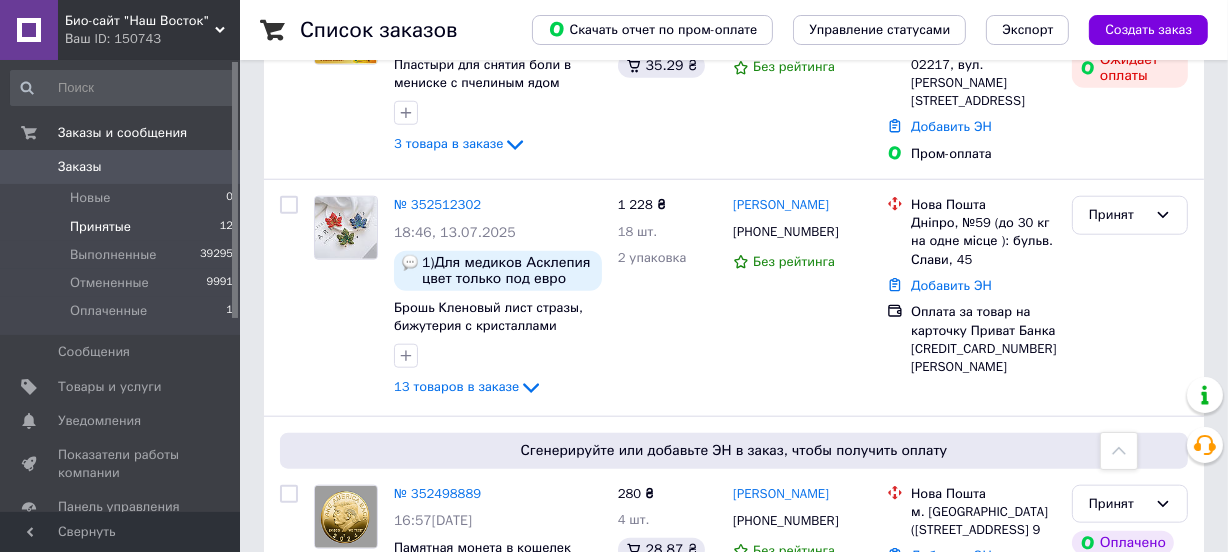 scroll, scrollTop: 1744, scrollLeft: 0, axis: vertical 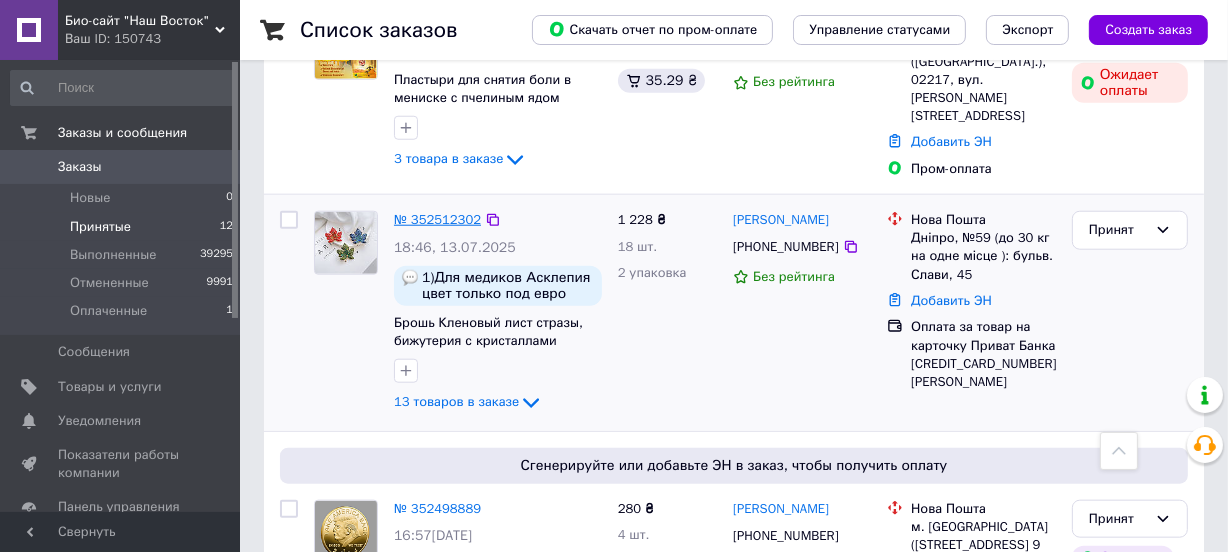 click on "№ 352512302" at bounding box center (437, 219) 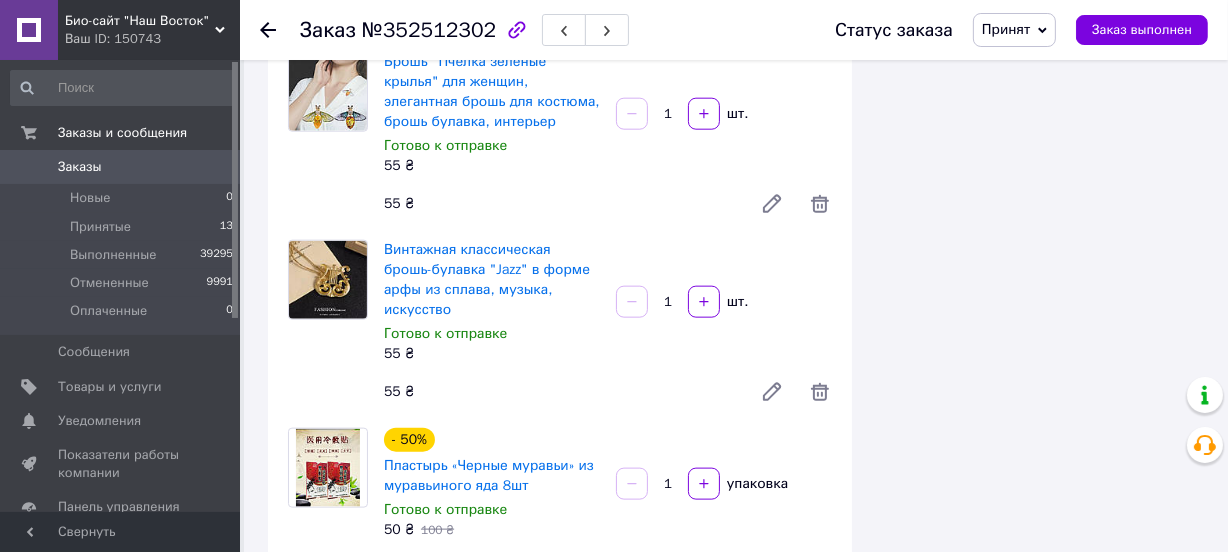 scroll, scrollTop: 2017, scrollLeft: 0, axis: vertical 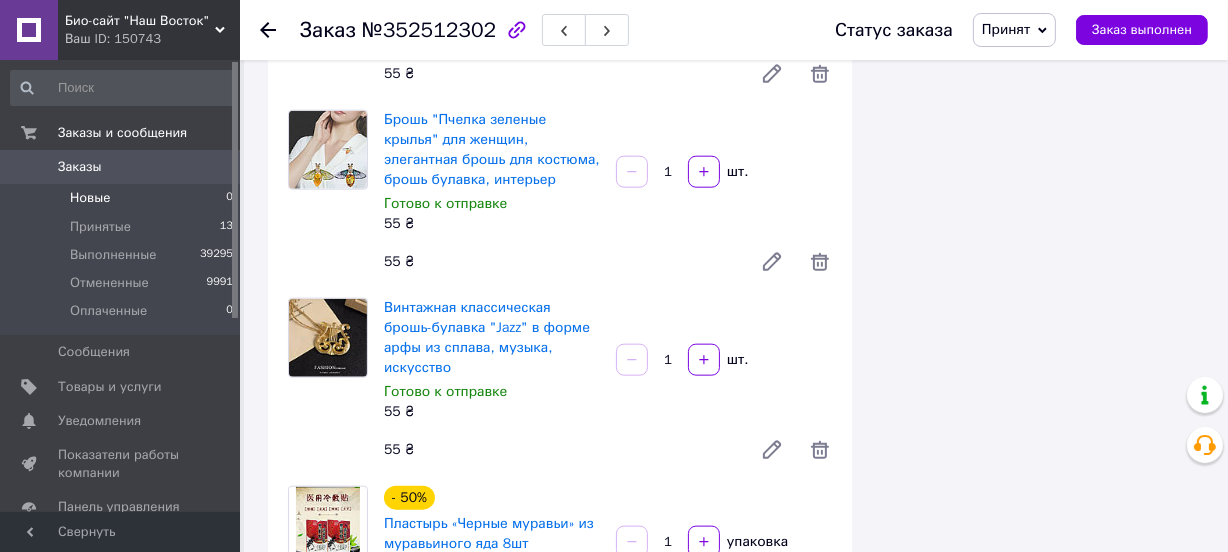 click on "Новые" at bounding box center (90, 198) 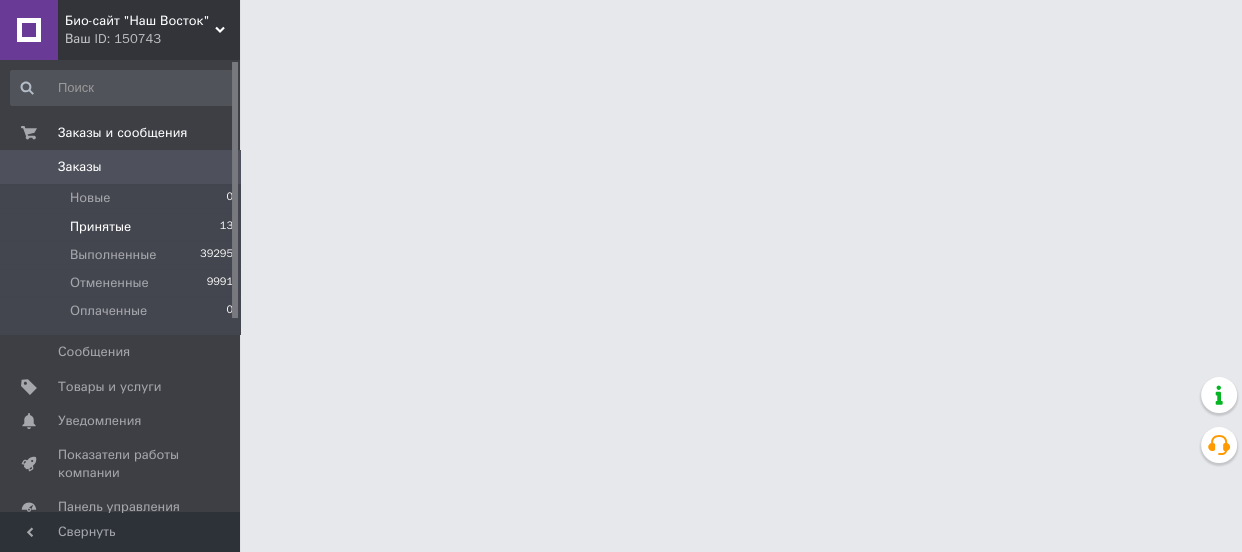 click on "Принятые" at bounding box center (100, 227) 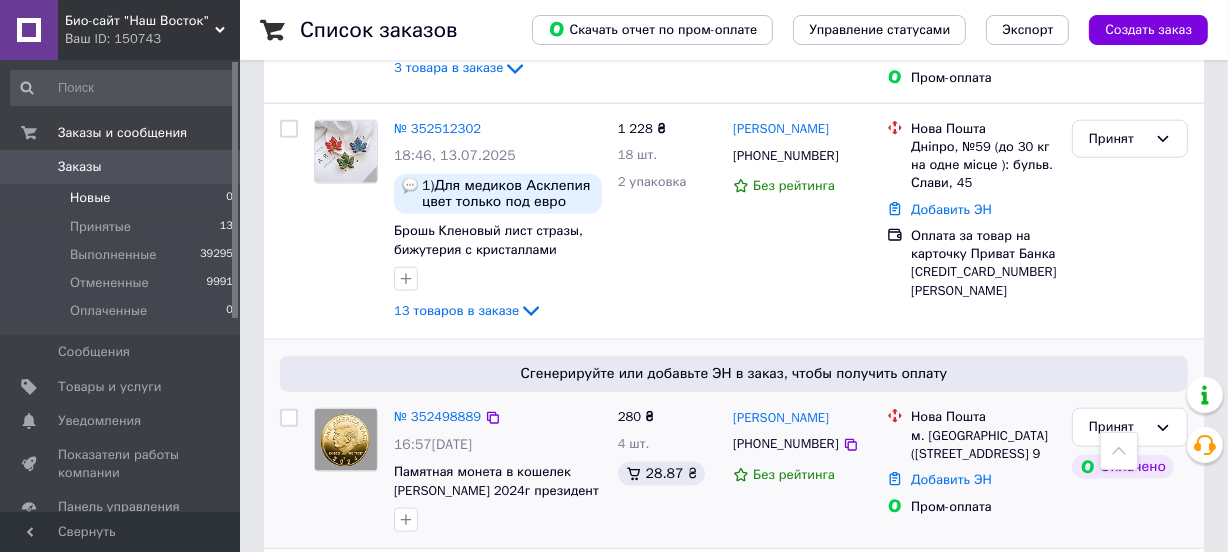 scroll, scrollTop: 1894, scrollLeft: 0, axis: vertical 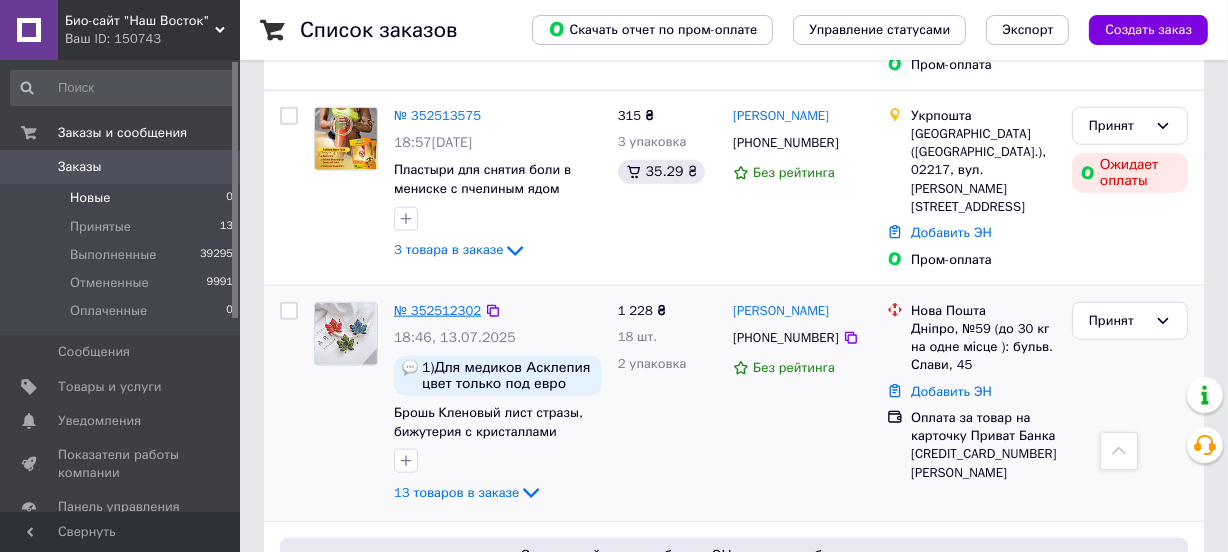 click on "№ 352512302" at bounding box center (437, 310) 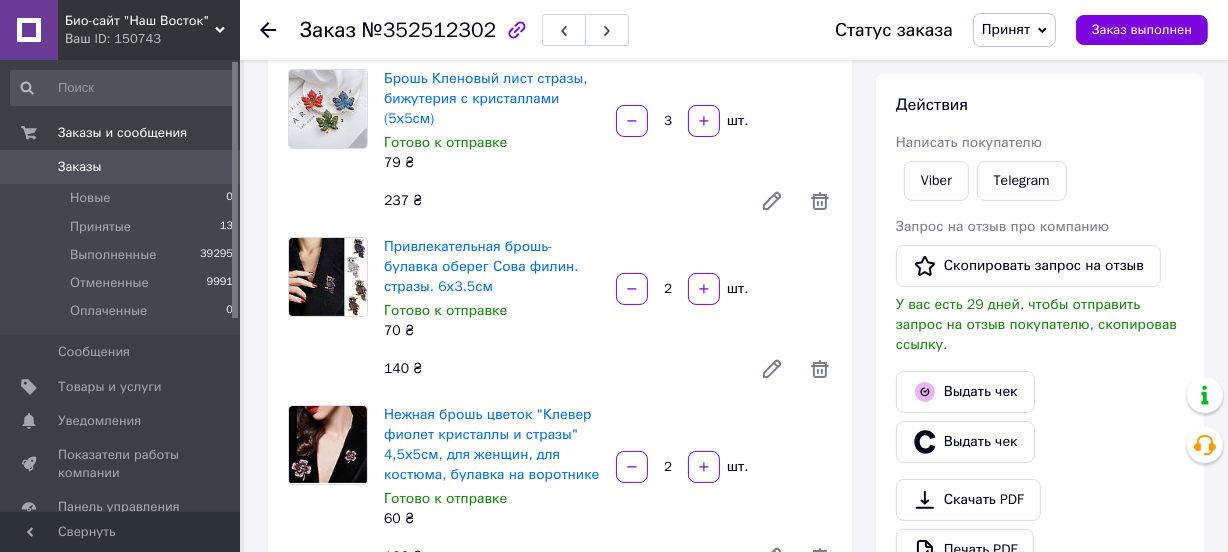 scroll, scrollTop: 167, scrollLeft: 0, axis: vertical 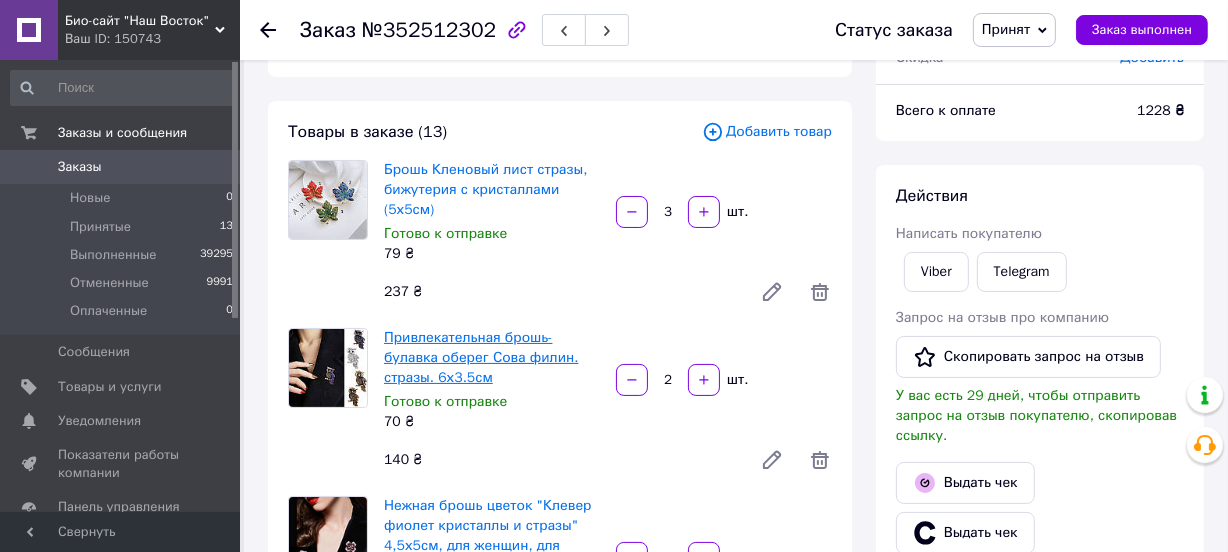 click on "Привлекательная брошь-булавка оберег Сова филин. стразы. 6х3.5см" at bounding box center [481, 357] 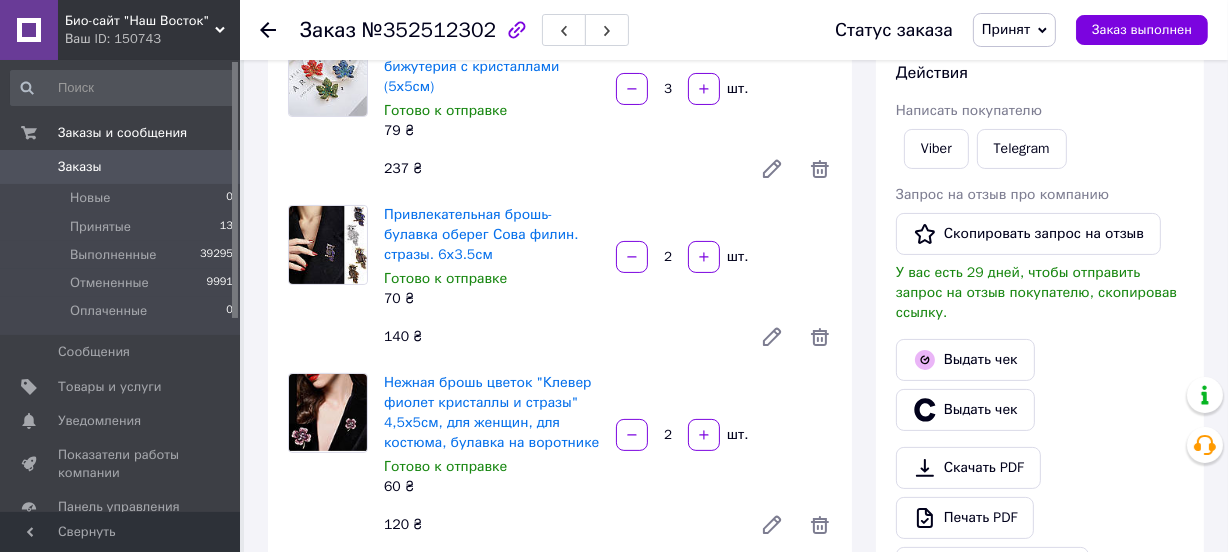 scroll, scrollTop: 440, scrollLeft: 0, axis: vertical 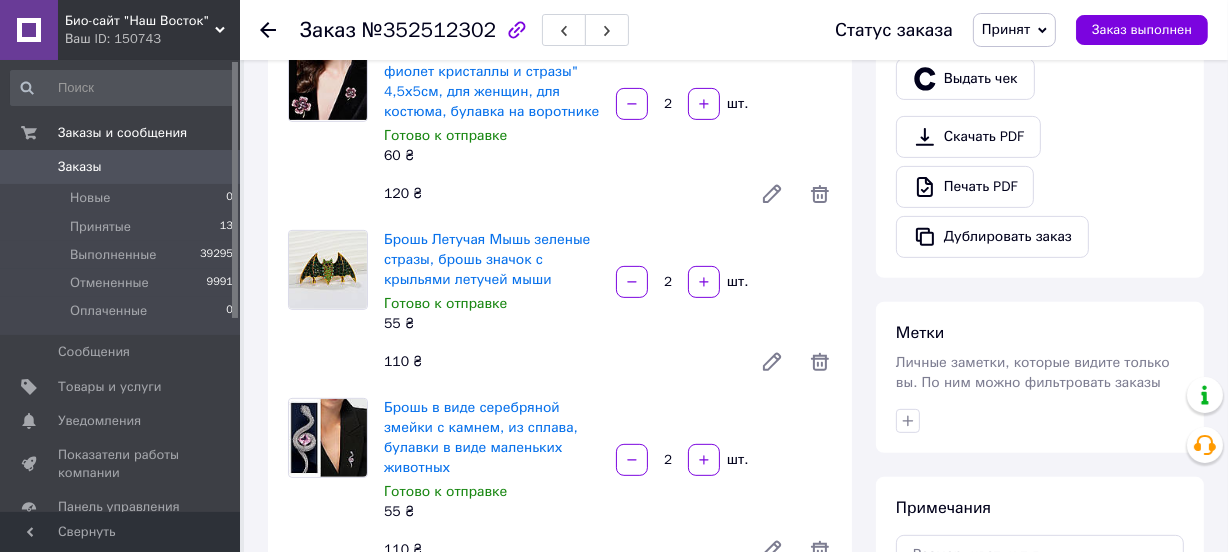 click 